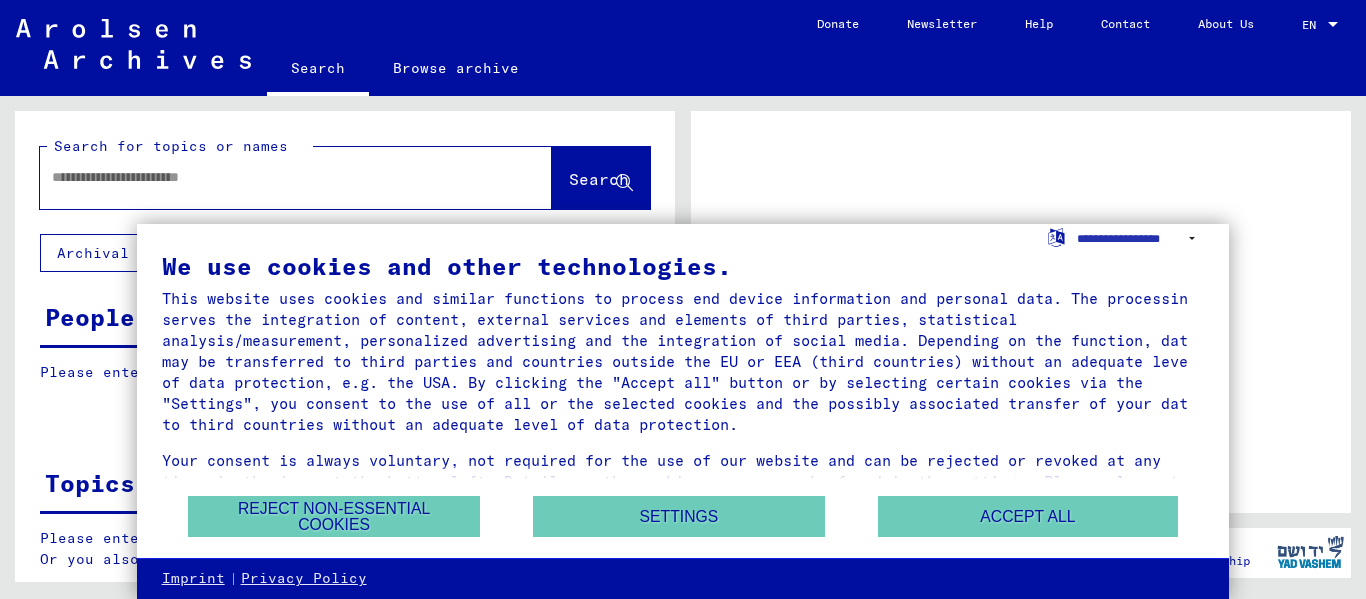 scroll, scrollTop: 0, scrollLeft: 0, axis: both 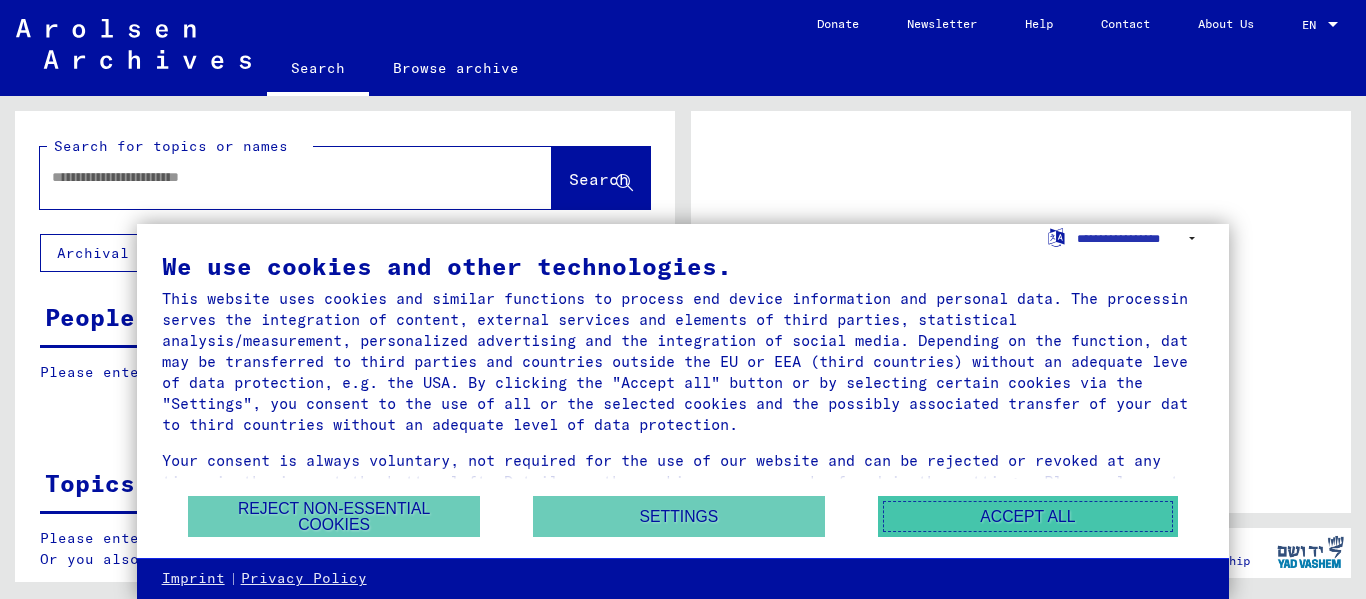 click on "Accept all" at bounding box center [1028, 516] 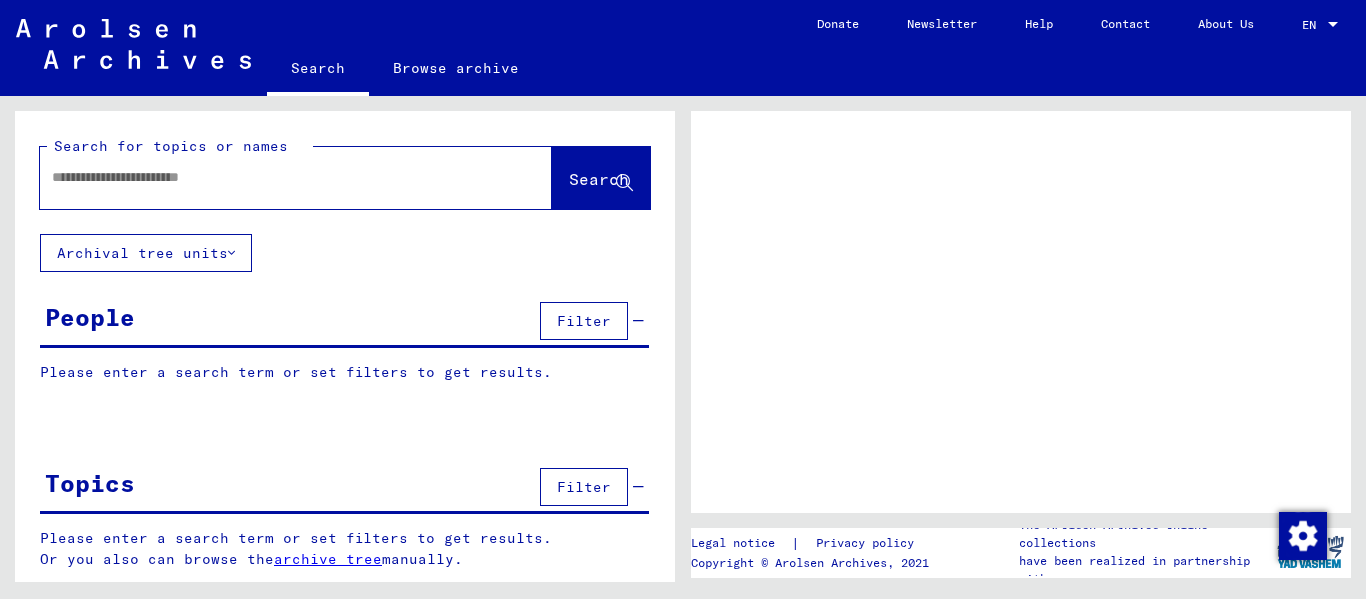 scroll, scrollTop: 3, scrollLeft: 0, axis: vertical 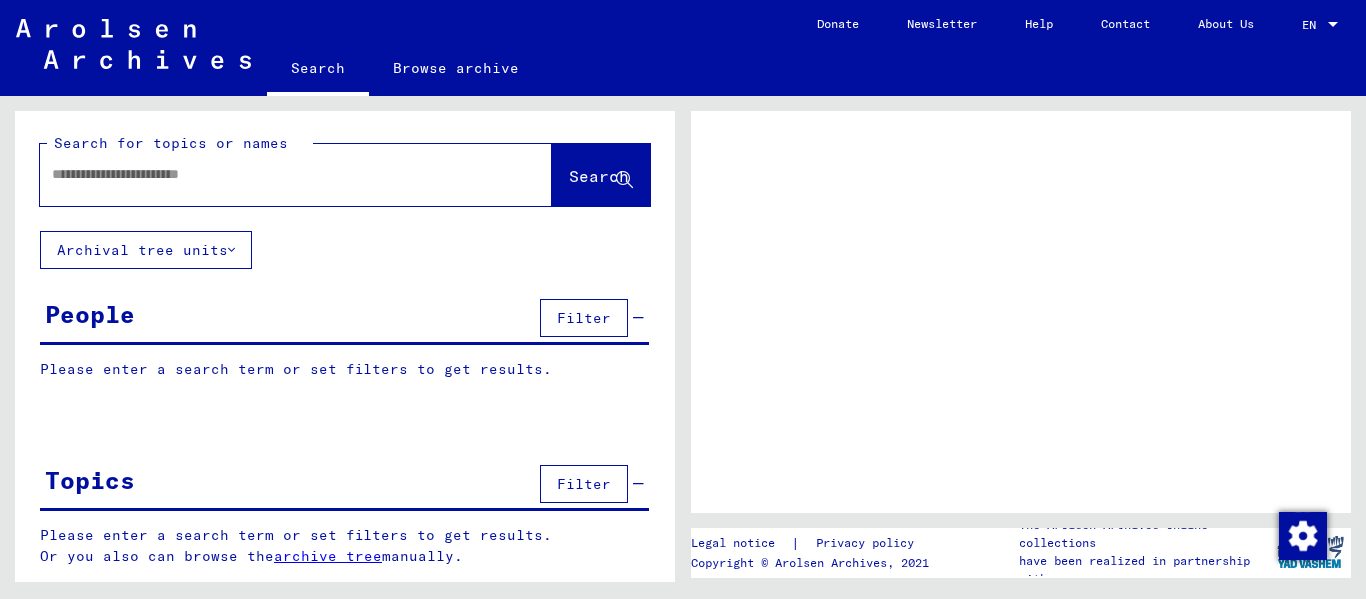 click on "Filter" at bounding box center (584, 318) 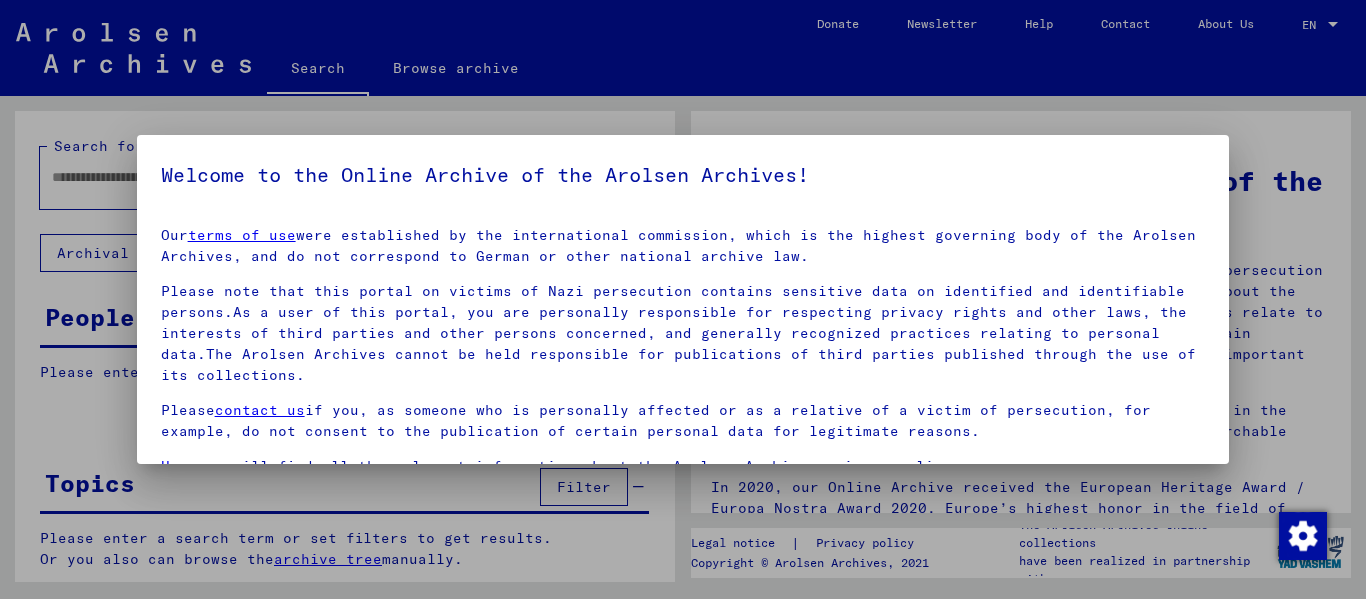 scroll, scrollTop: 88, scrollLeft: 0, axis: vertical 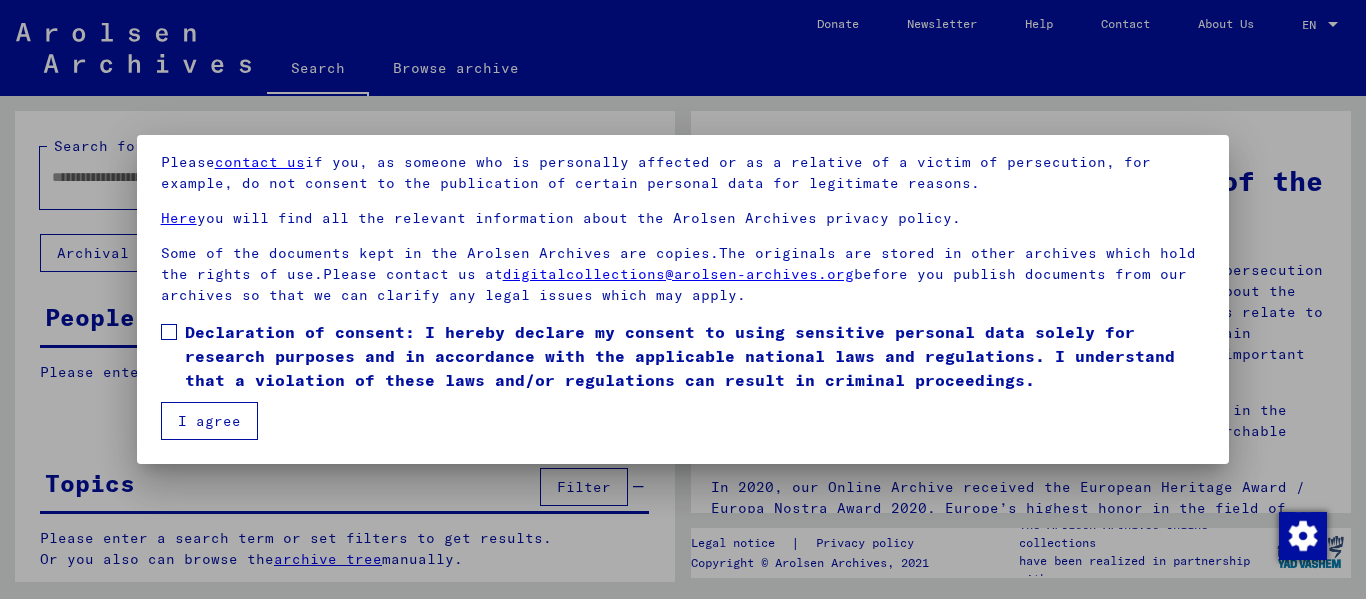 click on "I agree" at bounding box center [209, 421] 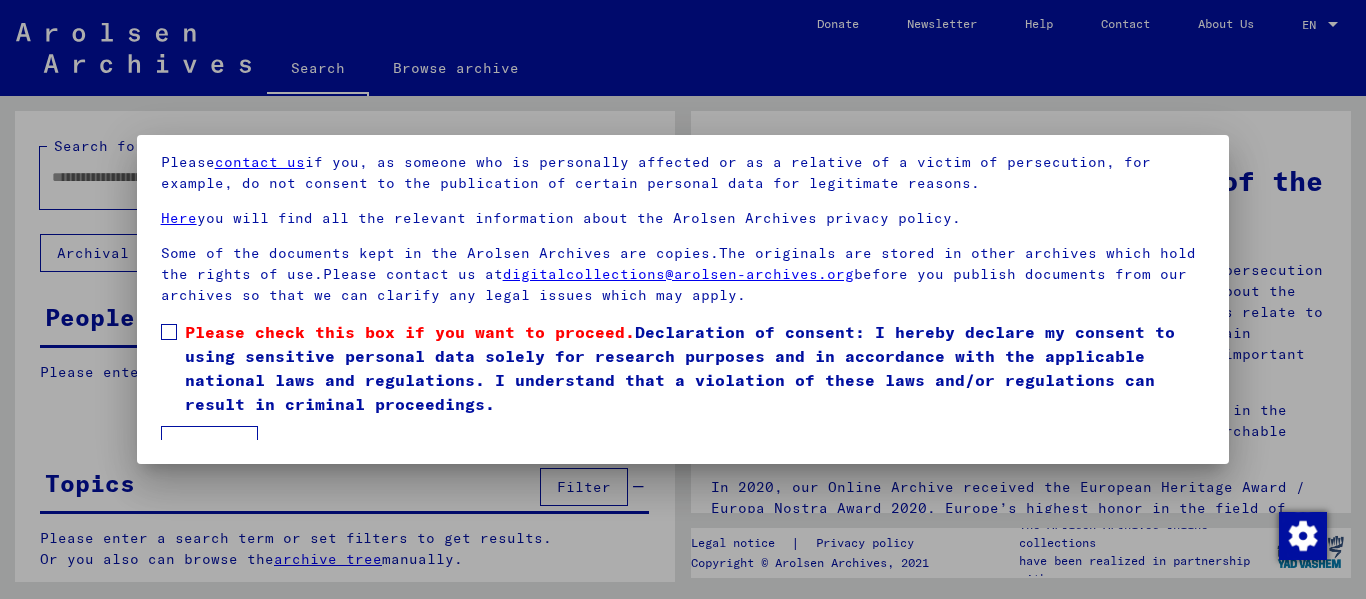 click at bounding box center [169, 332] 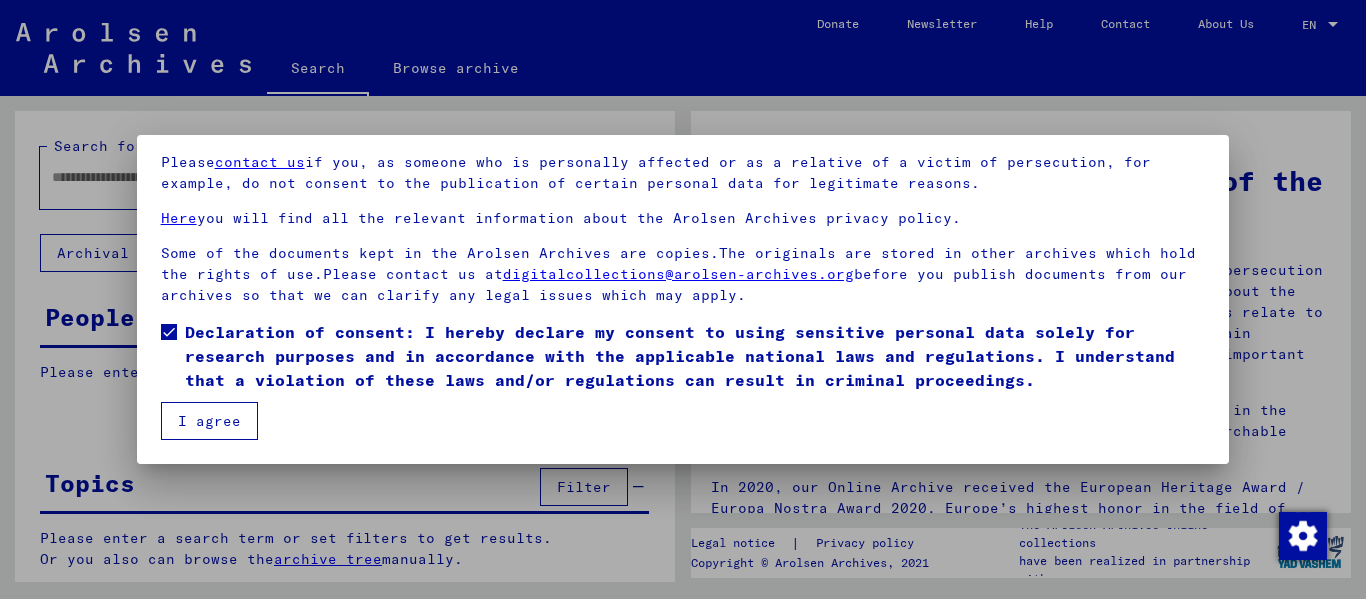 click on "I agree" at bounding box center (209, 421) 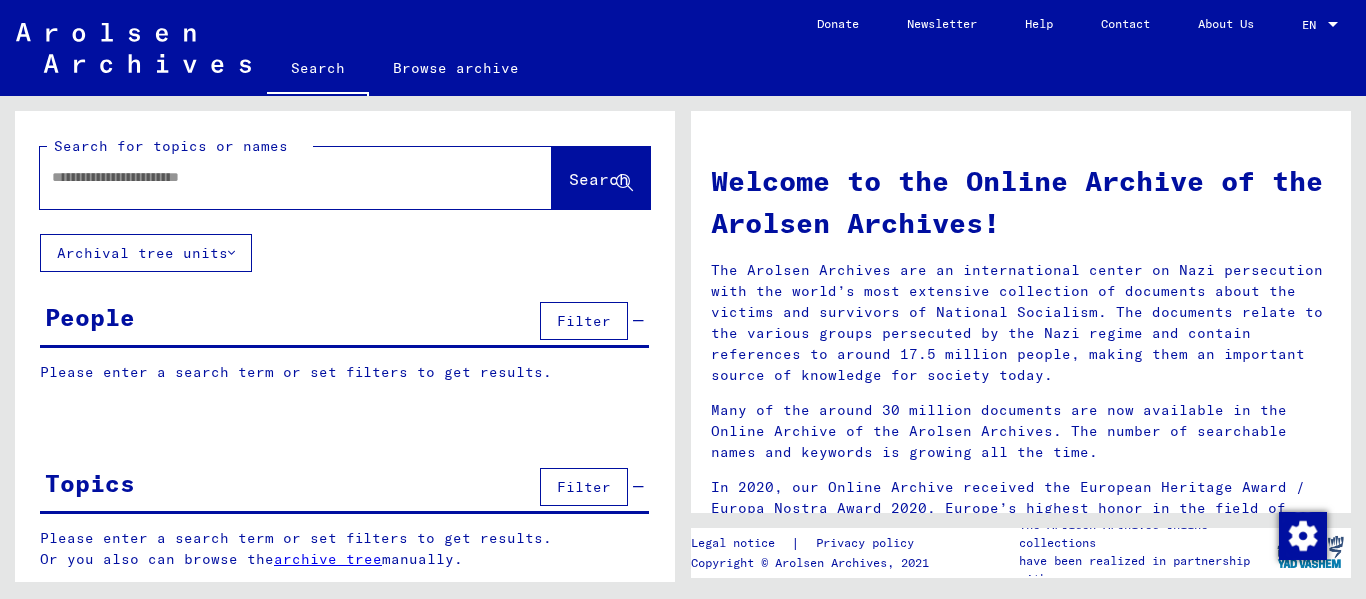 scroll, scrollTop: 3, scrollLeft: 0, axis: vertical 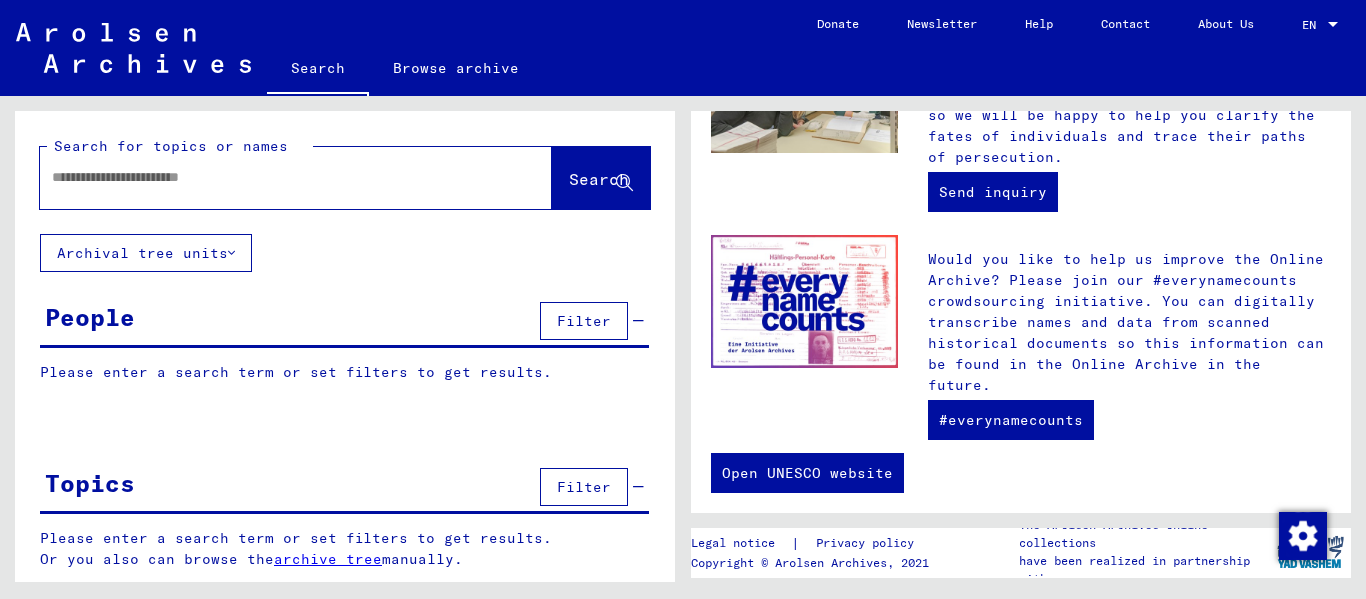 click 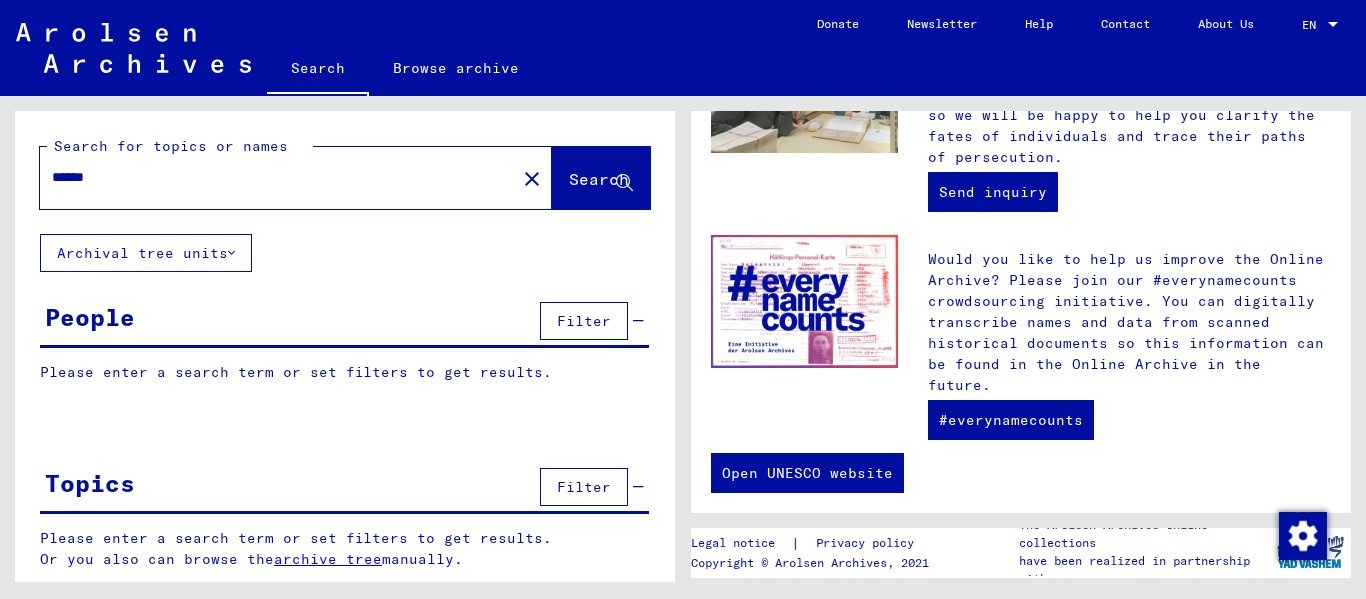 type on "******" 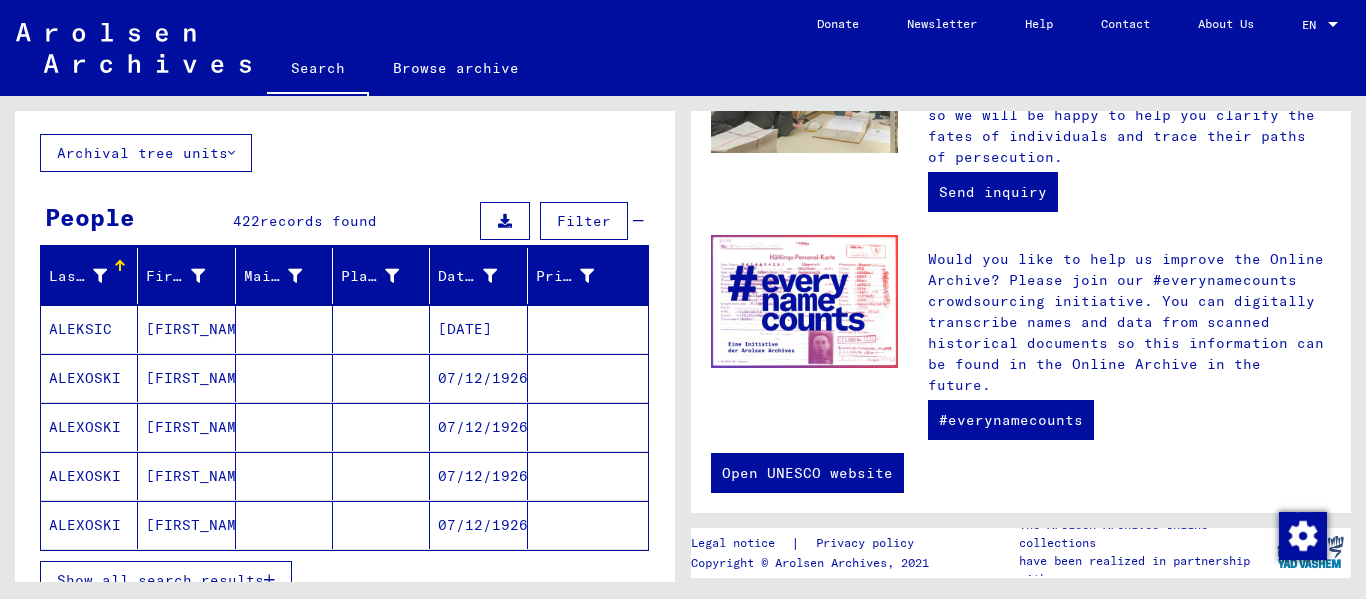 scroll, scrollTop: 400, scrollLeft: 0, axis: vertical 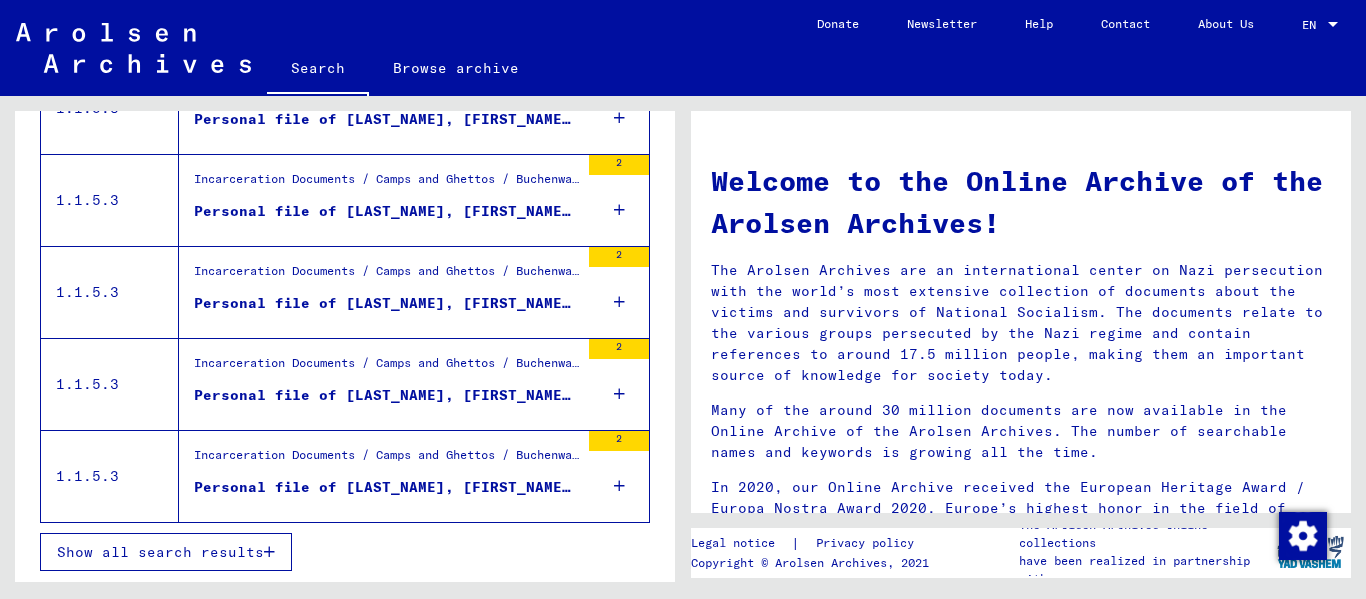 click on "Show all search results" at bounding box center [160, 552] 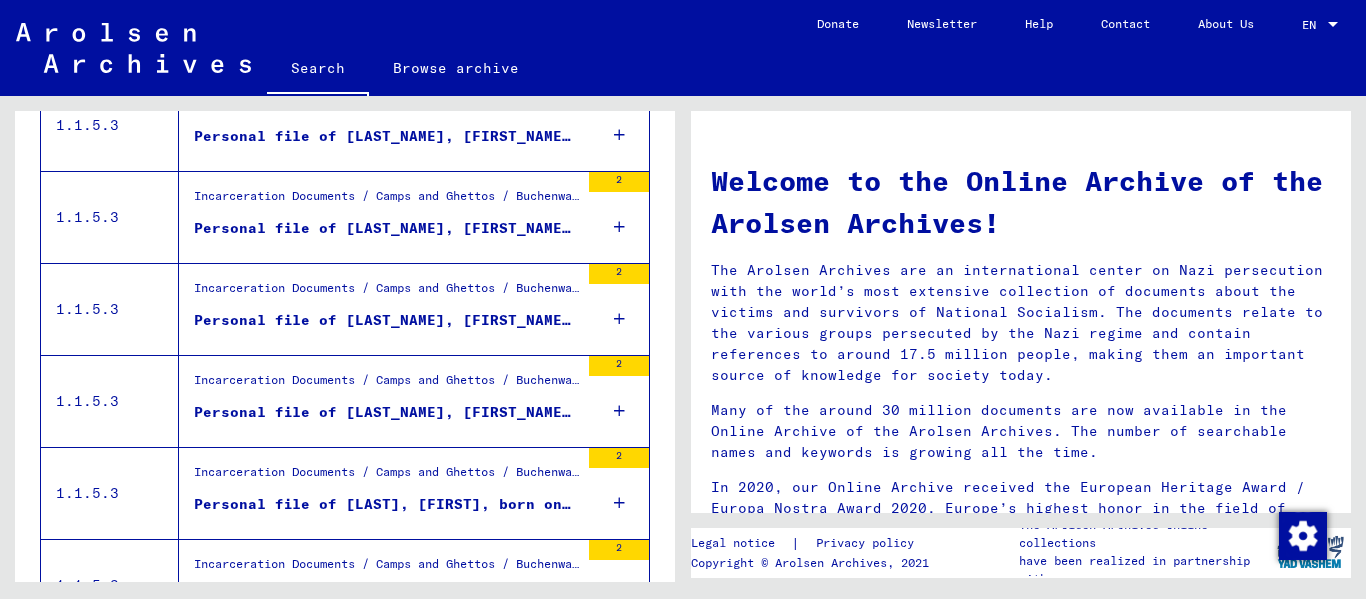 scroll, scrollTop: 639, scrollLeft: 0, axis: vertical 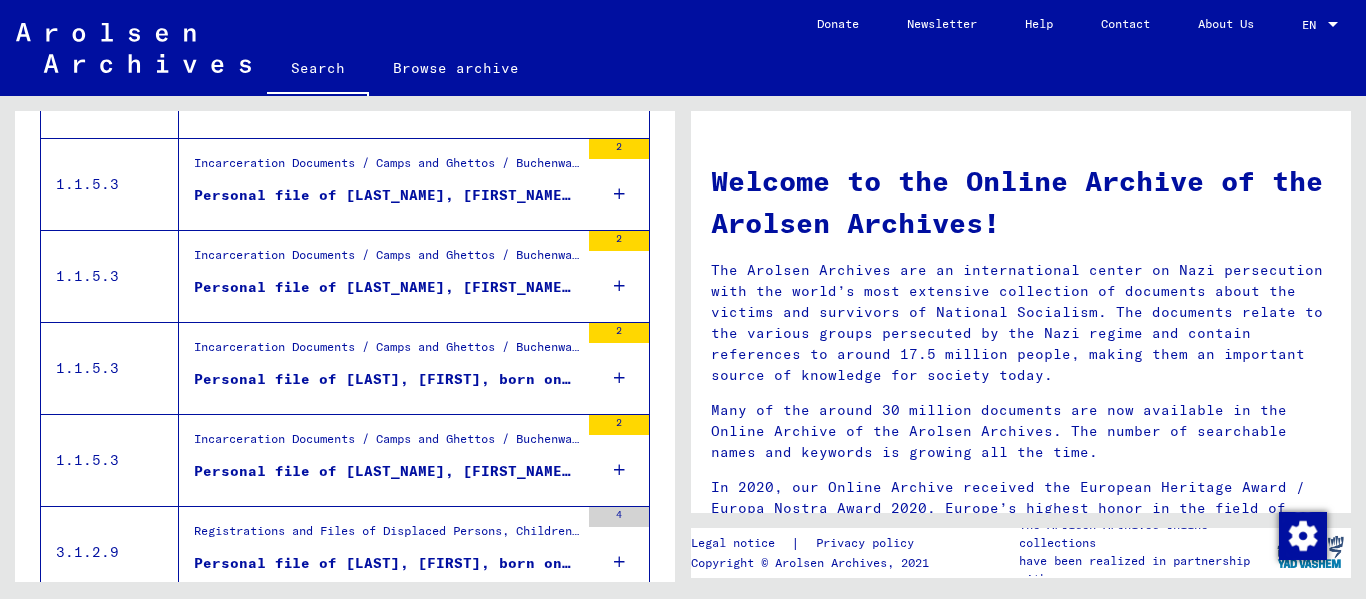 click at bounding box center [619, 378] 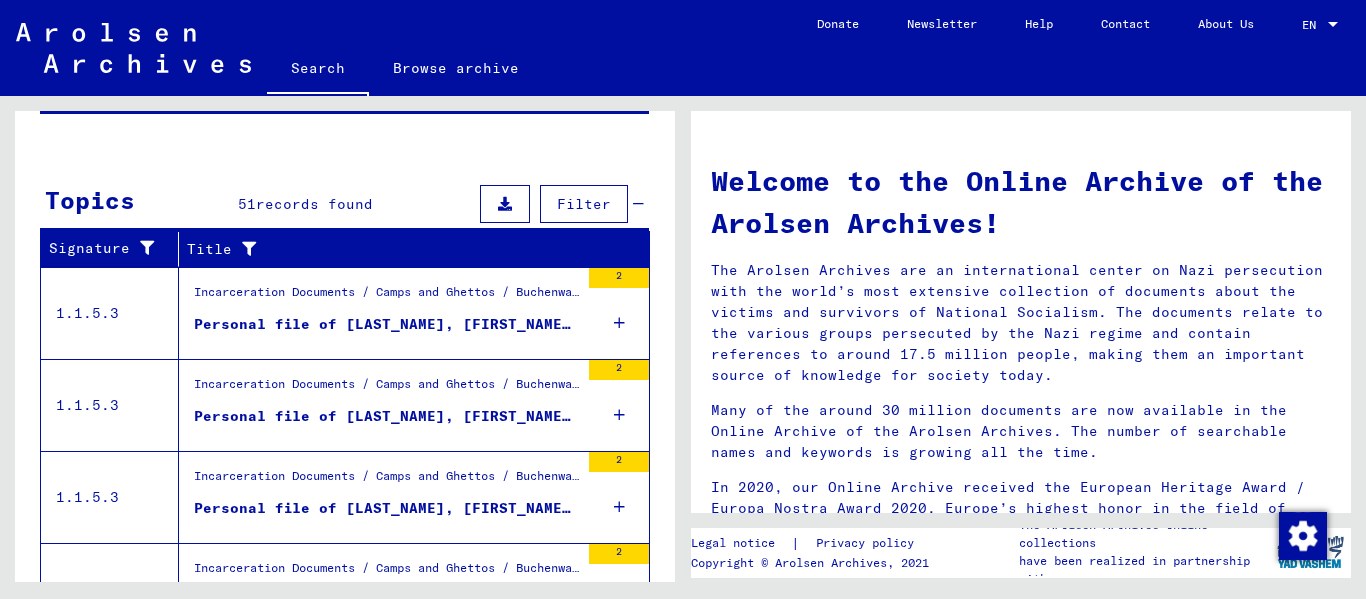 scroll, scrollTop: 200, scrollLeft: 0, axis: vertical 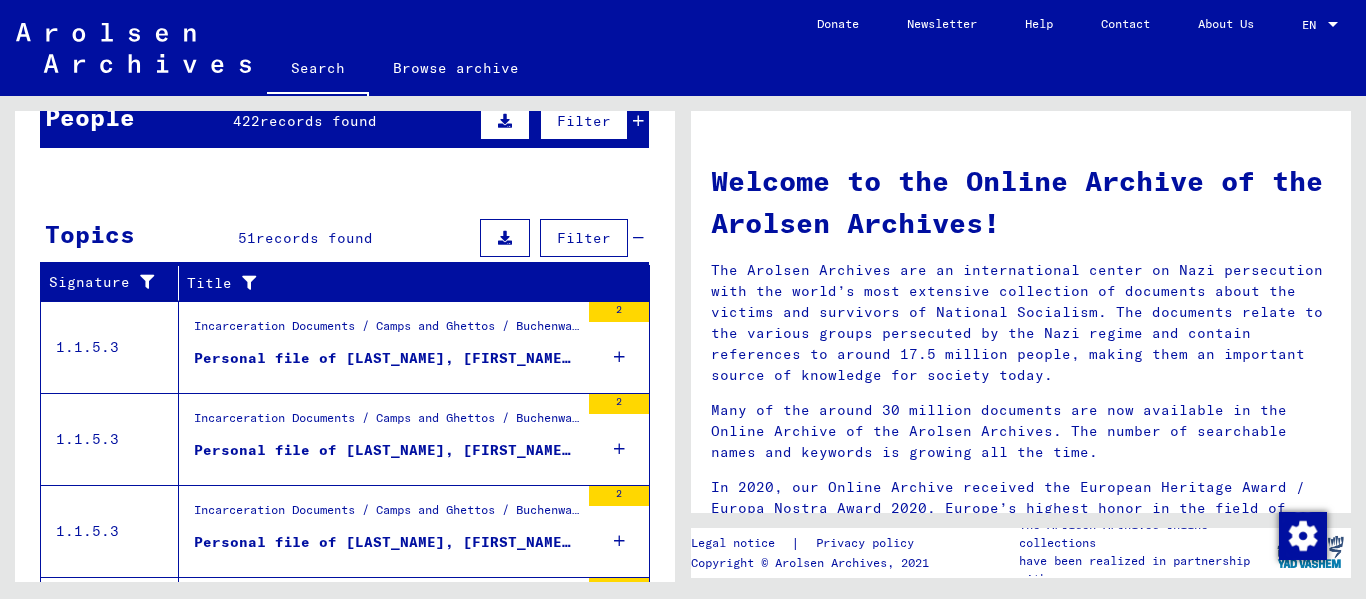 click at bounding box center [588, 376] 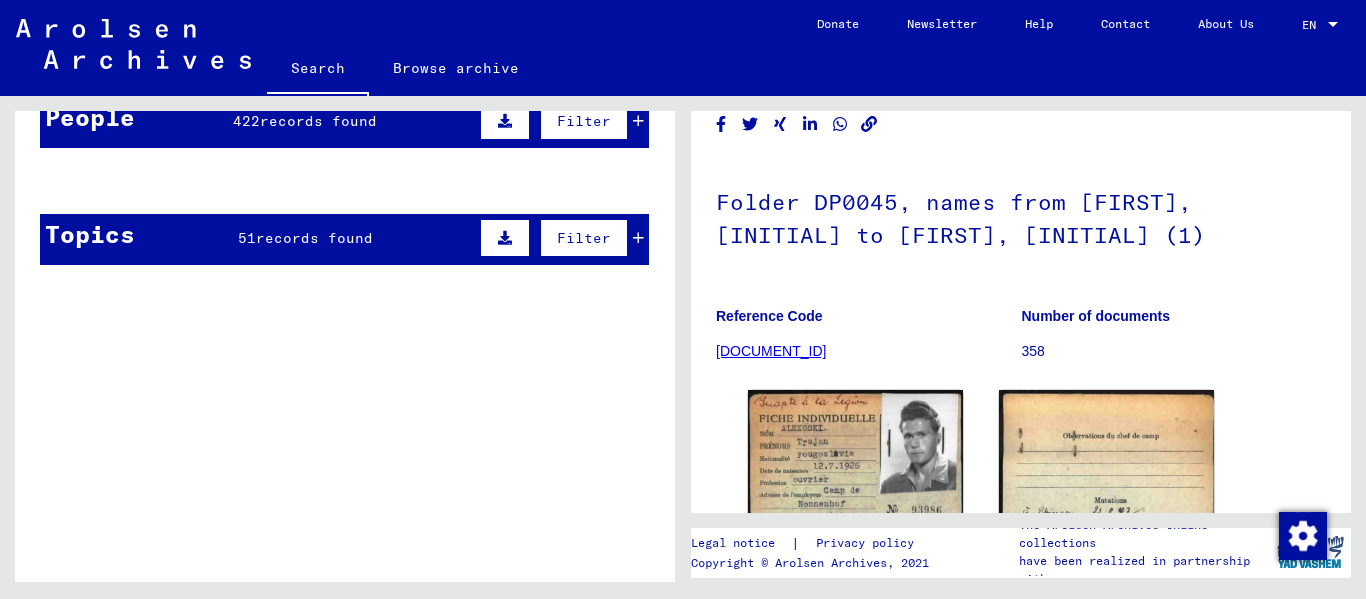 scroll, scrollTop: 300, scrollLeft: 0, axis: vertical 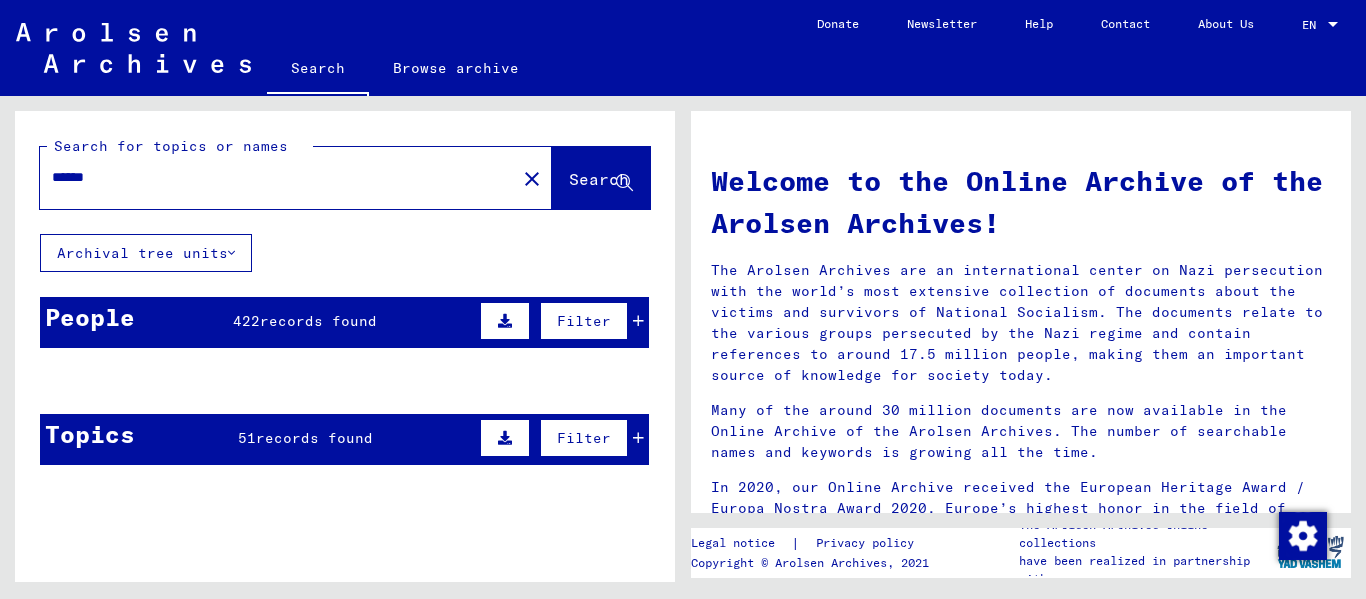 click on "Search" 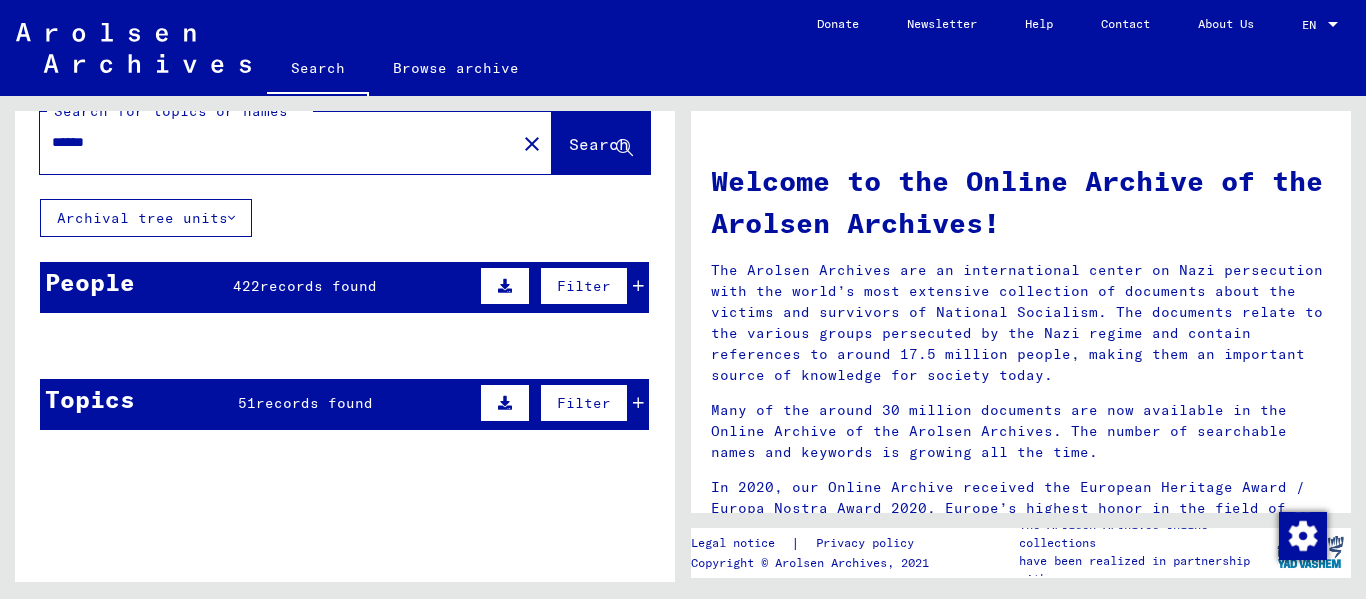 scroll, scrollTop: 0, scrollLeft: 0, axis: both 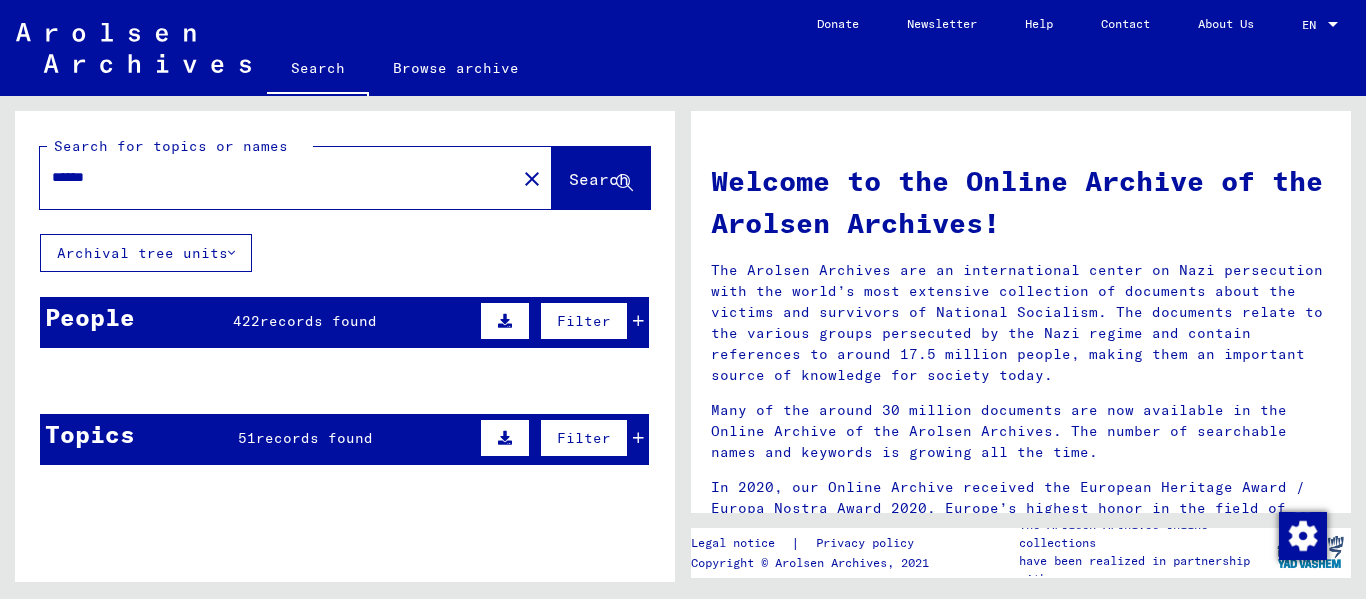 click on "Filter" at bounding box center [584, 438] 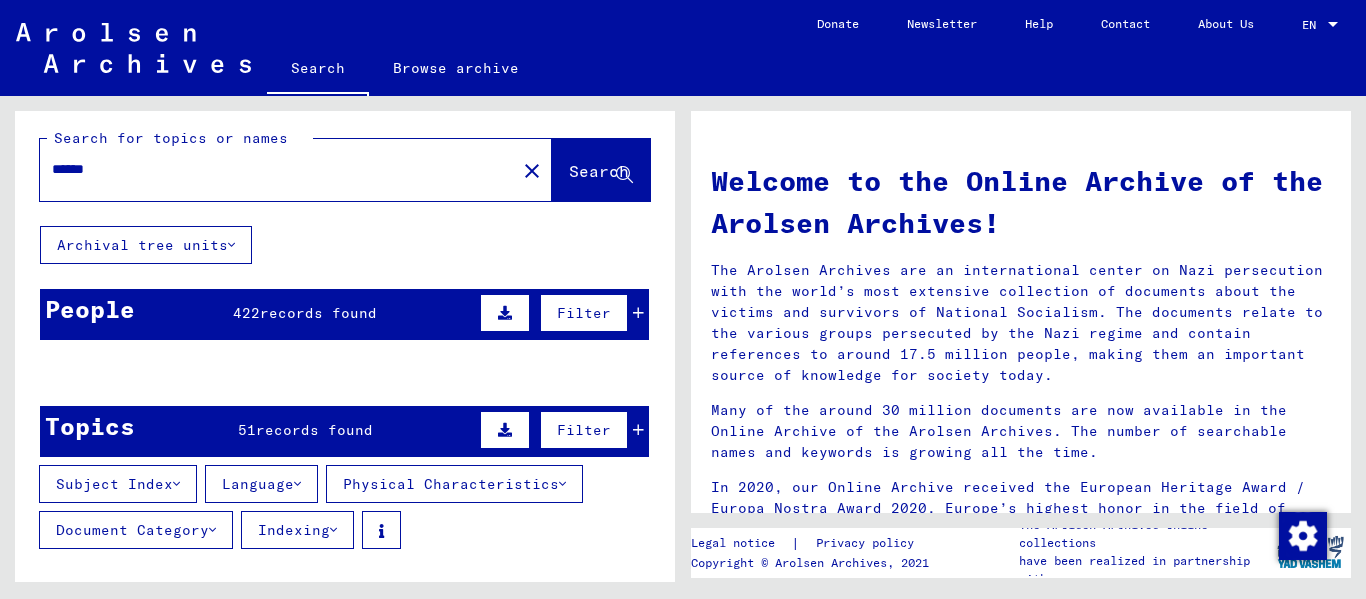 scroll, scrollTop: 0, scrollLeft: 0, axis: both 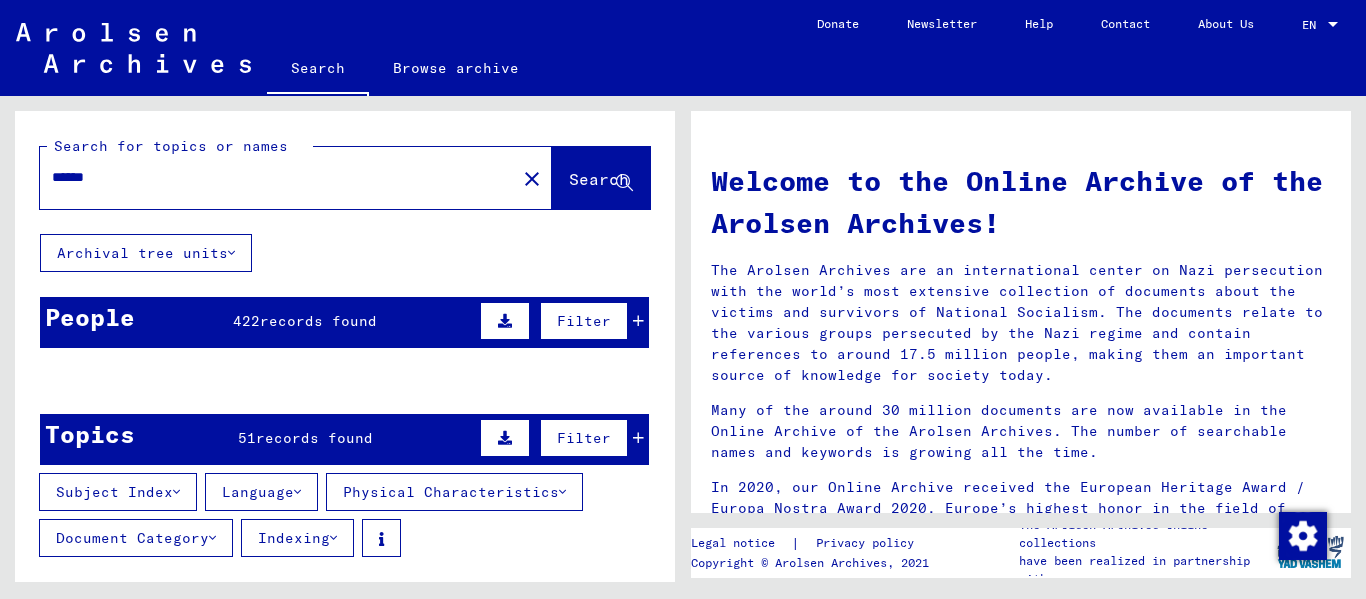 click on "Filter" at bounding box center [584, 438] 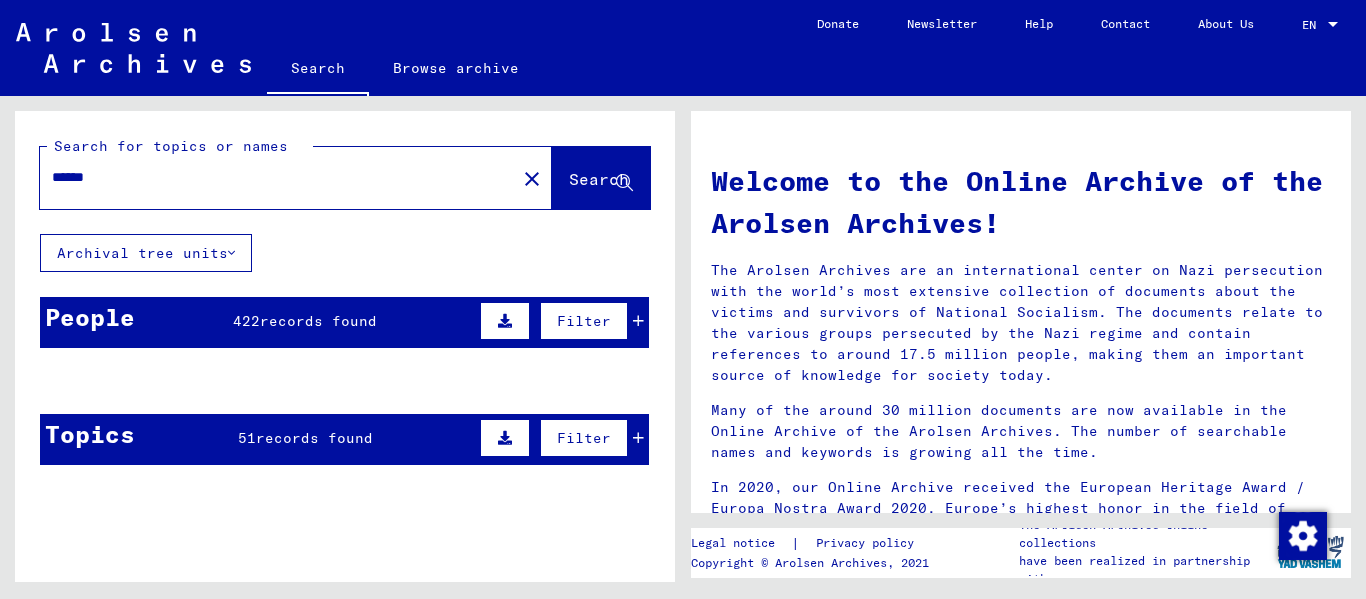 click on "Filter" at bounding box center (584, 321) 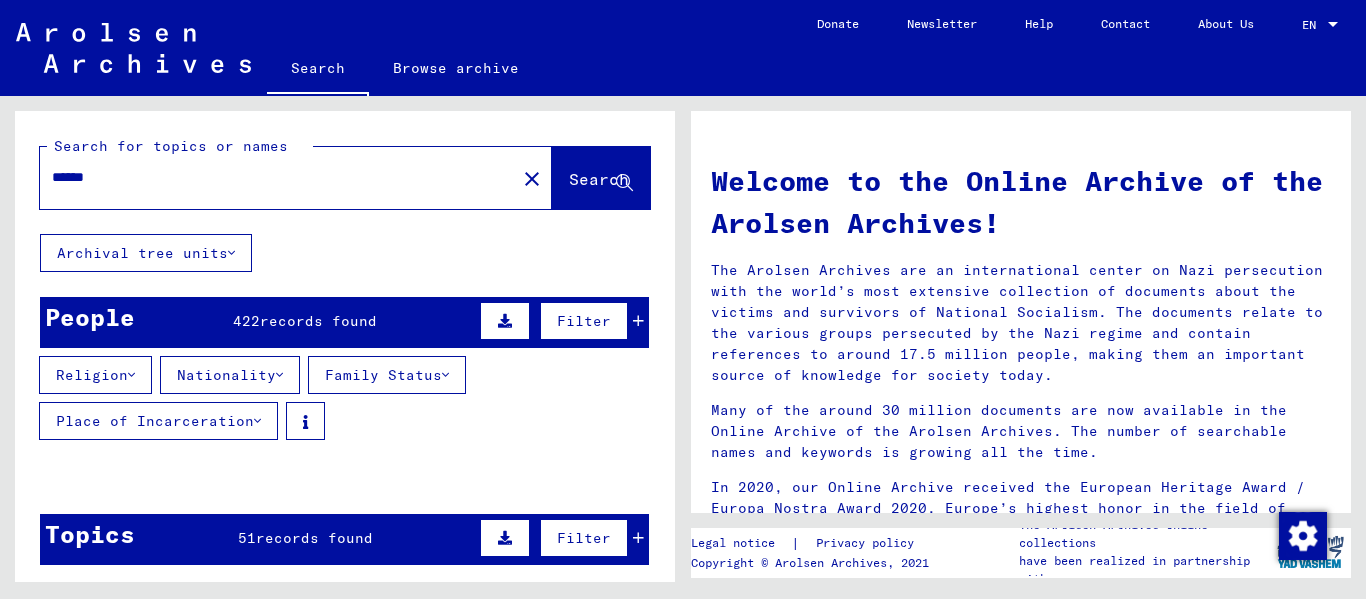 click on "Religion" at bounding box center [95, 375] 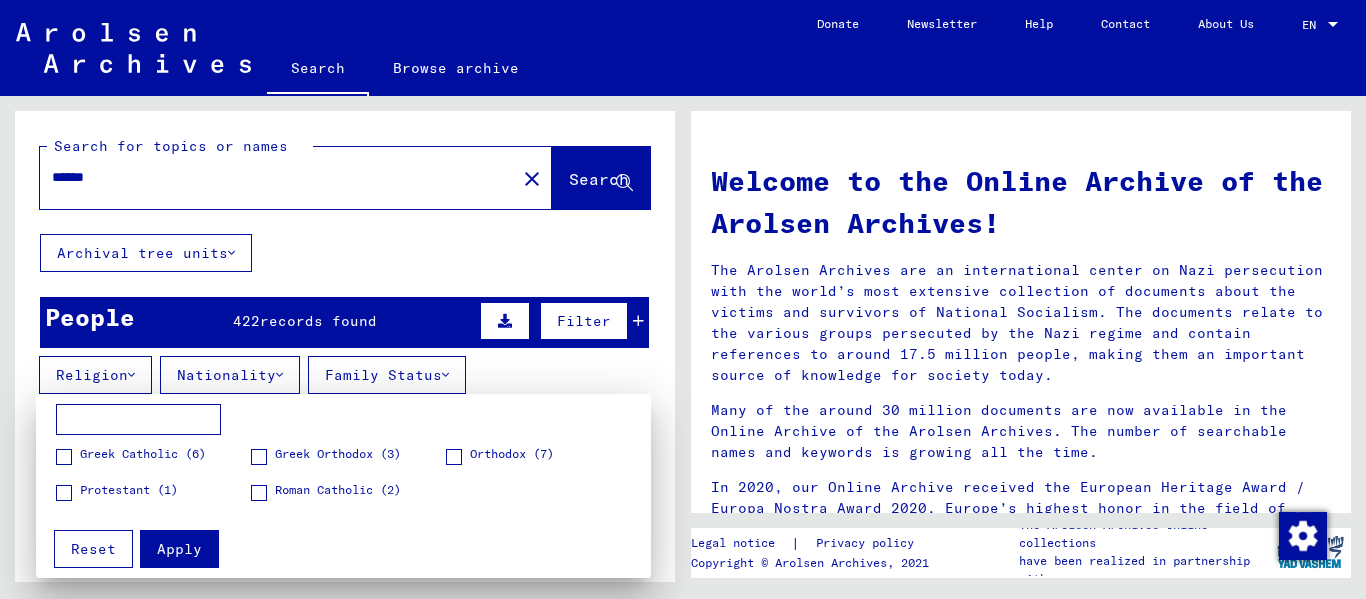 click at bounding box center [683, 299] 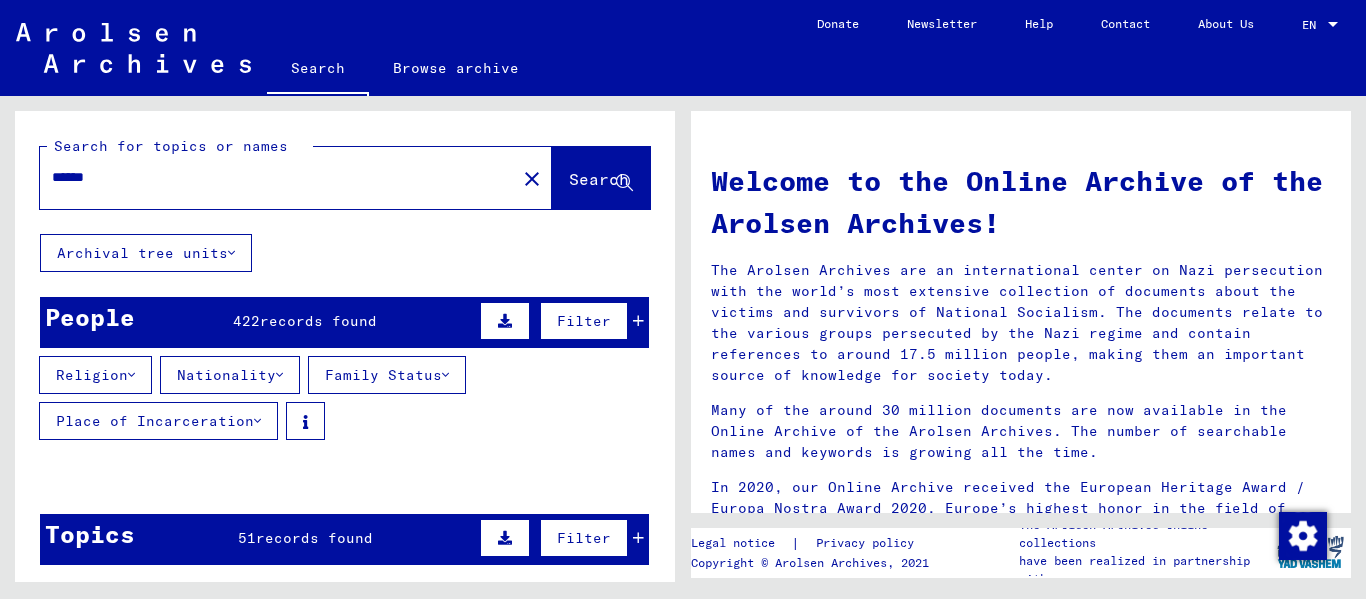 click on "Nationality" at bounding box center [230, 375] 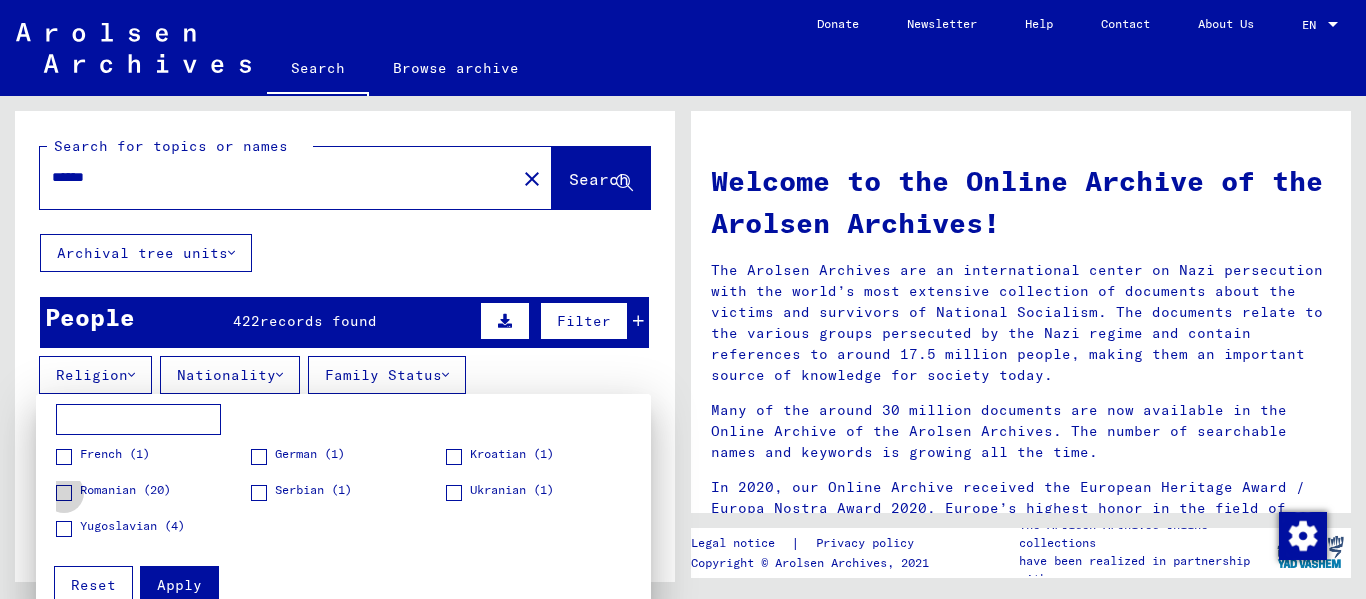 click on "Romanian (20)" at bounding box center [113, 491] 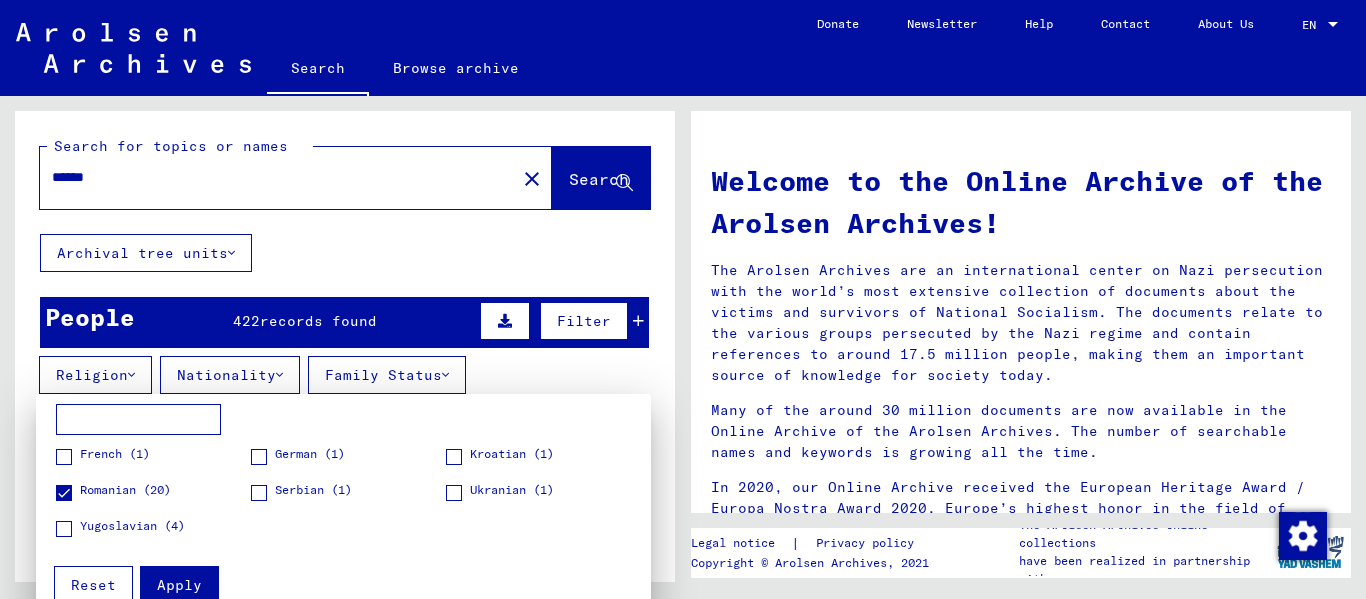 click on "Apply" at bounding box center [179, 585] 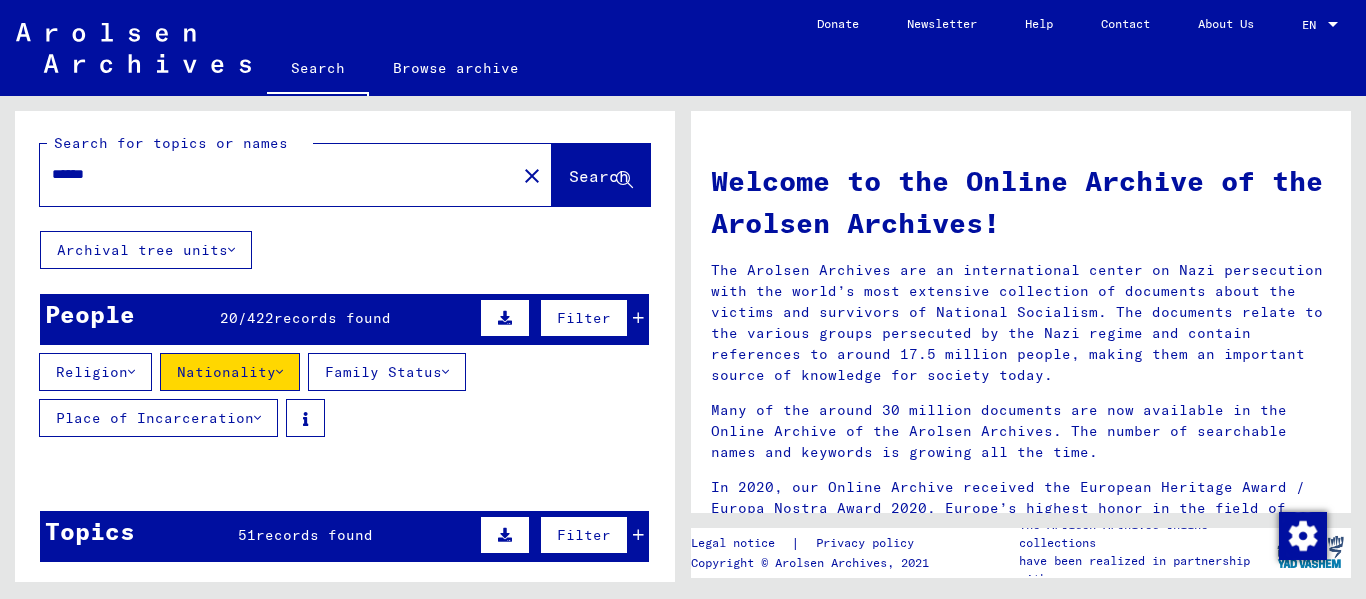 scroll, scrollTop: 0, scrollLeft: 0, axis: both 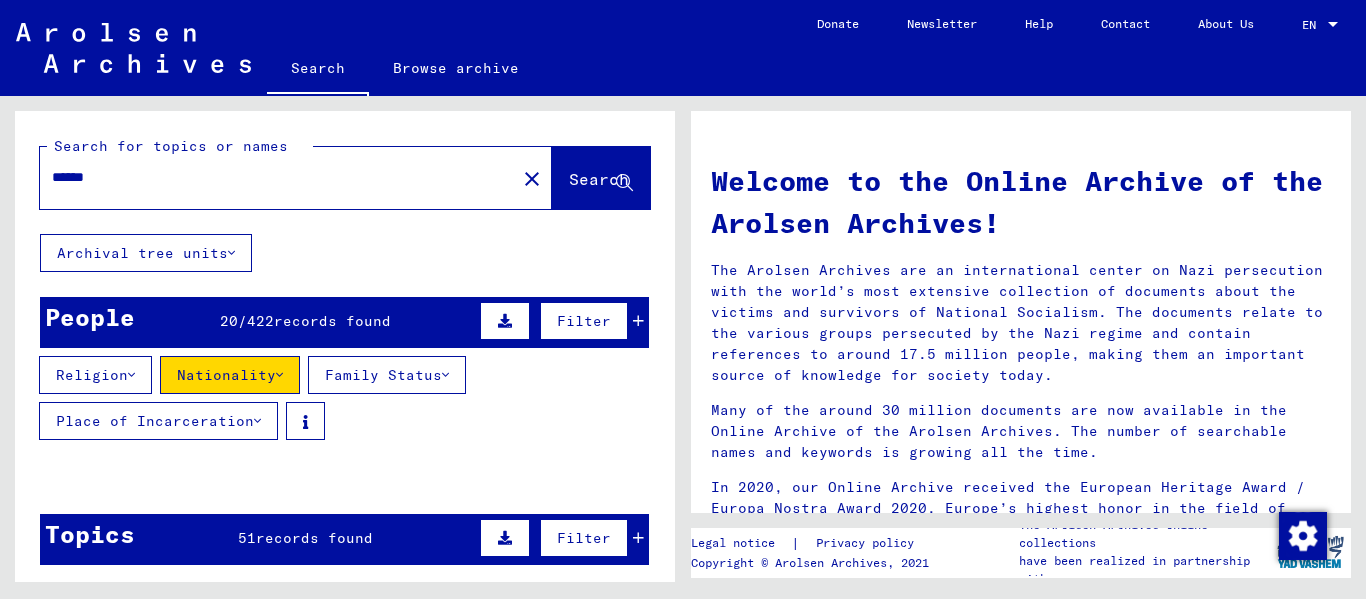click at bounding box center (638, 321) 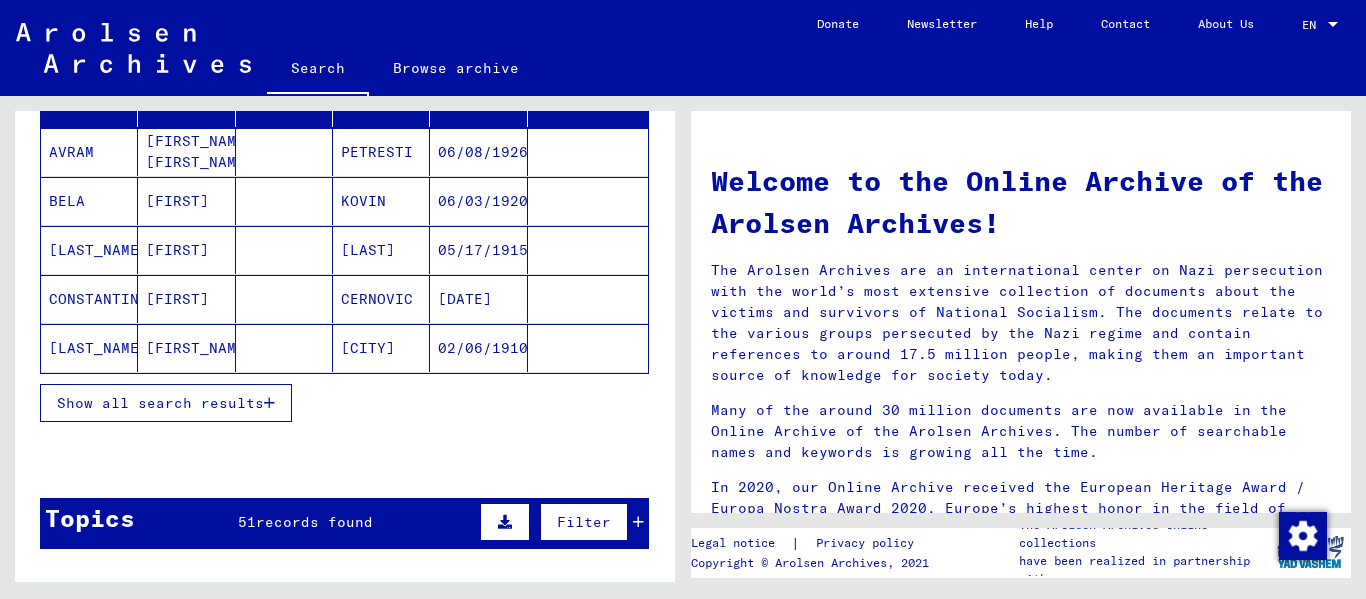 scroll, scrollTop: 400, scrollLeft: 0, axis: vertical 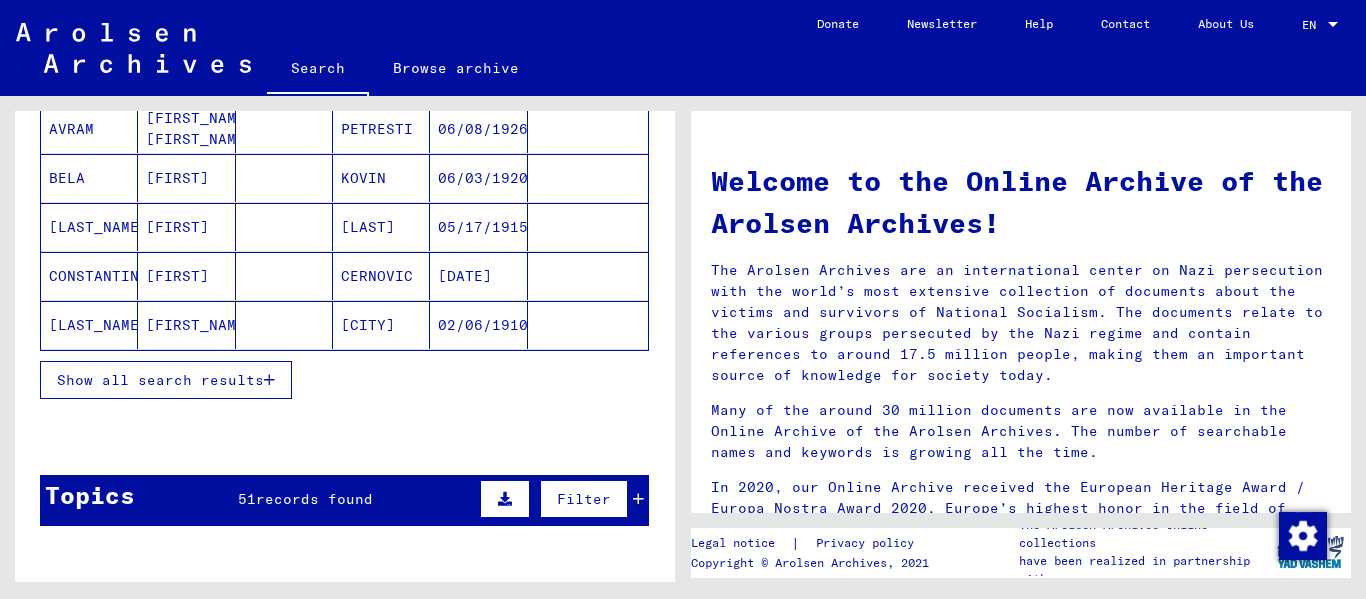 click on "Show all search results" at bounding box center [166, 380] 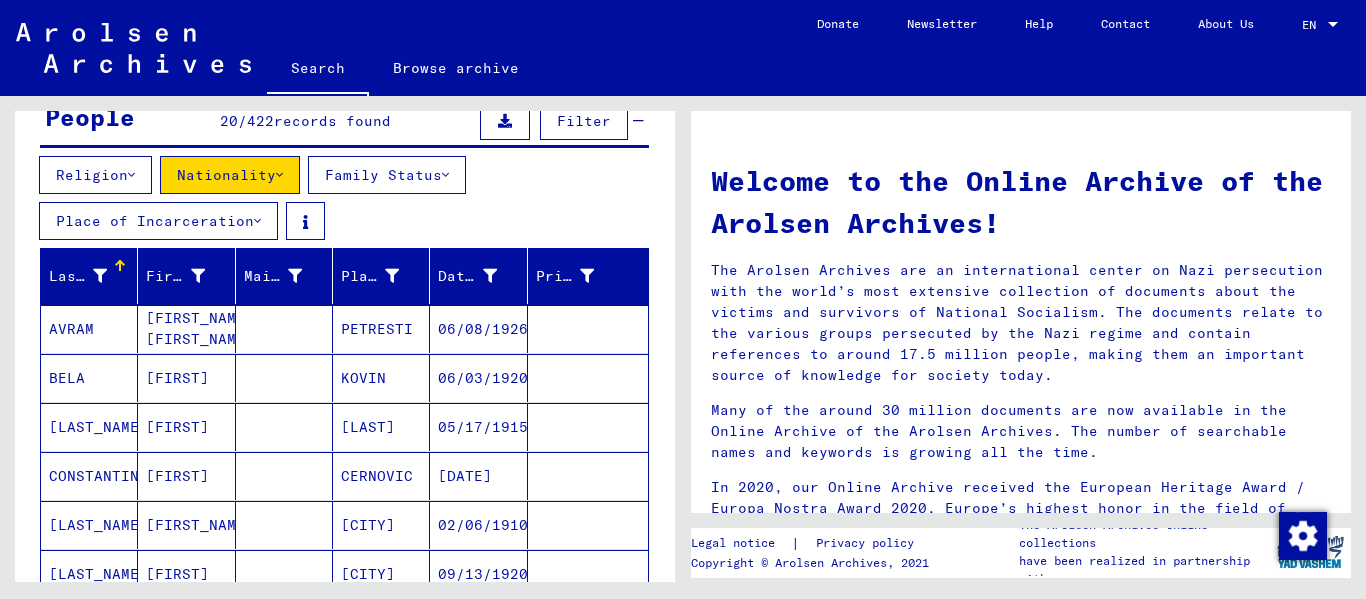 scroll, scrollTop: 0, scrollLeft: 0, axis: both 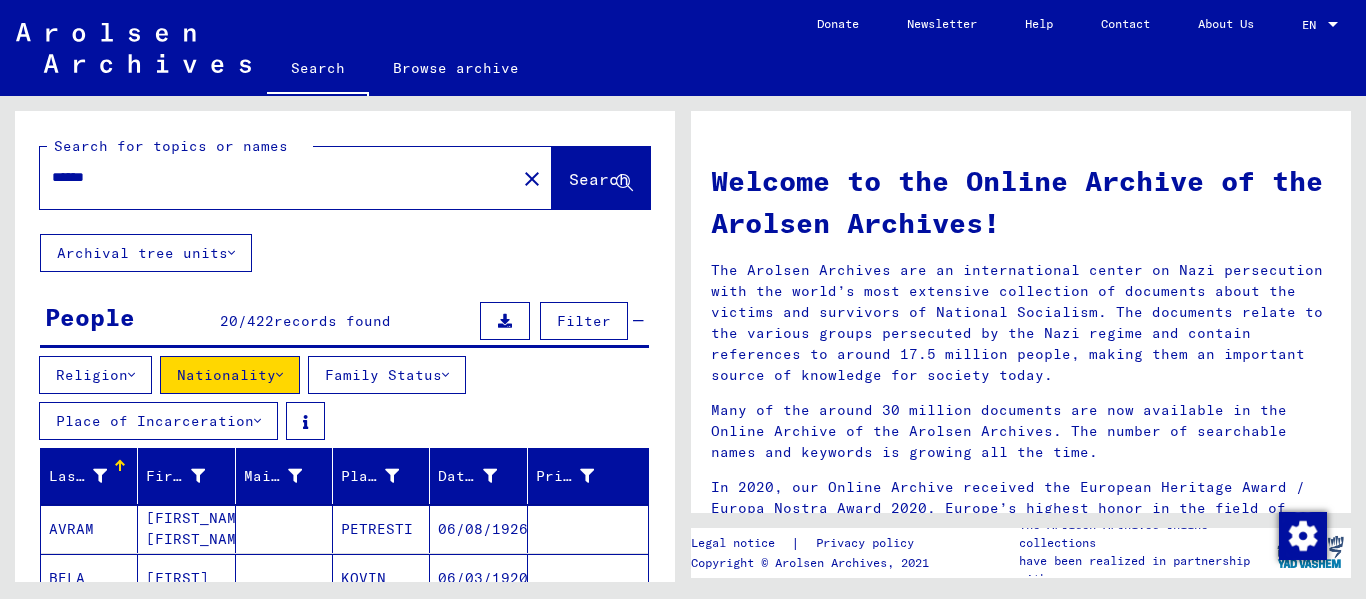 click on "Nationality" at bounding box center [230, 375] 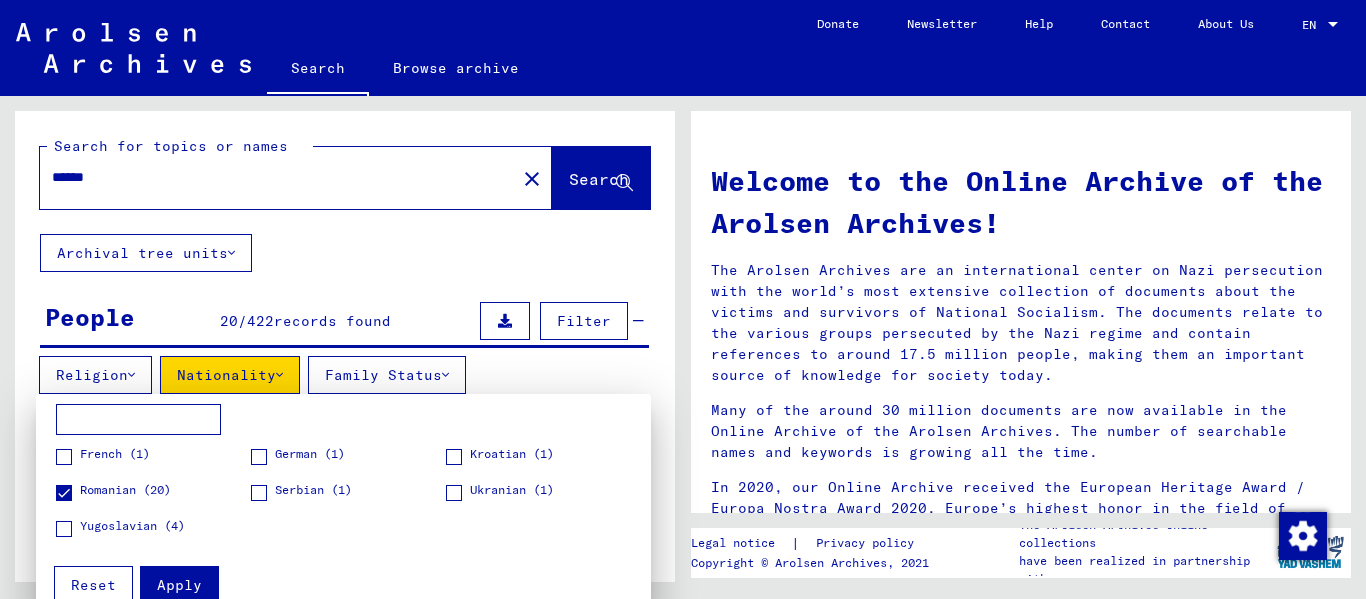 click at bounding box center [683, 299] 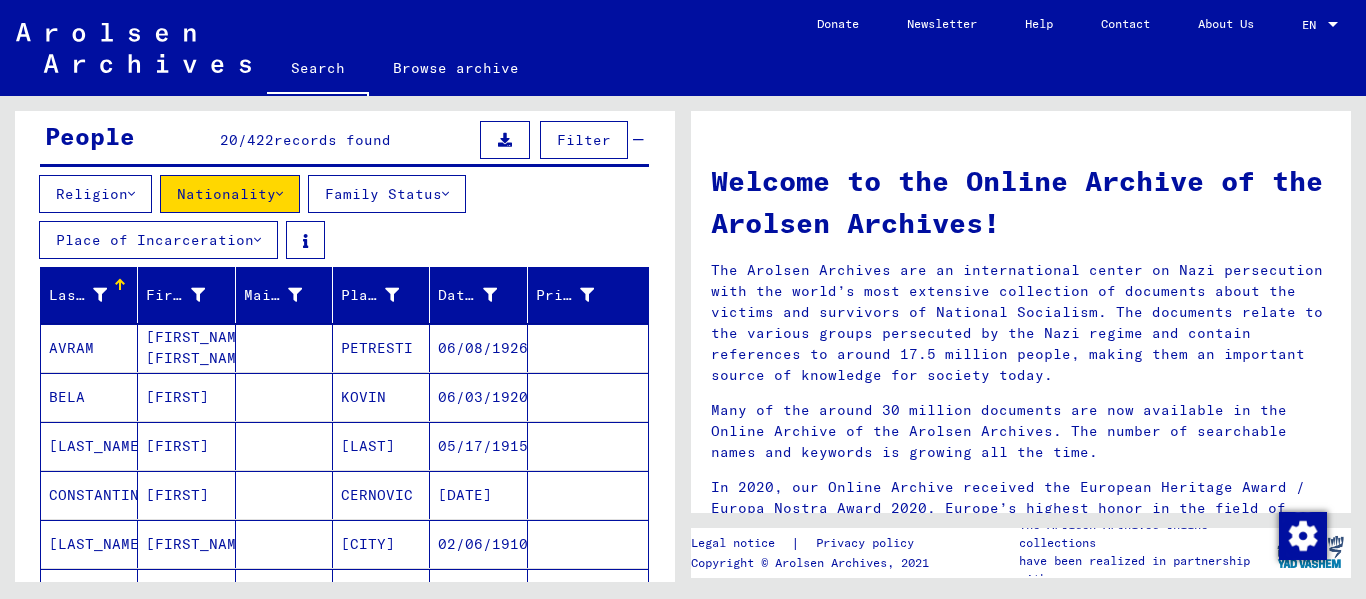 scroll, scrollTop: 200, scrollLeft: 0, axis: vertical 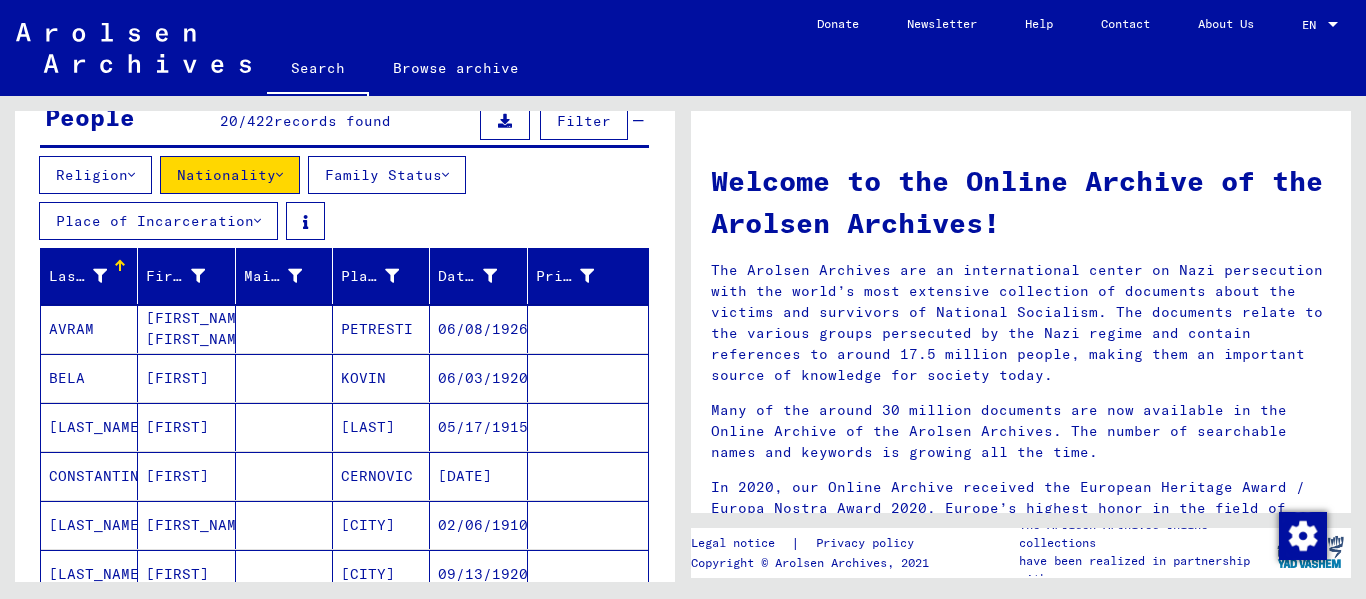 click on "Religion" at bounding box center (95, 175) 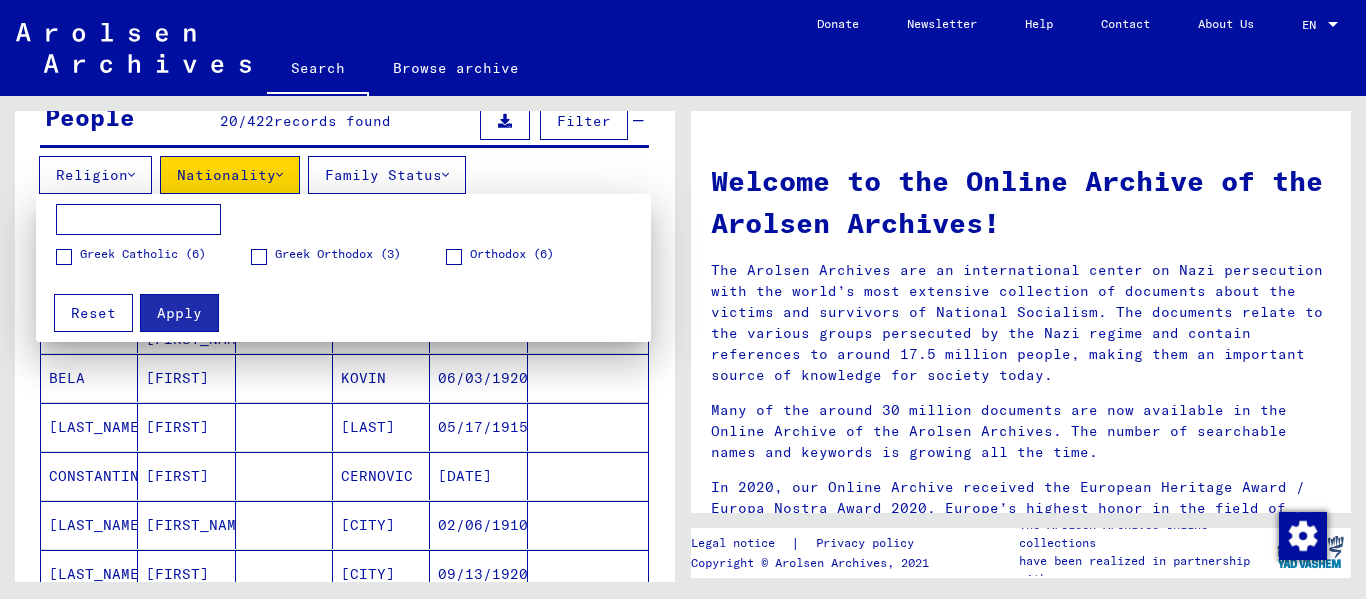 click at bounding box center (683, 299) 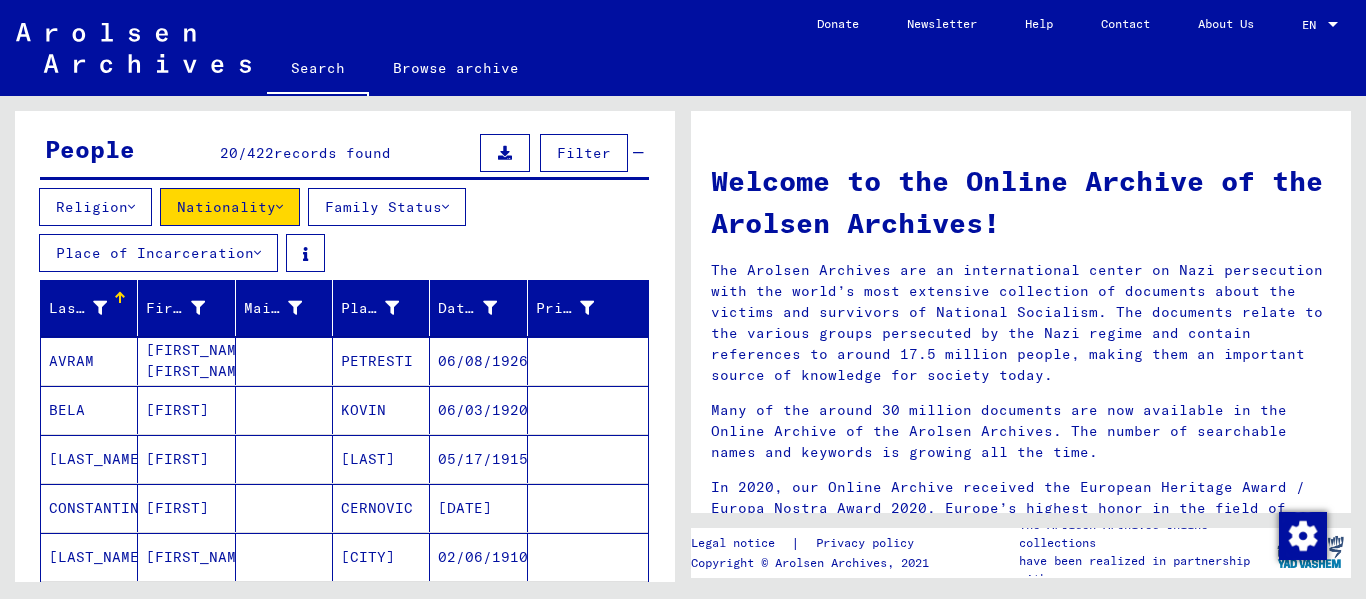 scroll, scrollTop: 300, scrollLeft: 0, axis: vertical 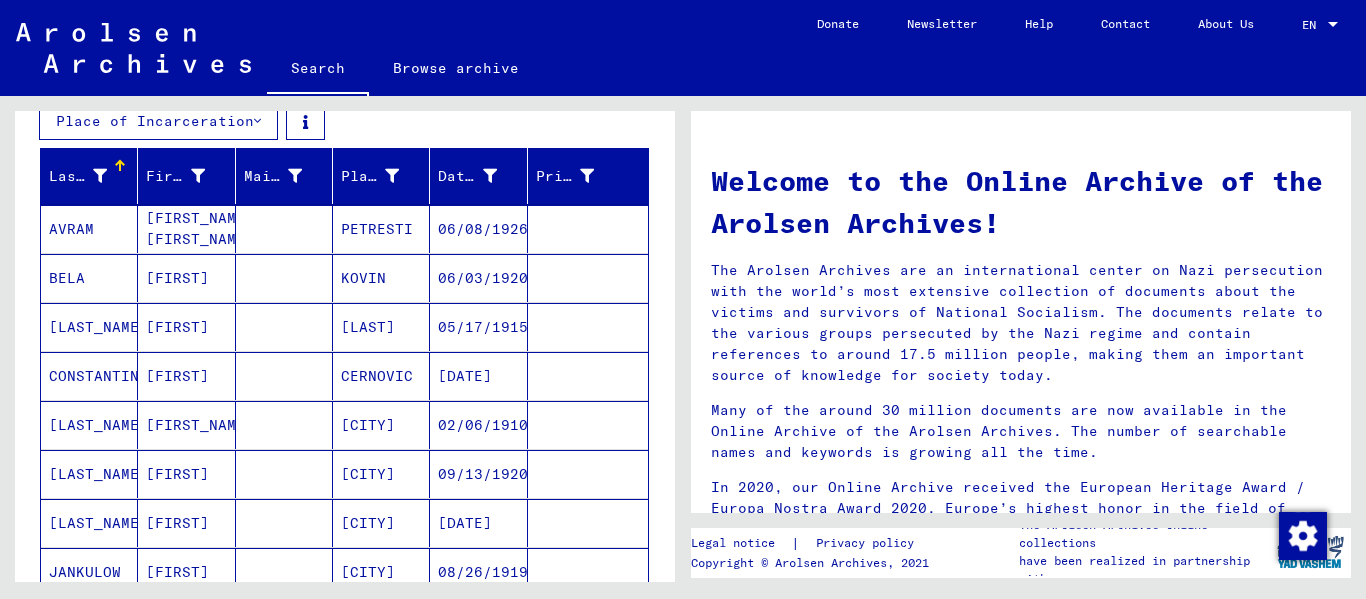 click on "[FIRST_NAME] [FIRST_NAME]" at bounding box center [186, 278] 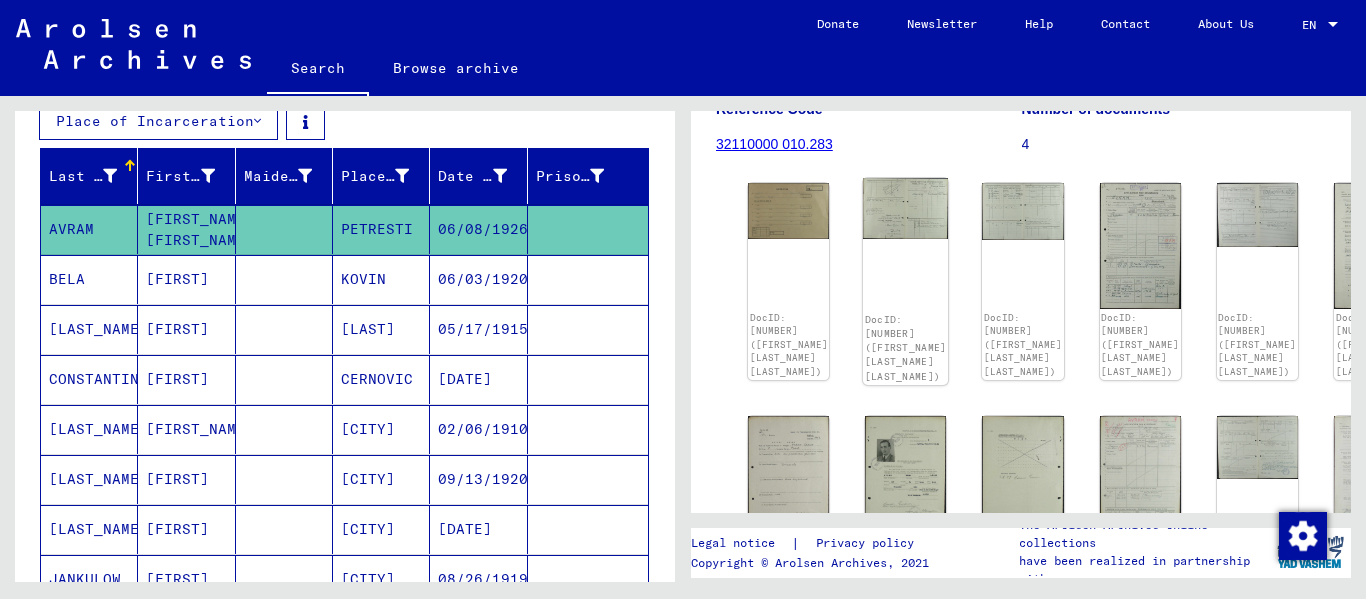 scroll, scrollTop: 77, scrollLeft: 0, axis: vertical 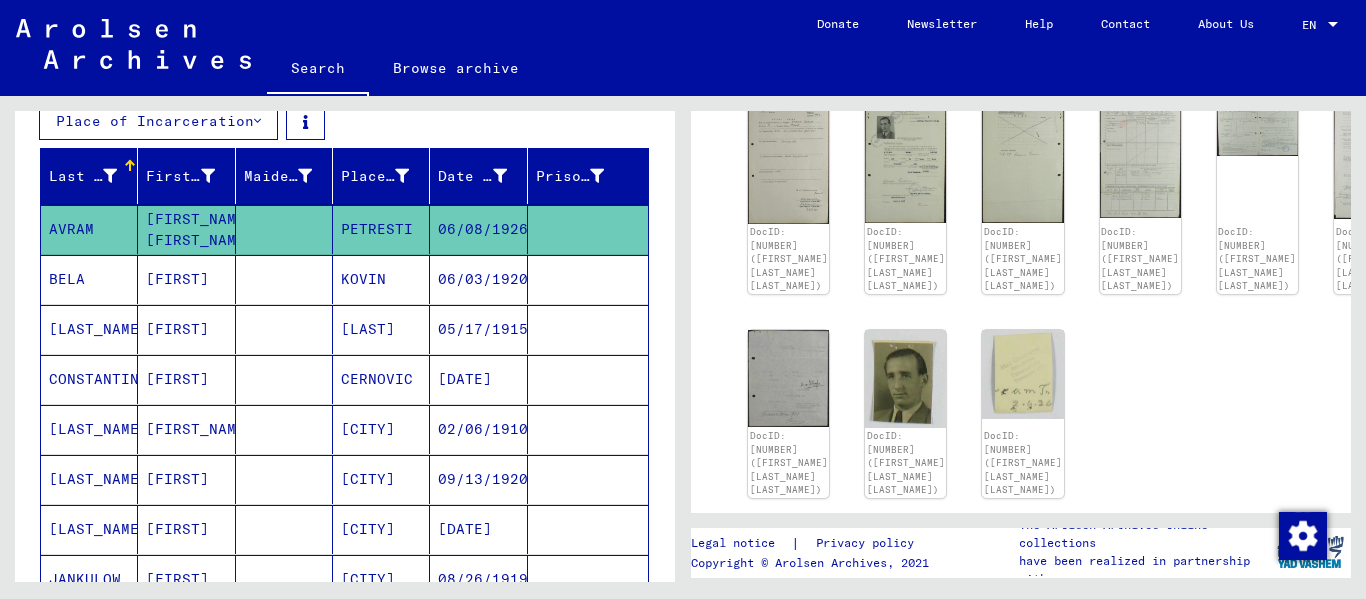 click on "[LAST_NAME]" at bounding box center (89, 379) 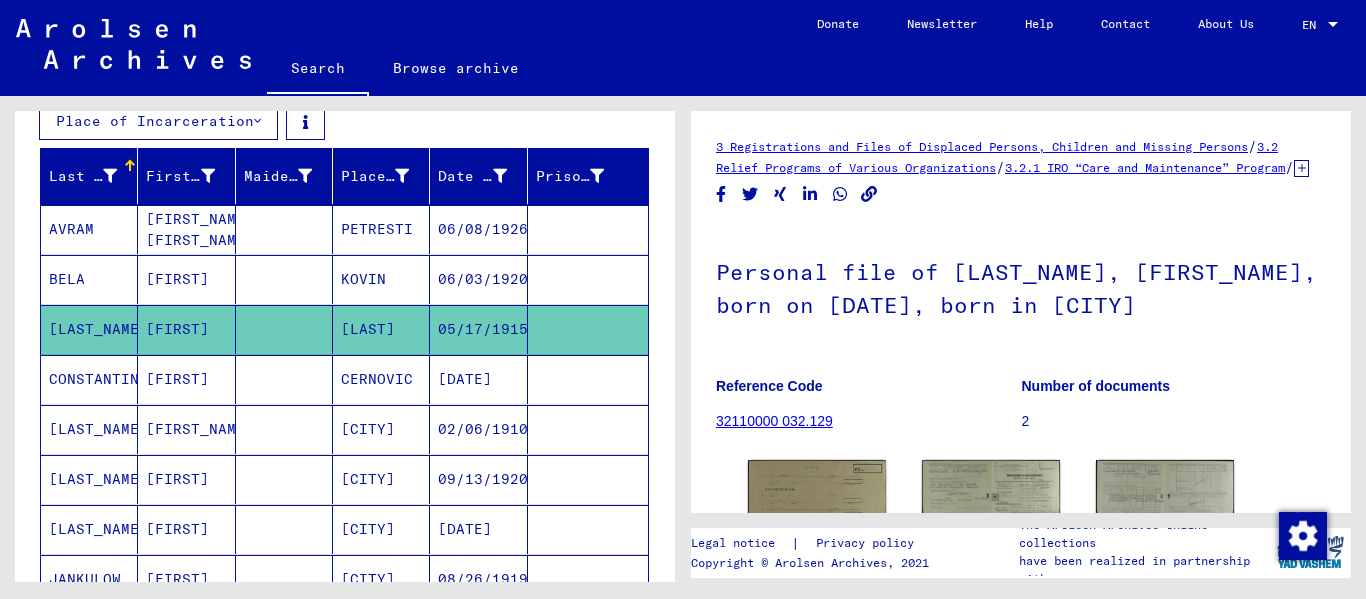 scroll, scrollTop: 0, scrollLeft: 0, axis: both 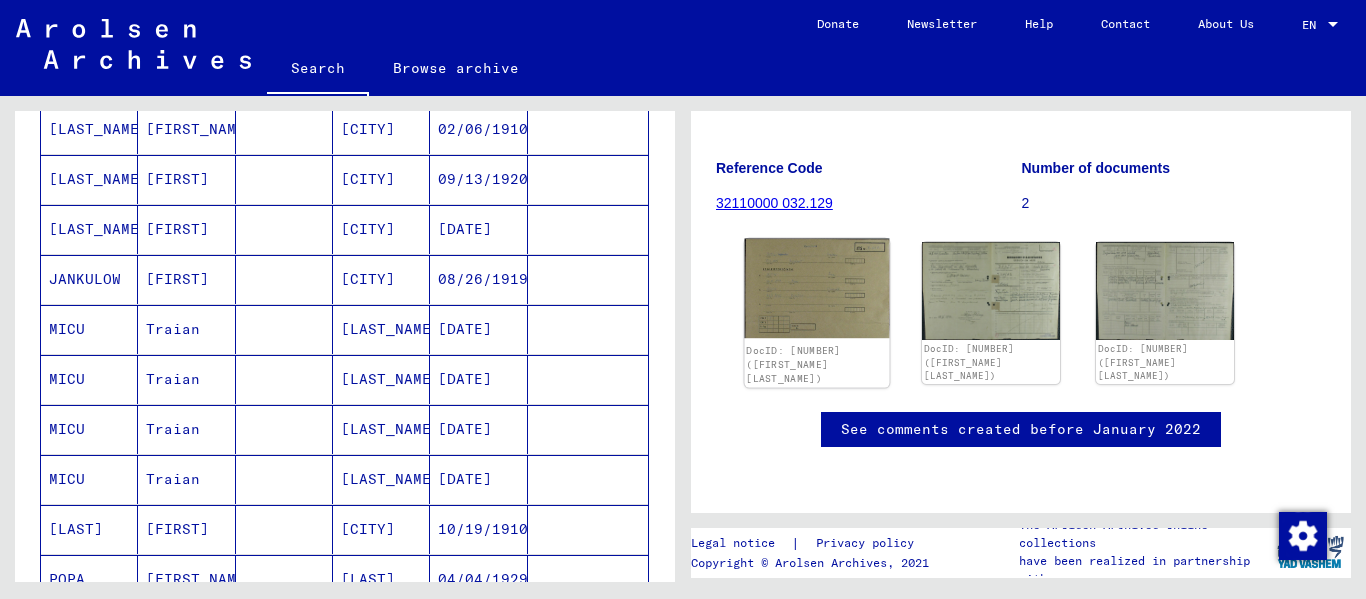 click 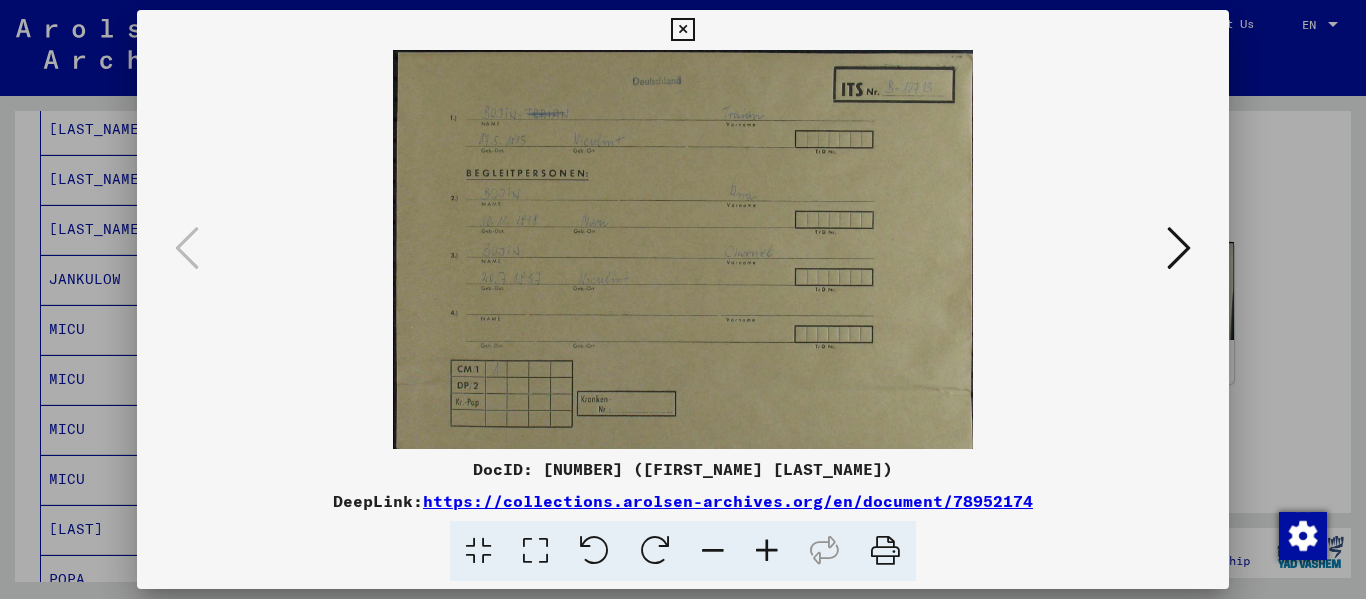 click at bounding box center (1179, 248) 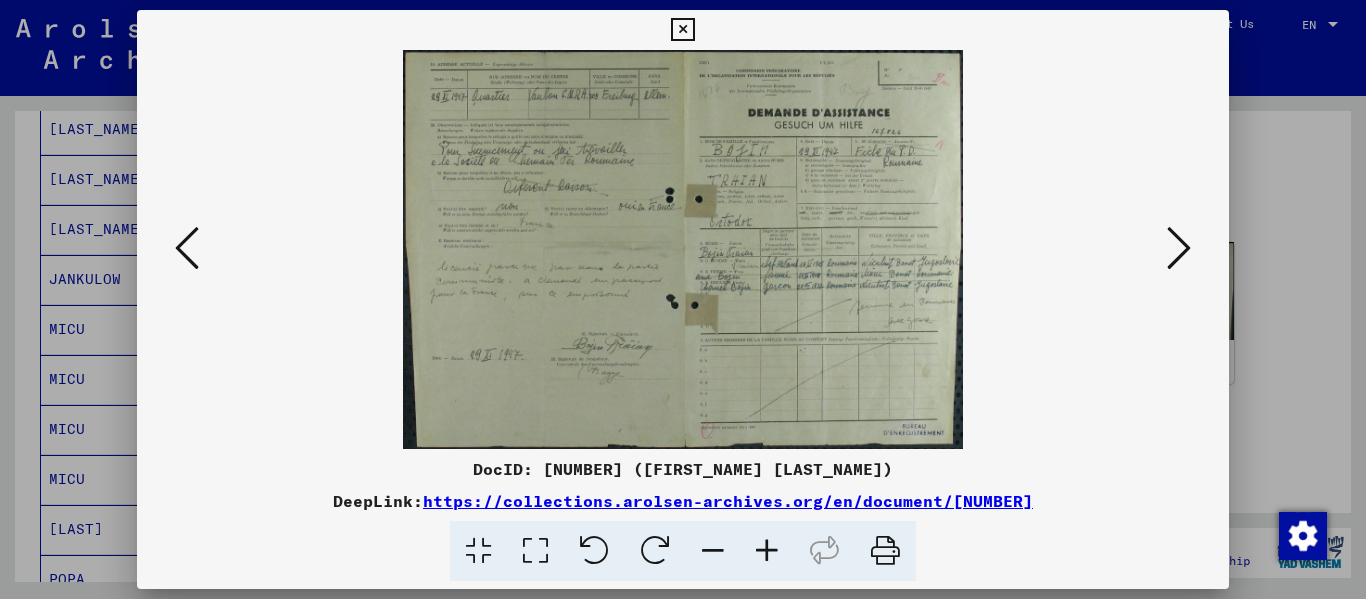 click at bounding box center [1179, 248] 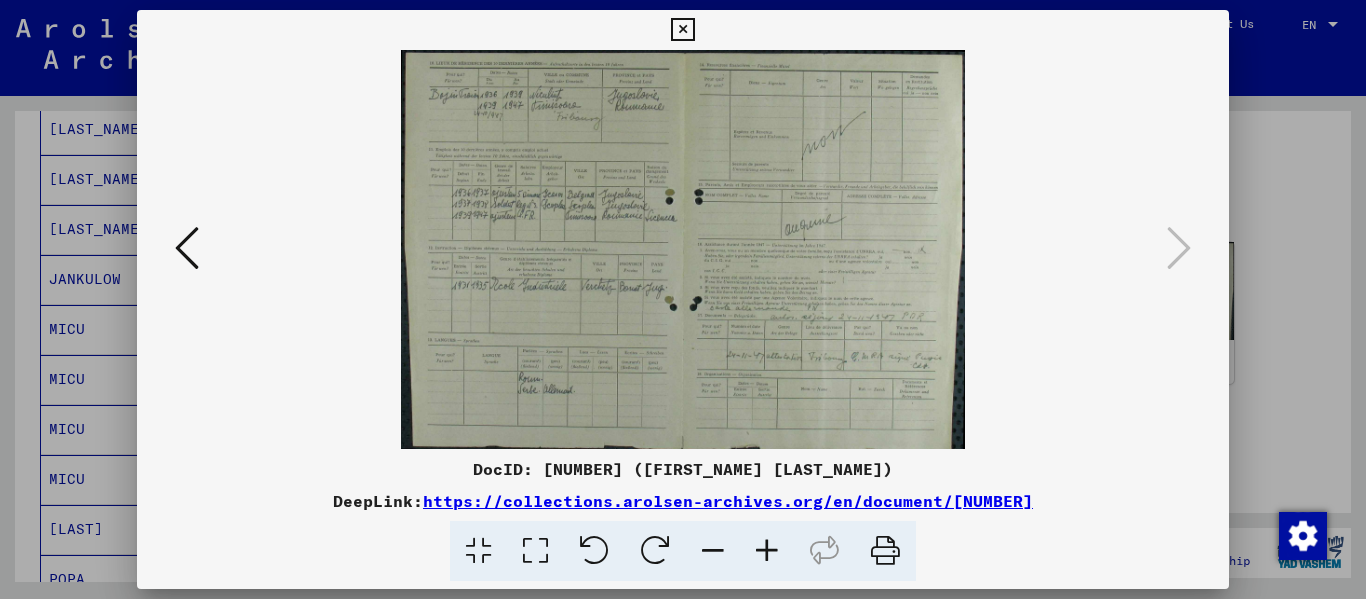 click at bounding box center [683, 249] 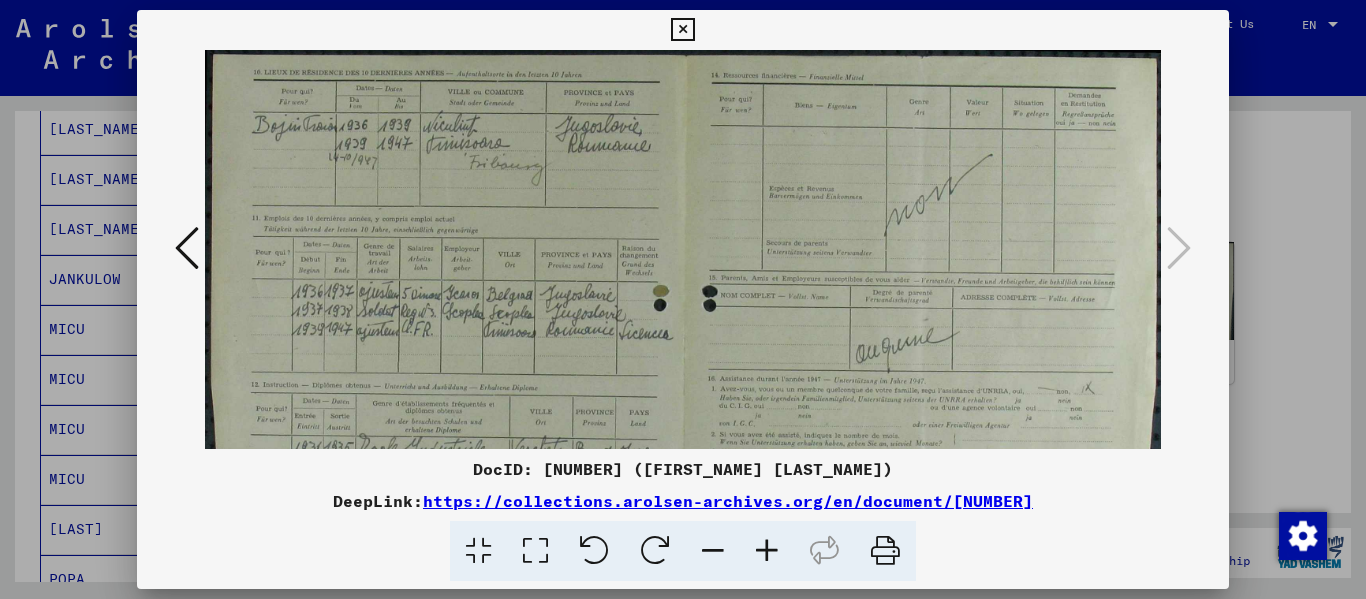 click at bounding box center [187, 248] 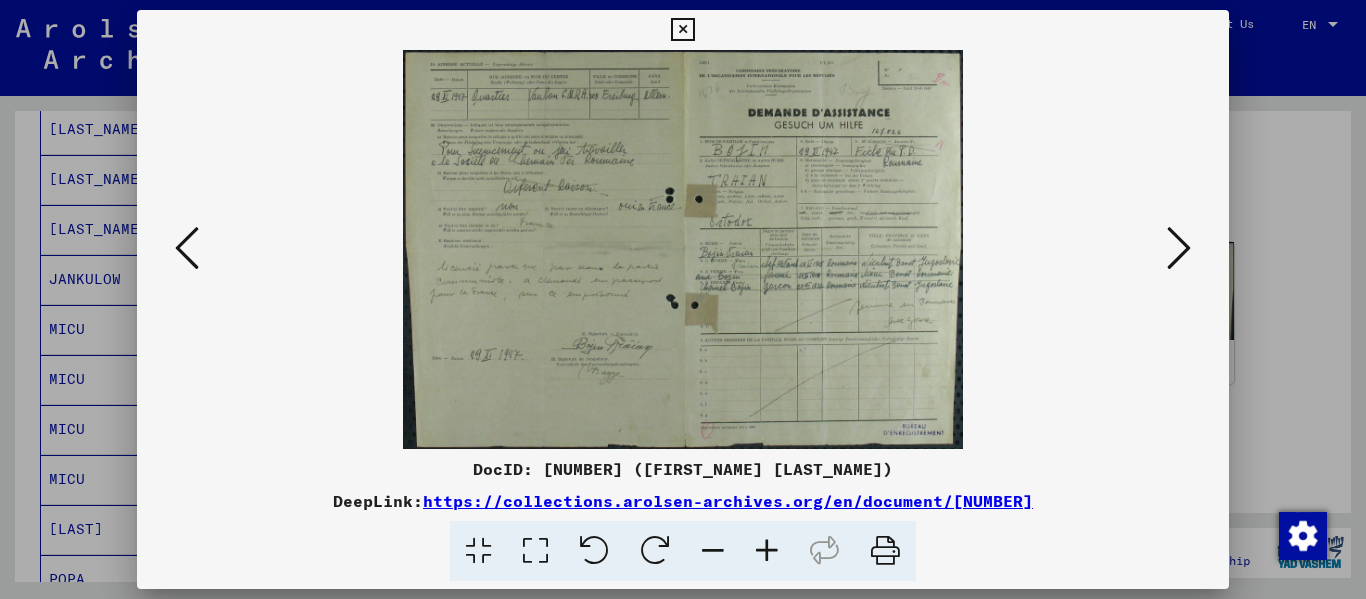 click at bounding box center [478, 551] 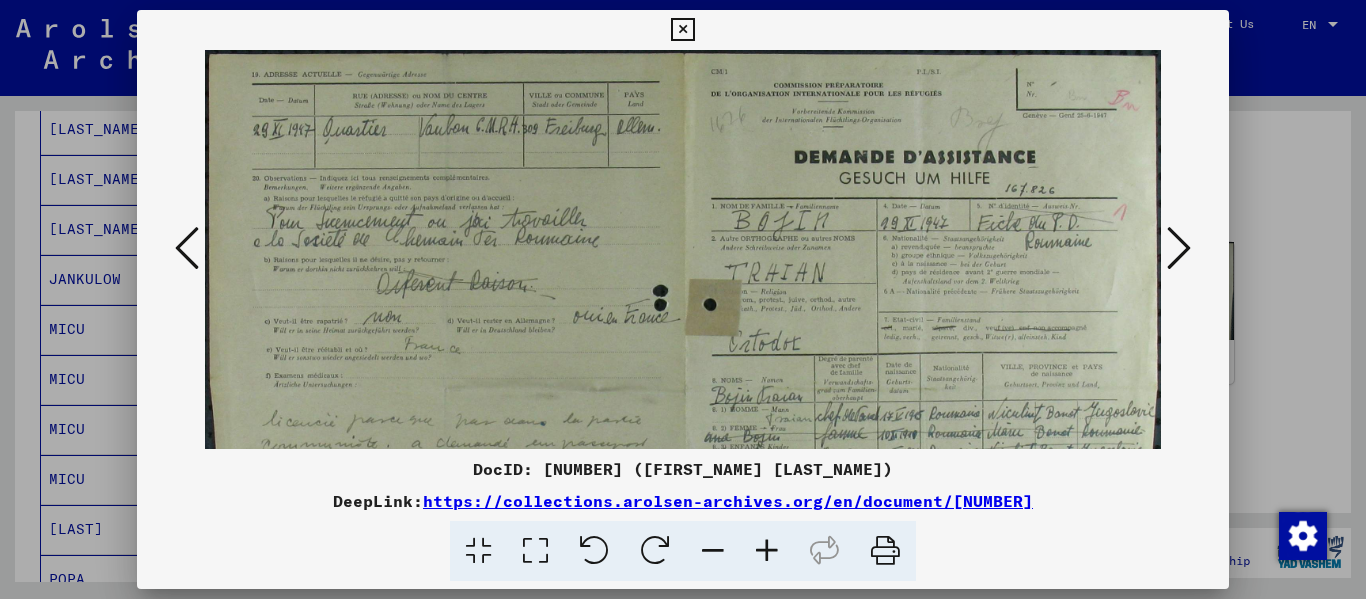 click at bounding box center (187, 248) 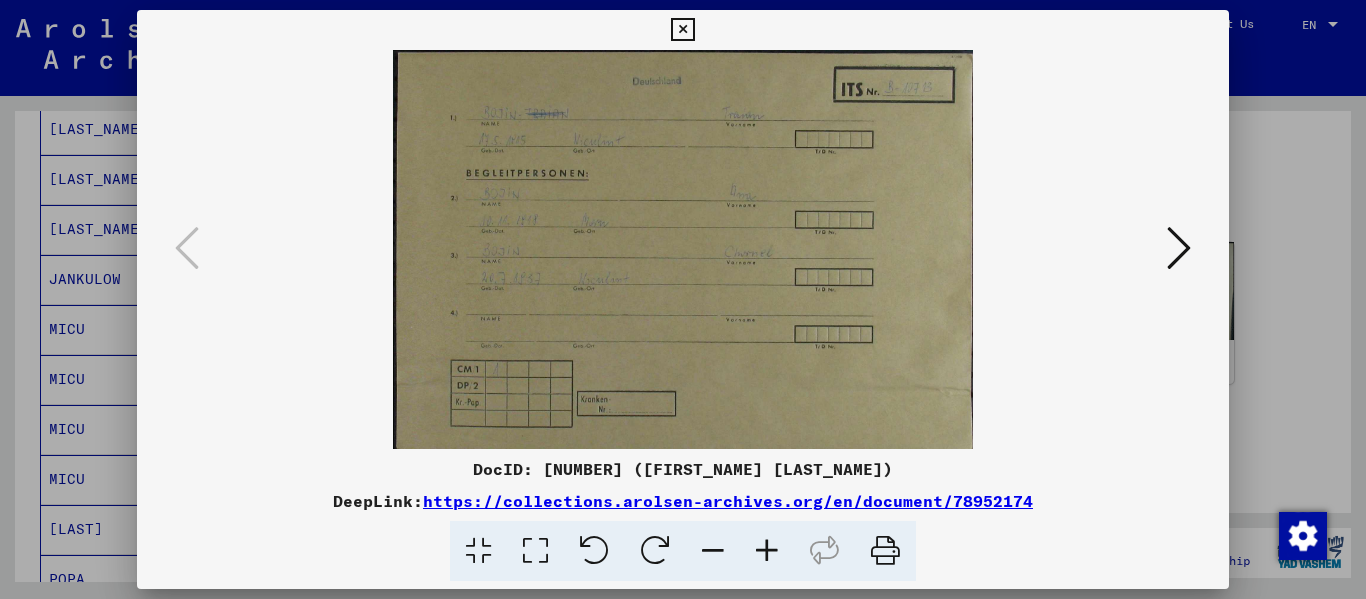 click at bounding box center [535, 551] 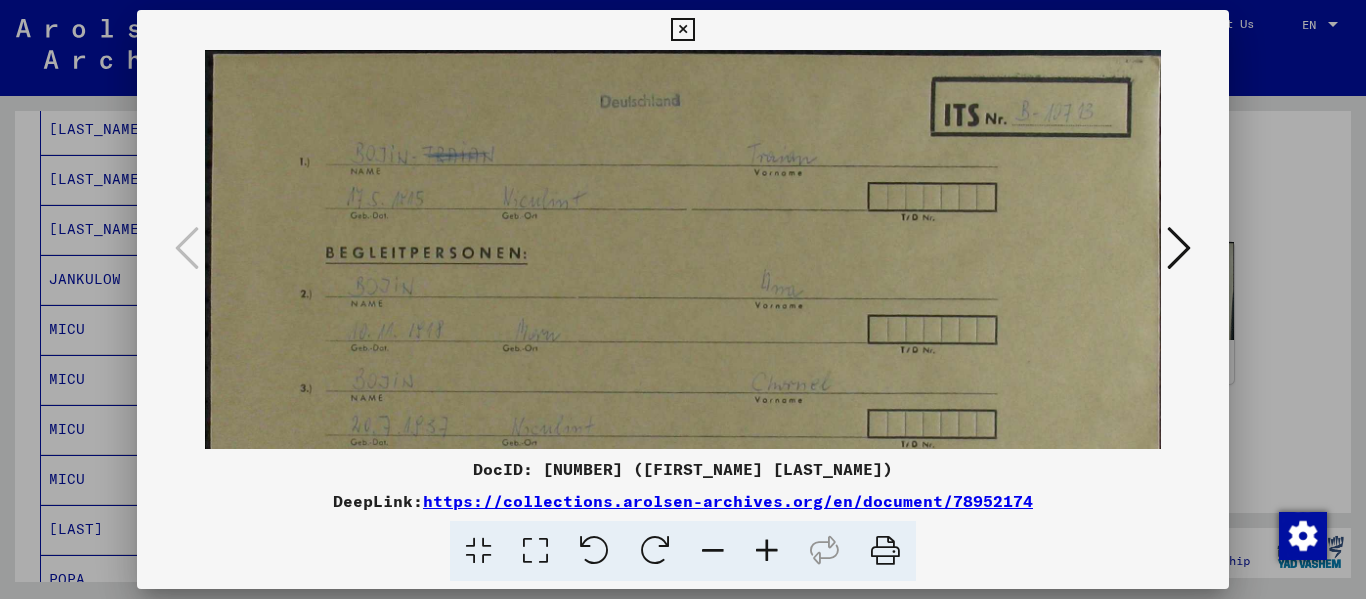 click at bounding box center (1179, 248) 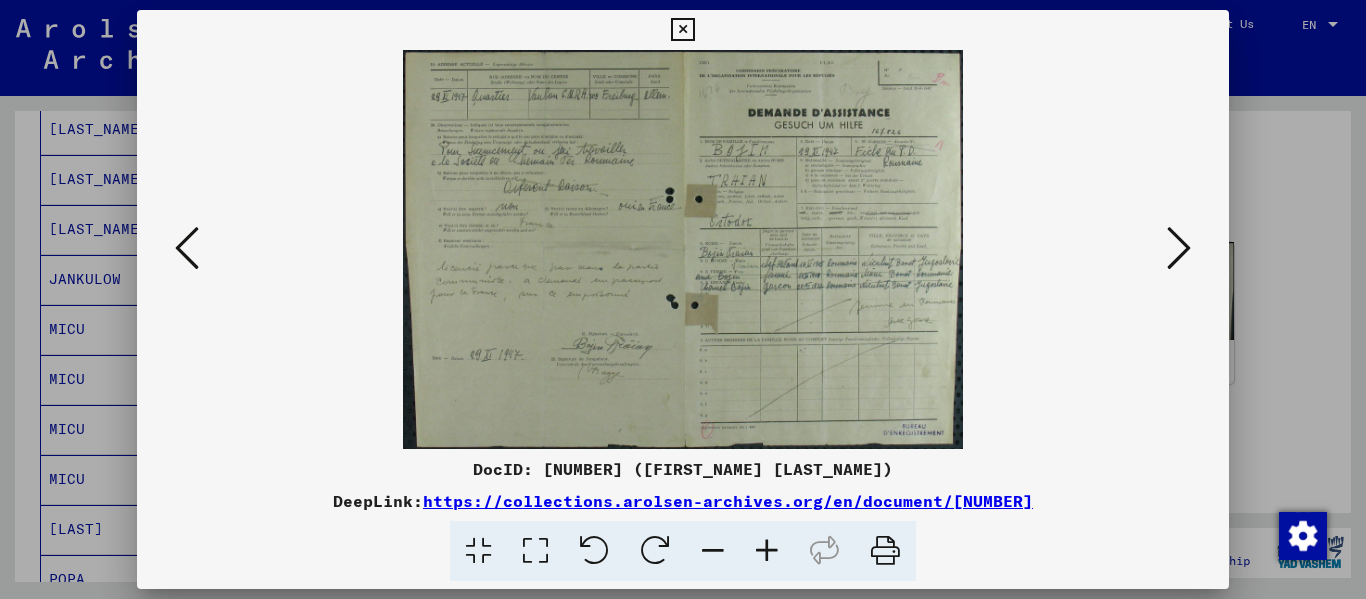 click at bounding box center (1179, 248) 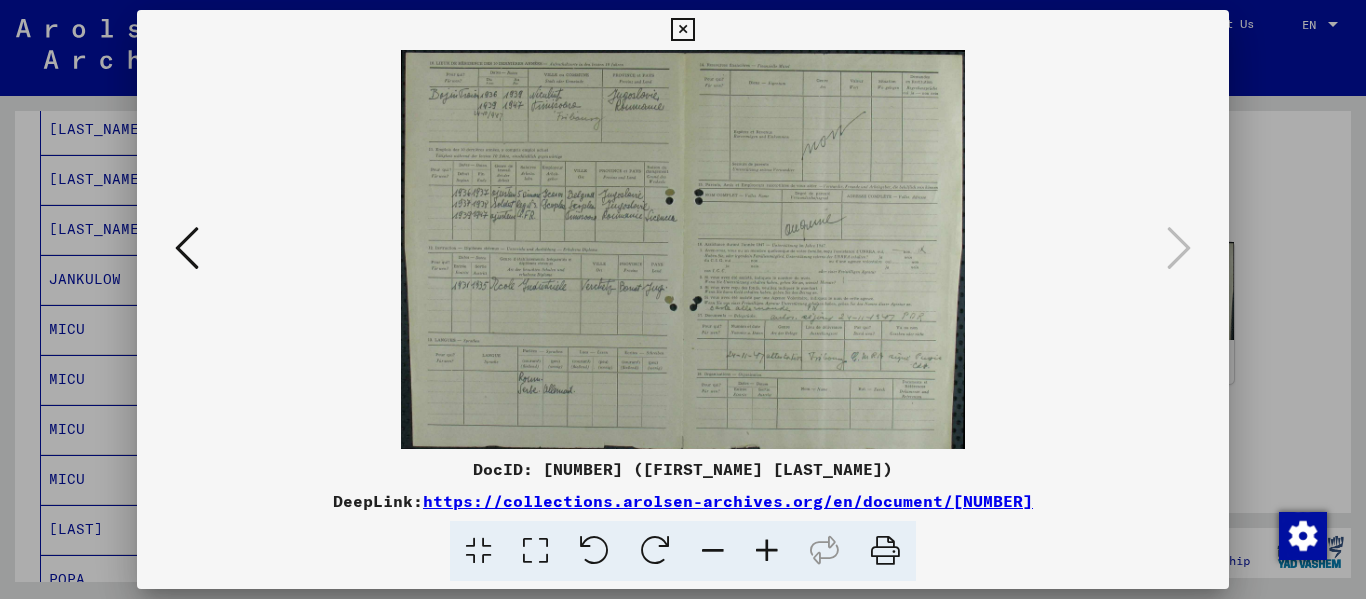 click at bounding box center (535, 551) 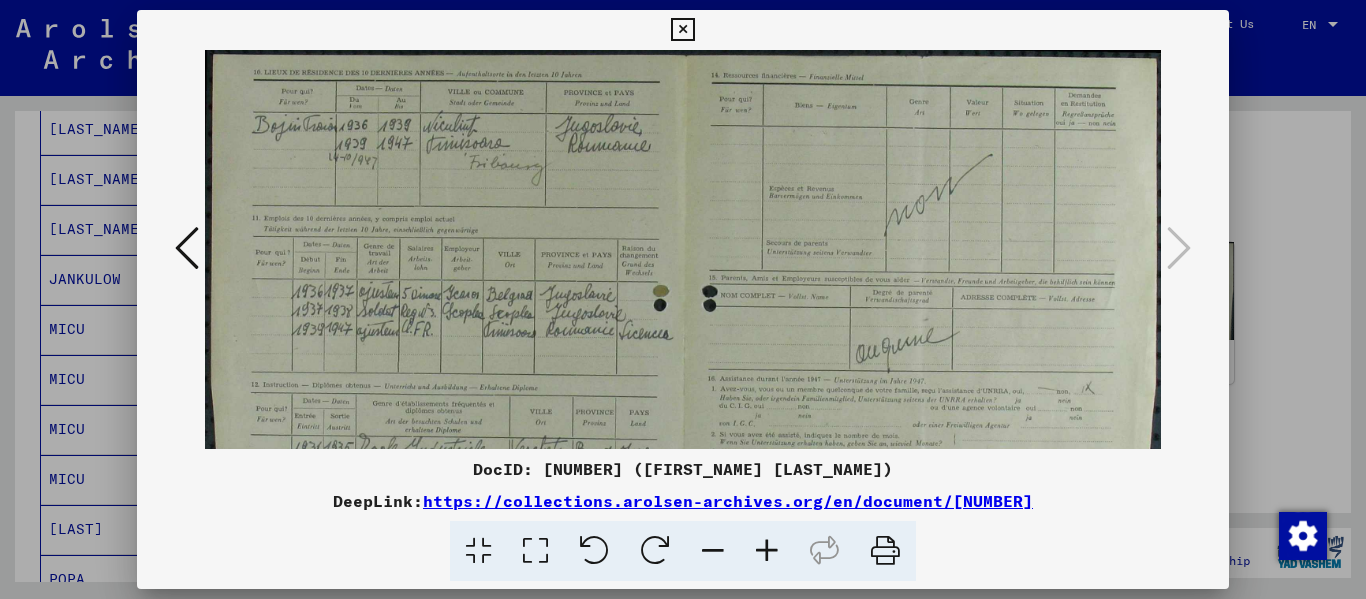click at bounding box center [535, 551] 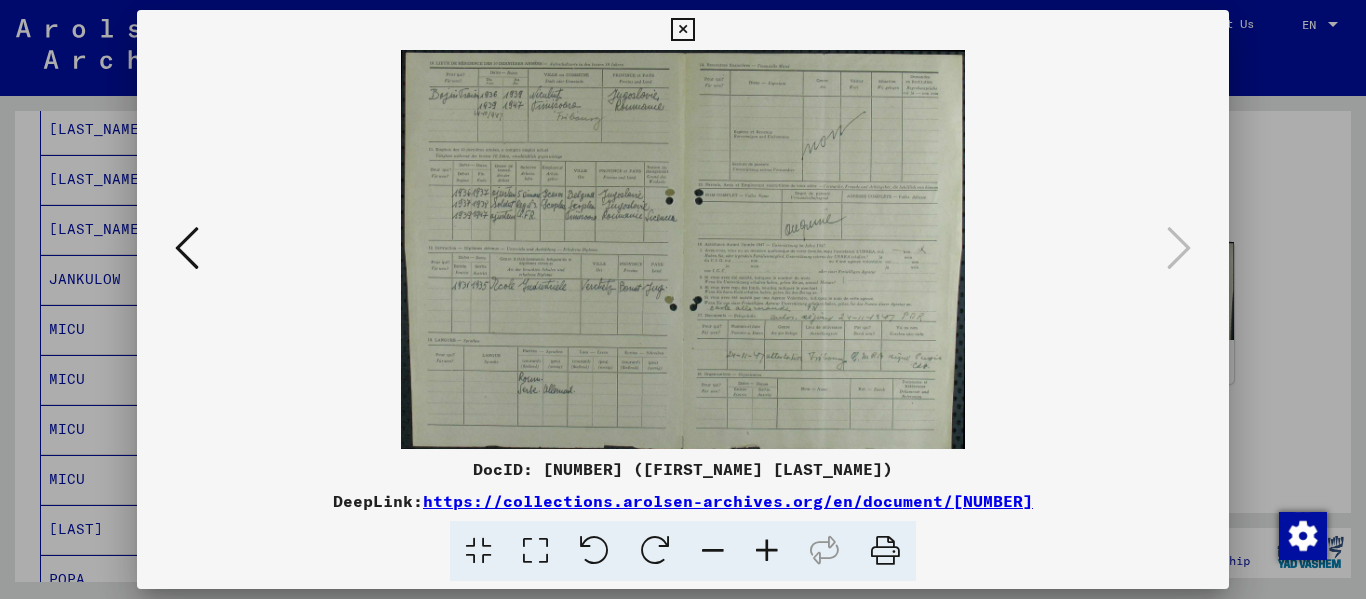 click at bounding box center [535, 551] 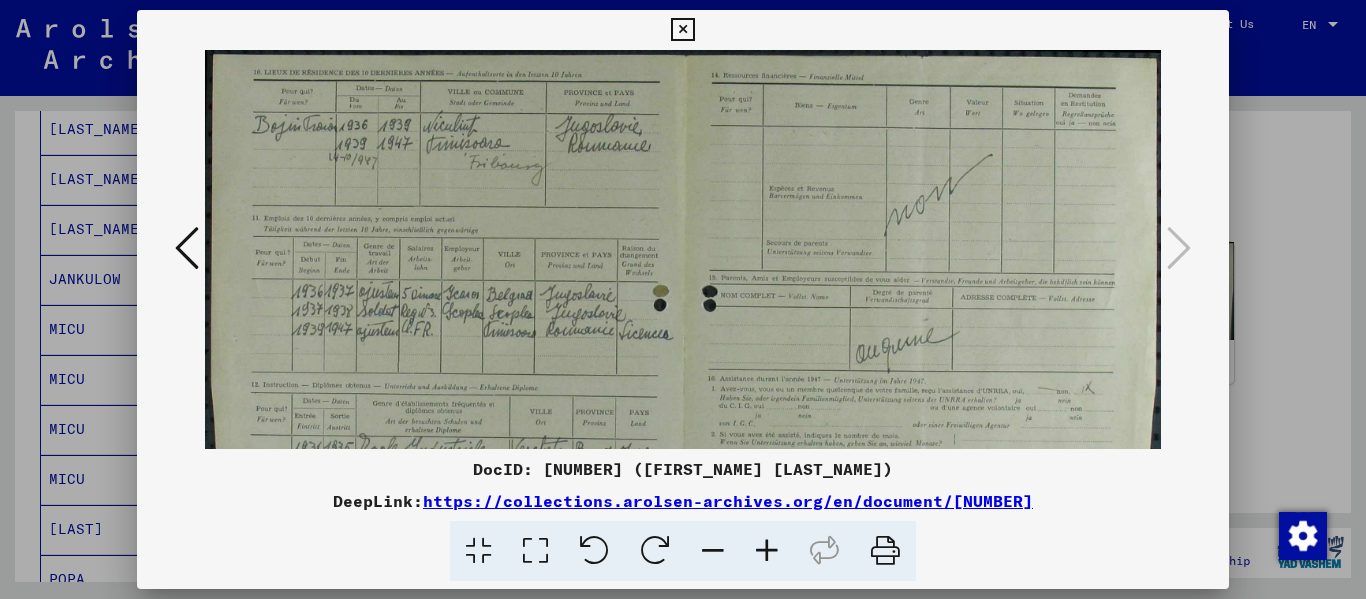 click at bounding box center (767, 551) 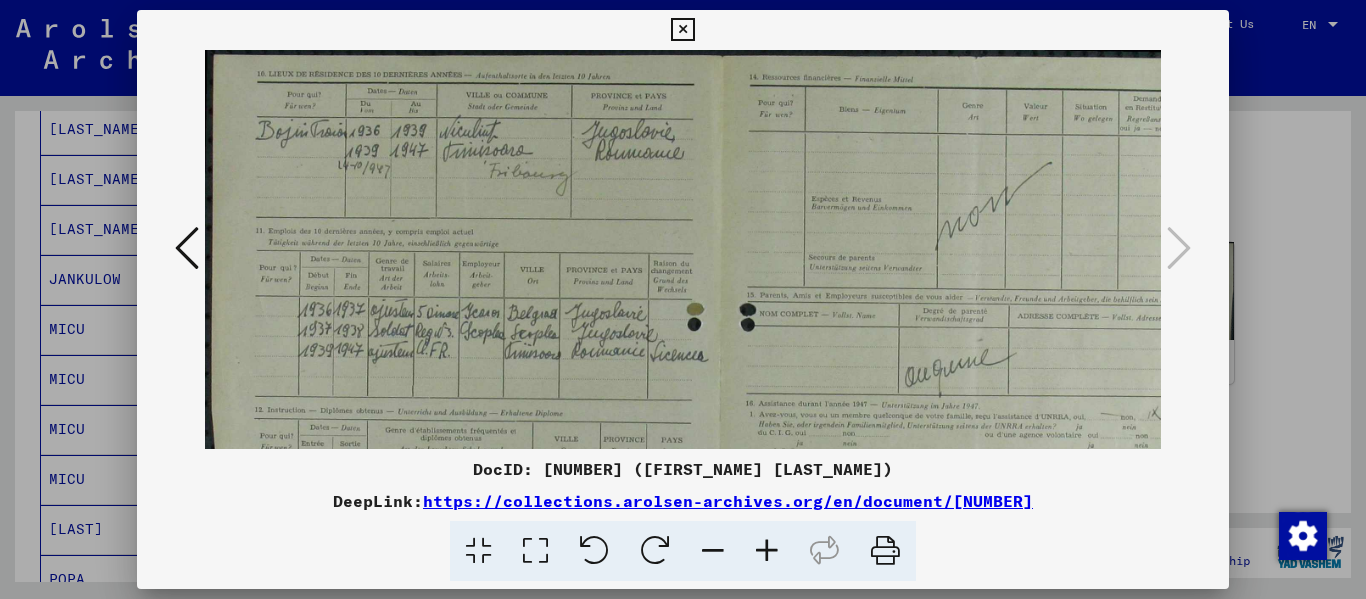 click at bounding box center (767, 551) 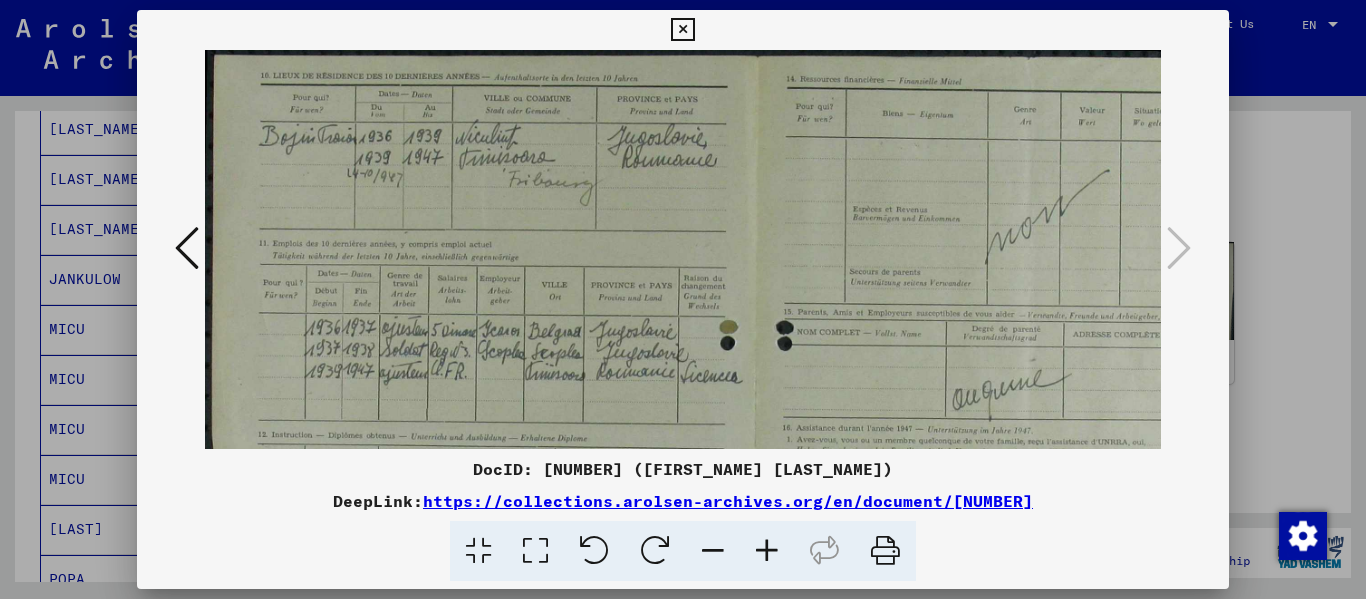 click at bounding box center [767, 551] 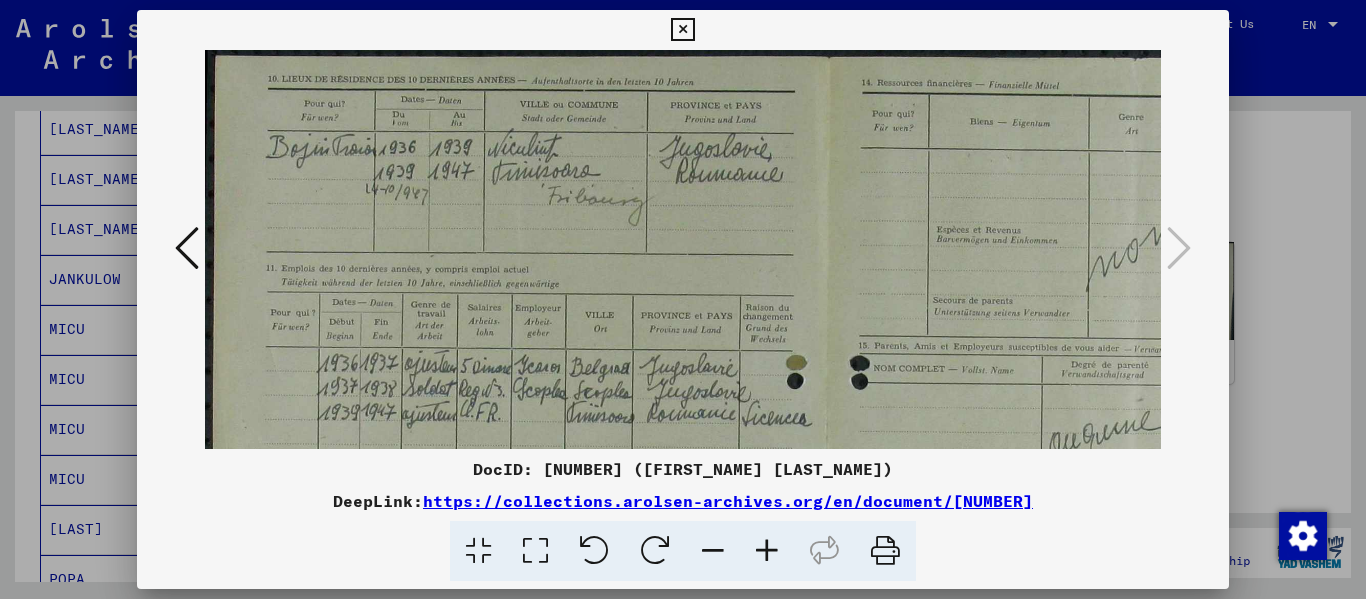 click at bounding box center [767, 551] 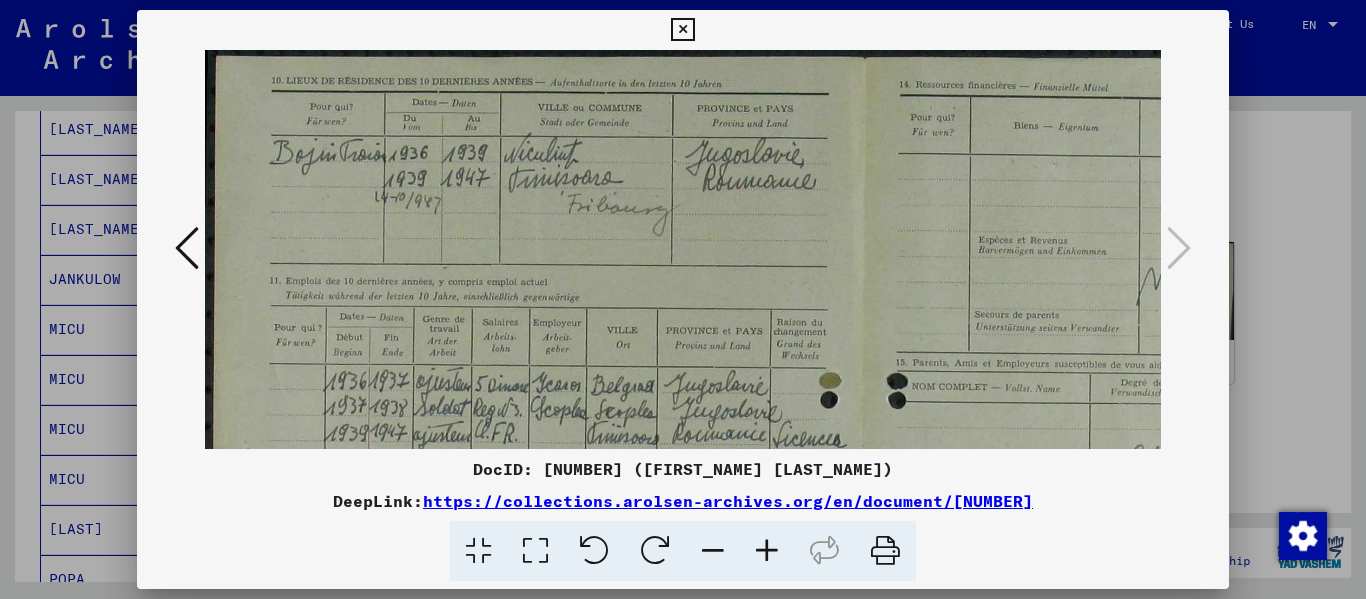 click at bounding box center (767, 551) 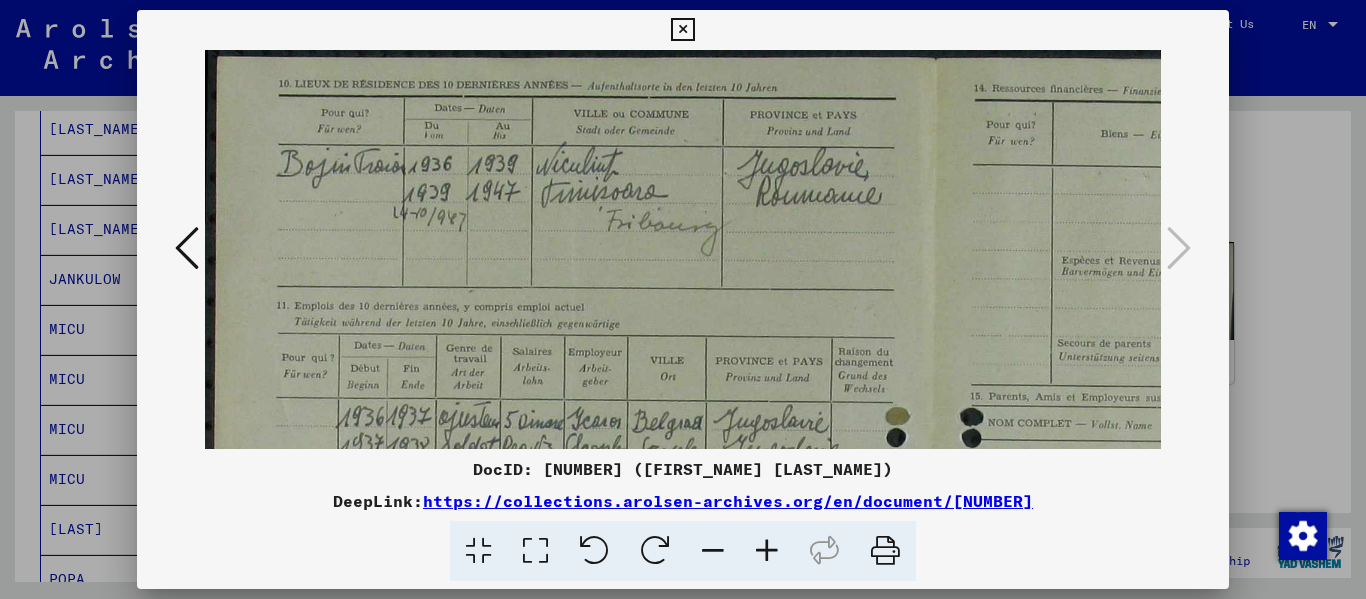 click at bounding box center (767, 551) 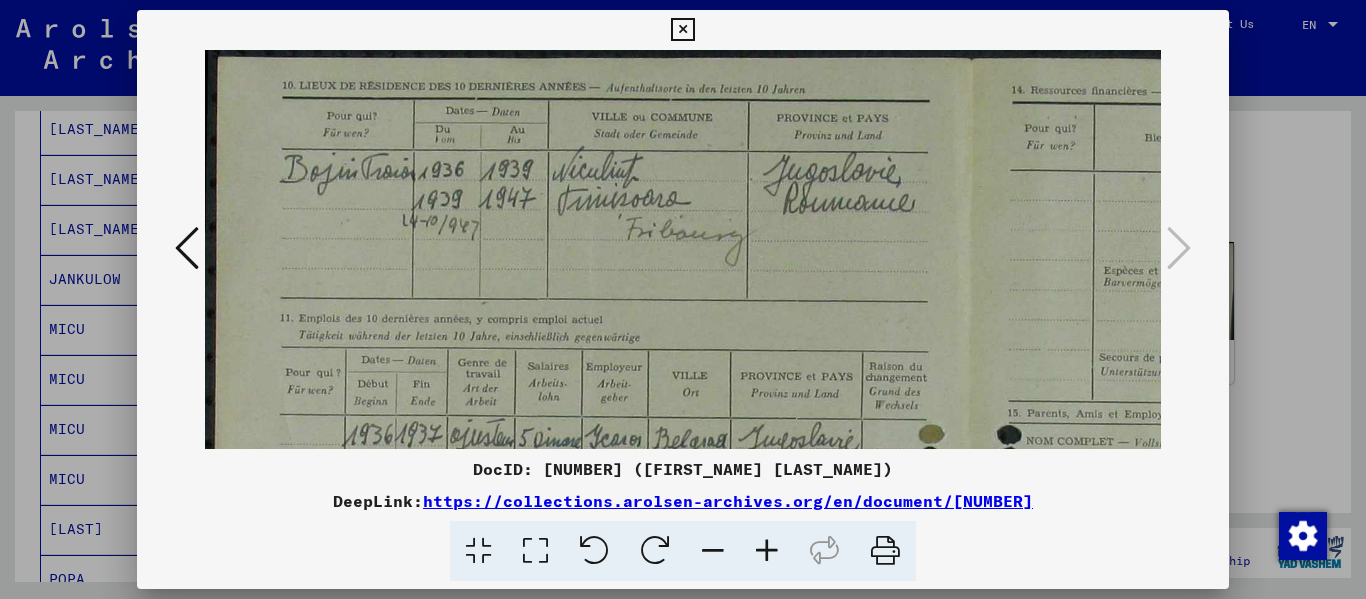 scroll, scrollTop: 203, scrollLeft: 25, axis: both 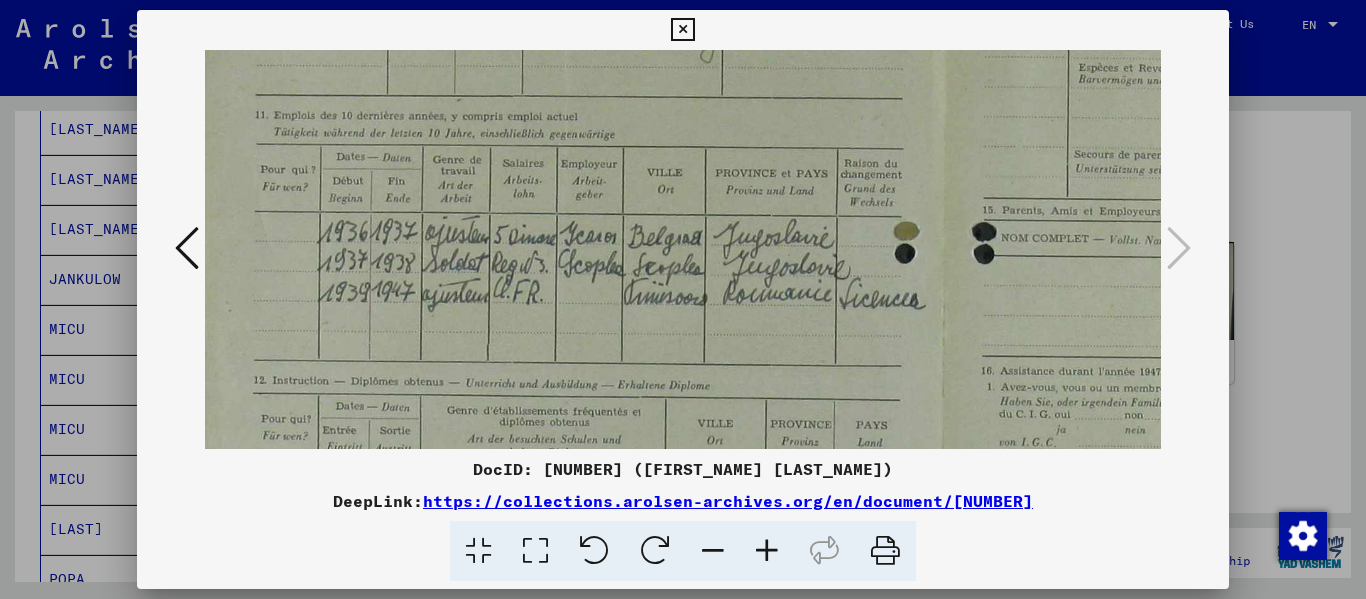 drag, startPoint x: 954, startPoint y: 235, endPoint x: 956, endPoint y: 144, distance: 91.02197 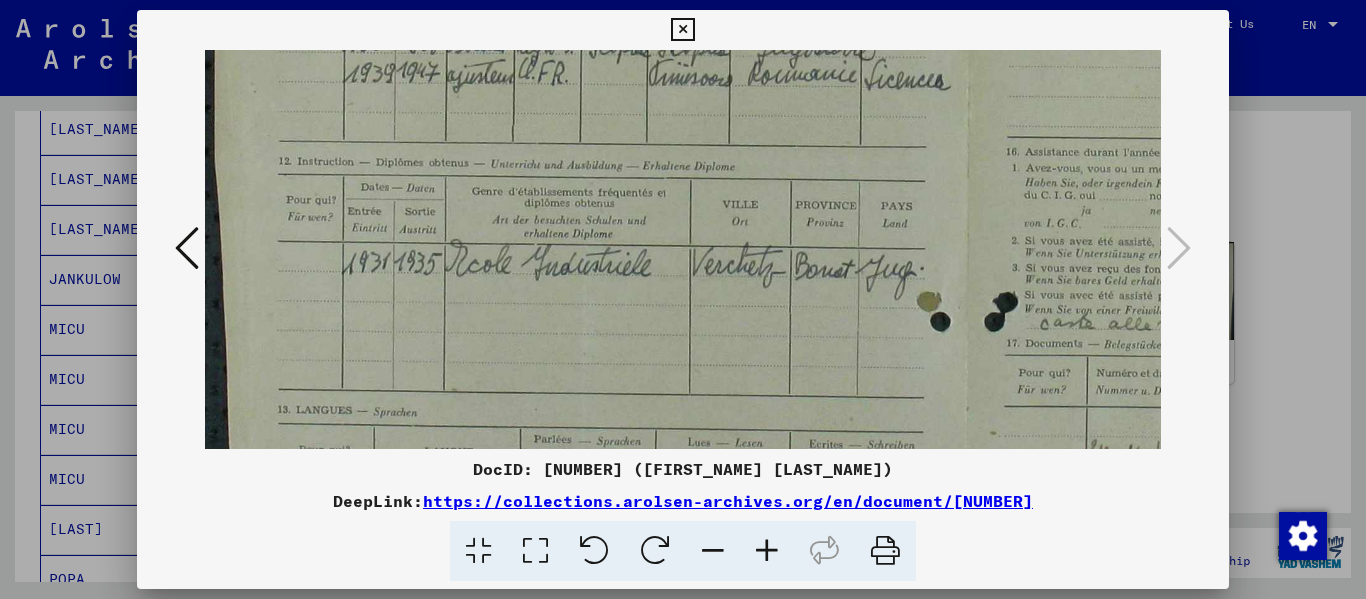 drag, startPoint x: 916, startPoint y: 76, endPoint x: 929, endPoint y: 67, distance: 15.811388 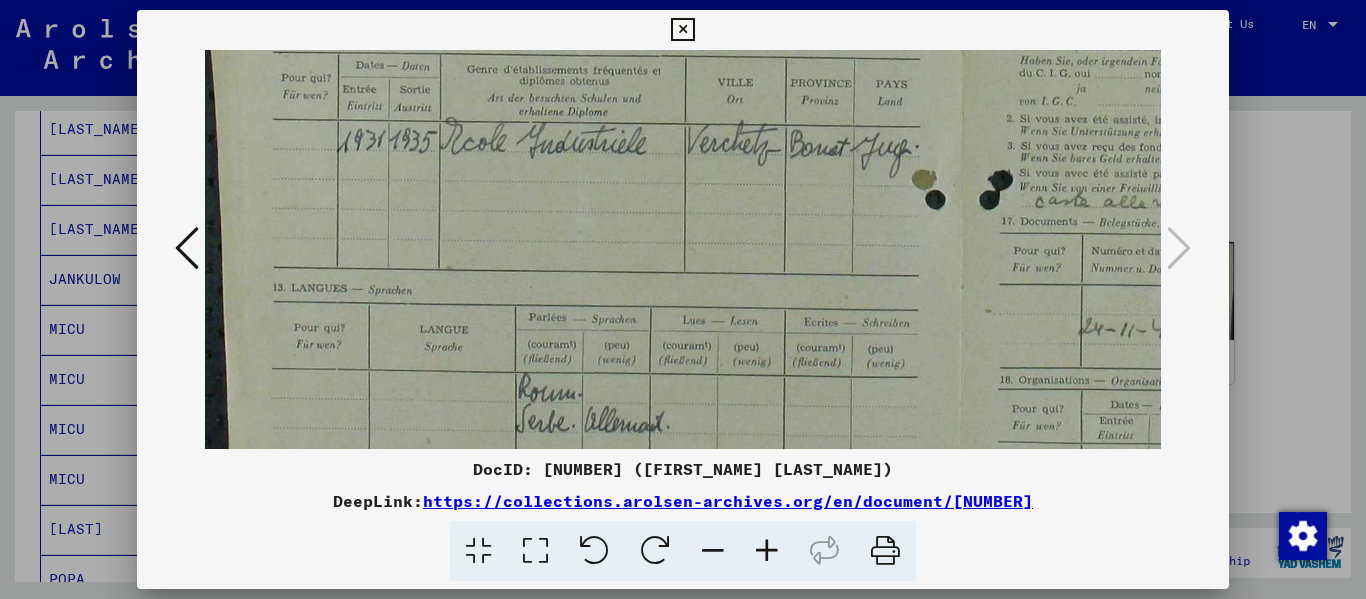 scroll, scrollTop: 568, scrollLeft: 0, axis: vertical 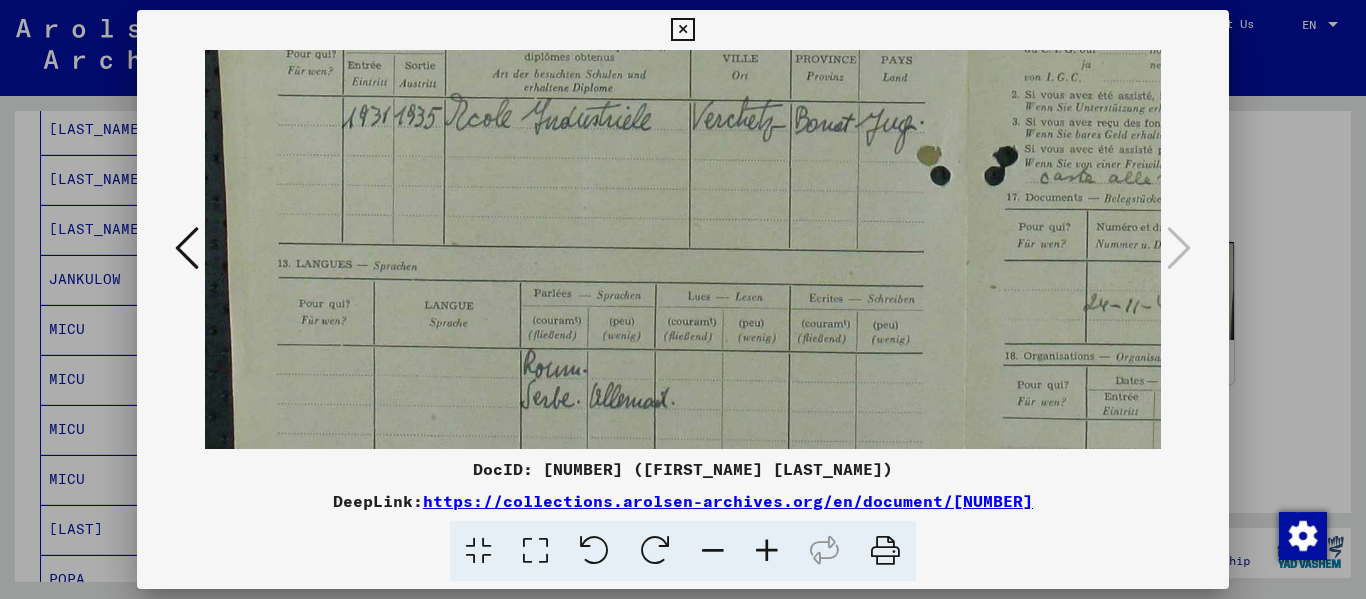 drag, startPoint x: 749, startPoint y: 243, endPoint x: 754, endPoint y: 99, distance: 144.08678 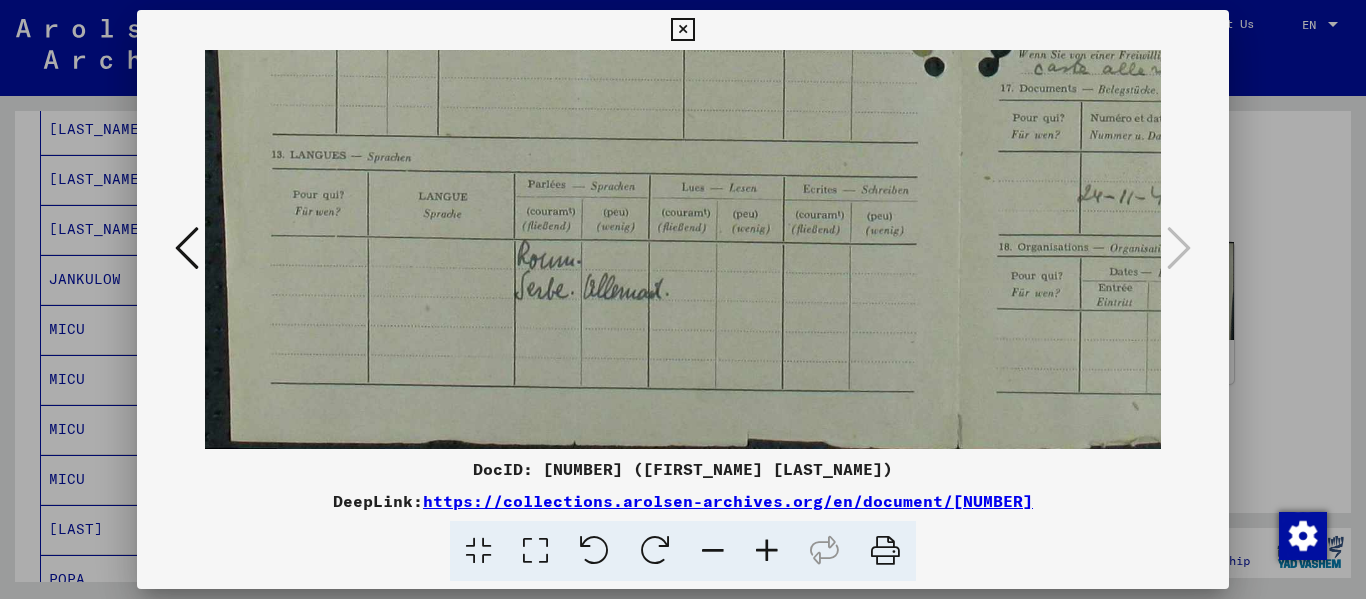 drag, startPoint x: 724, startPoint y: 266, endPoint x: 728, endPoint y: 87, distance: 179.0447 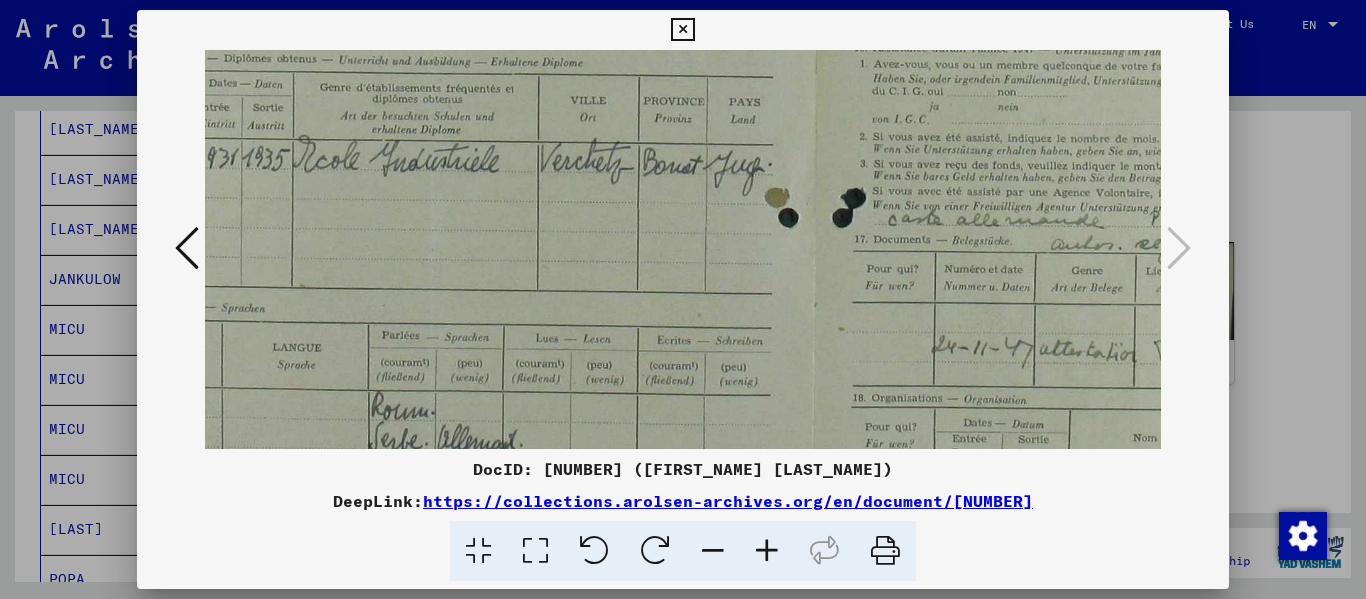 drag, startPoint x: 964, startPoint y: 245, endPoint x: 922, endPoint y: 342, distance: 105.702415 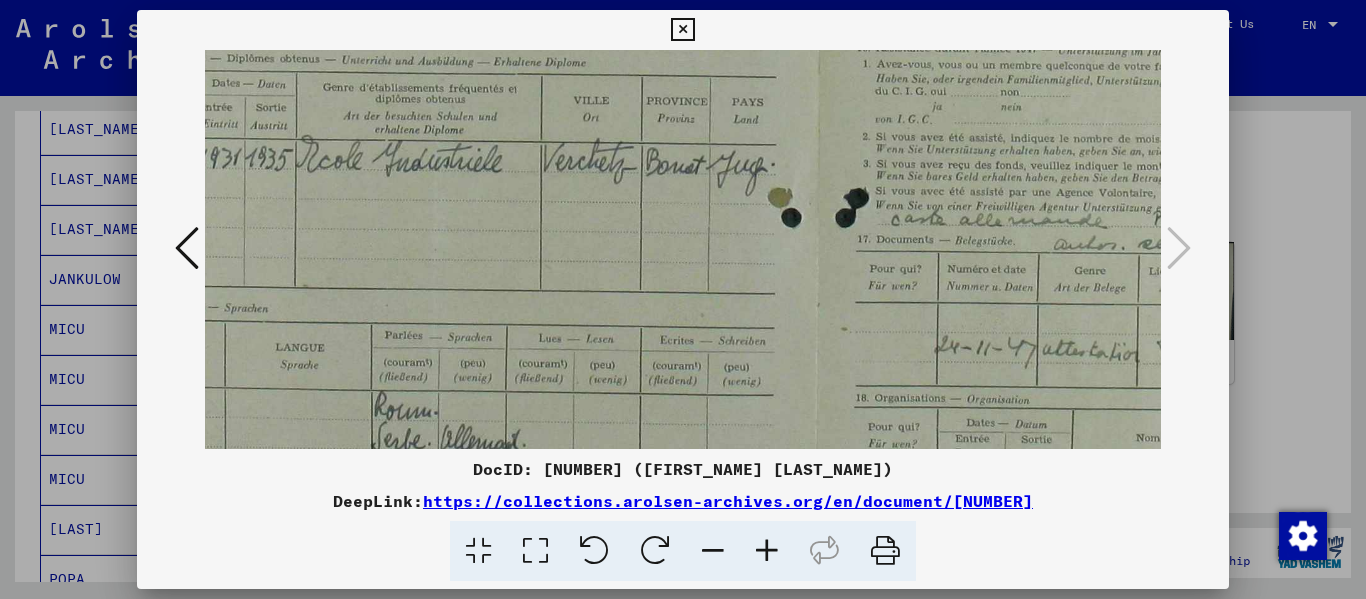 click at bounding box center (713, 551) 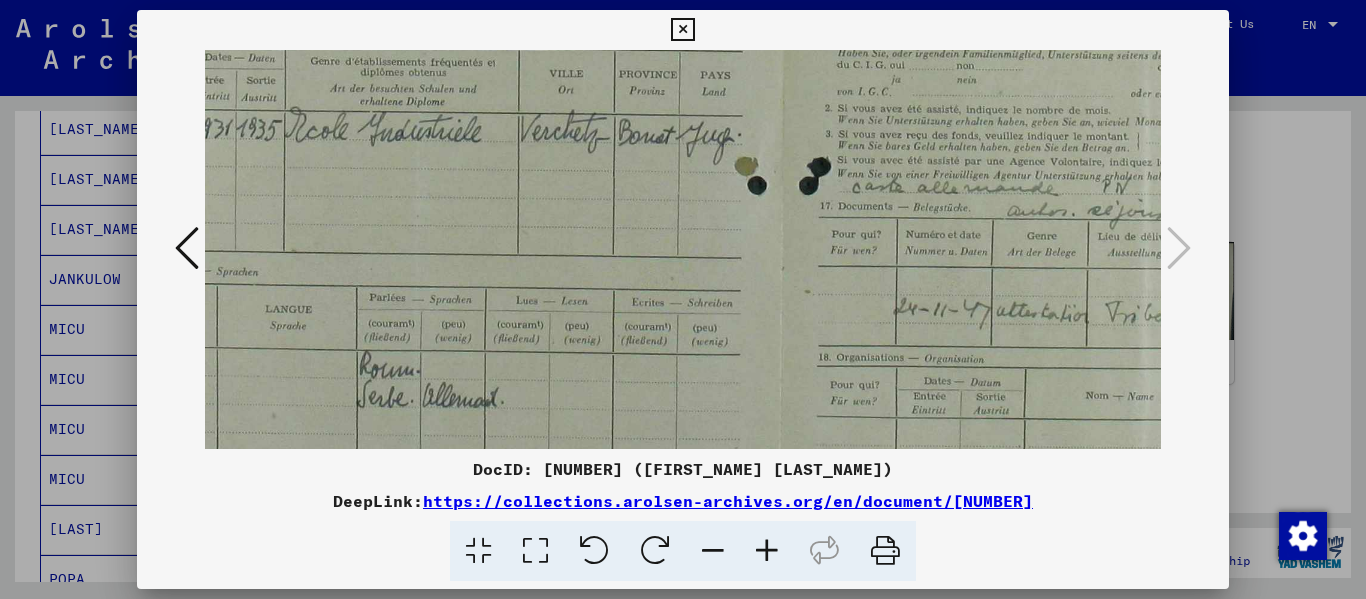 click at bounding box center [713, 551] 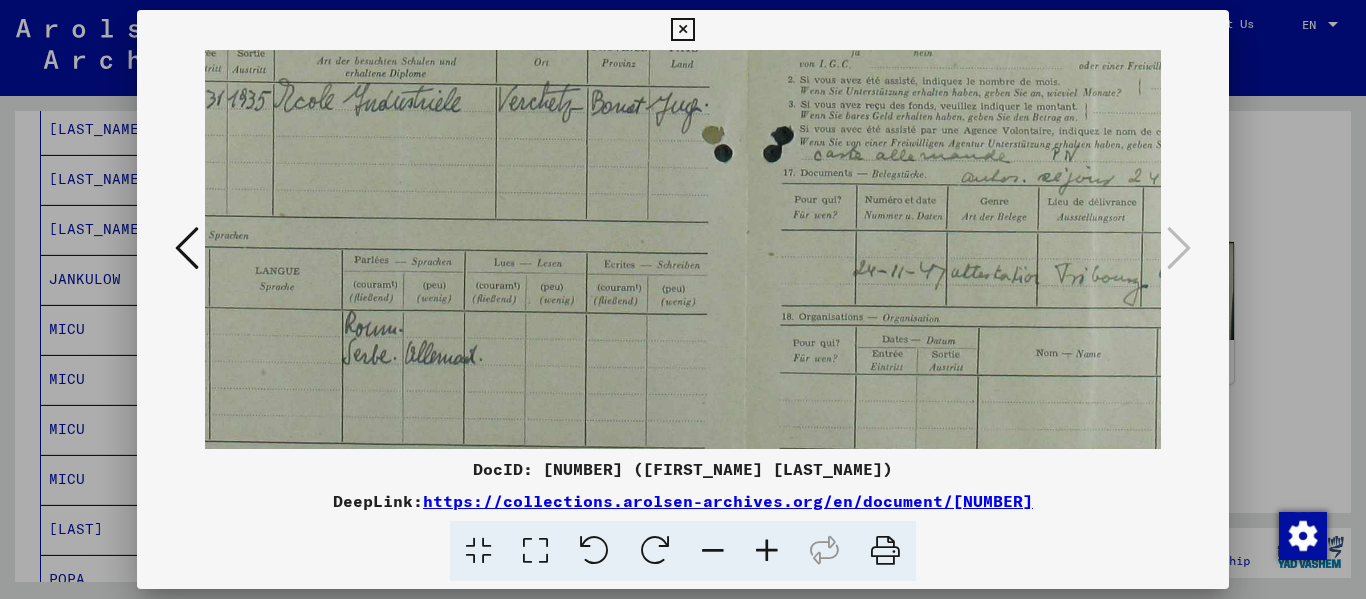 click at bounding box center [713, 551] 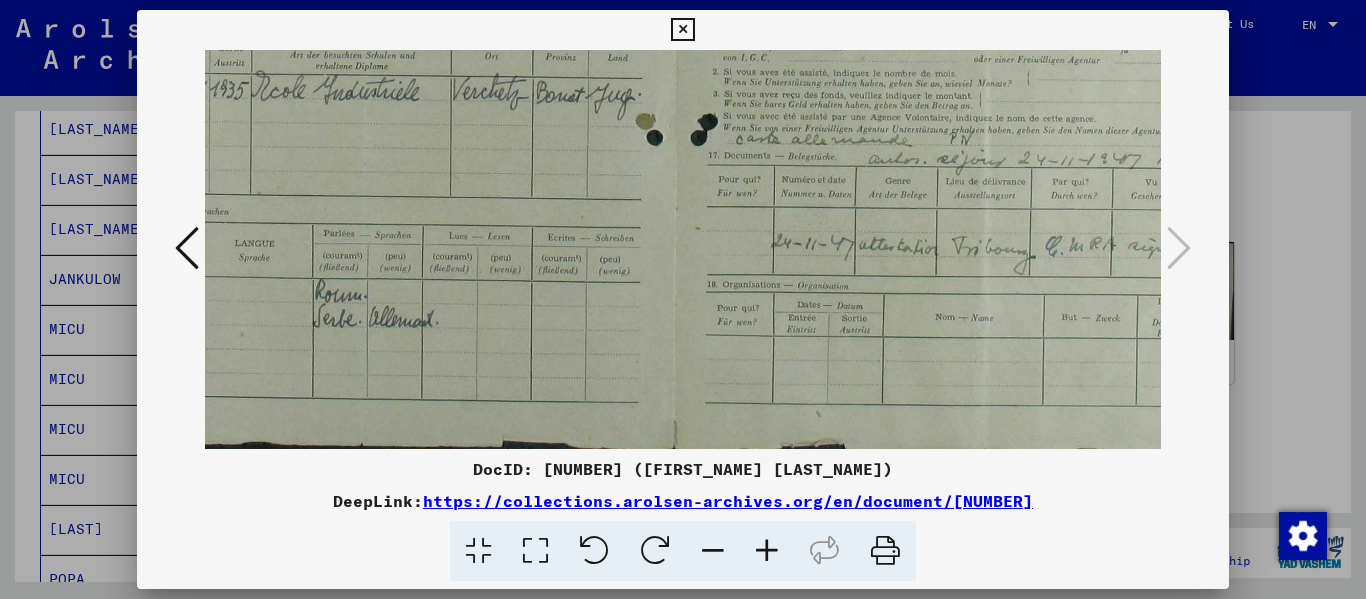 scroll, scrollTop: 477, scrollLeft: 149, axis: both 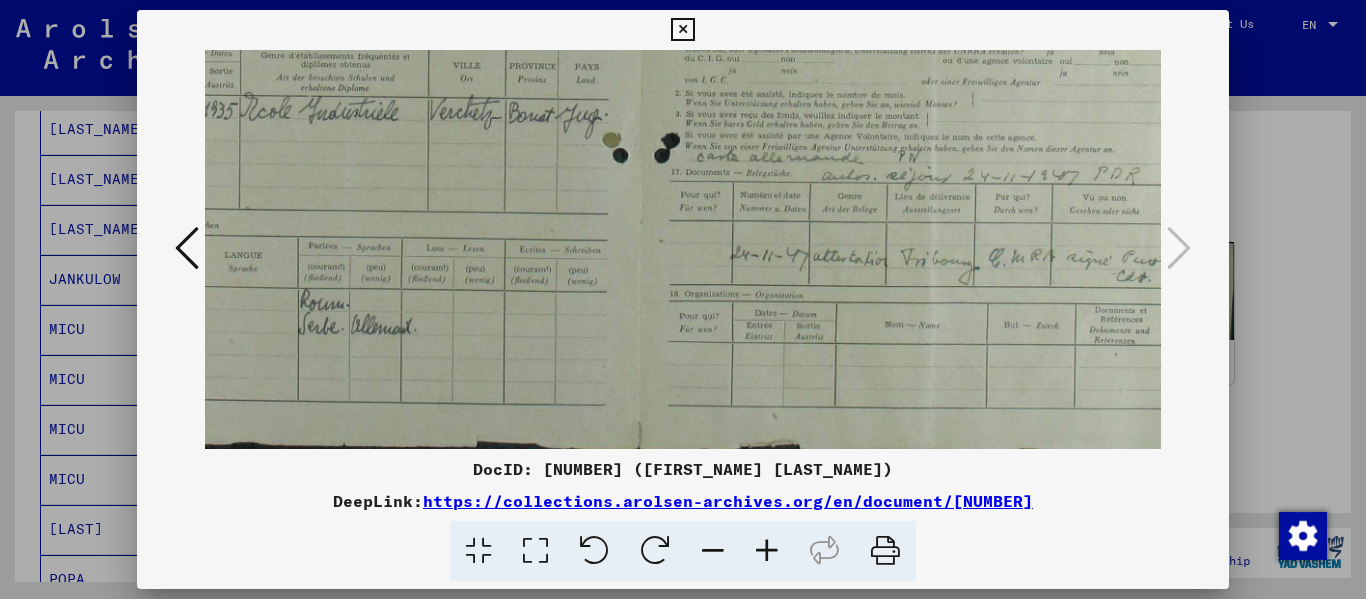 click at bounding box center [713, 551] 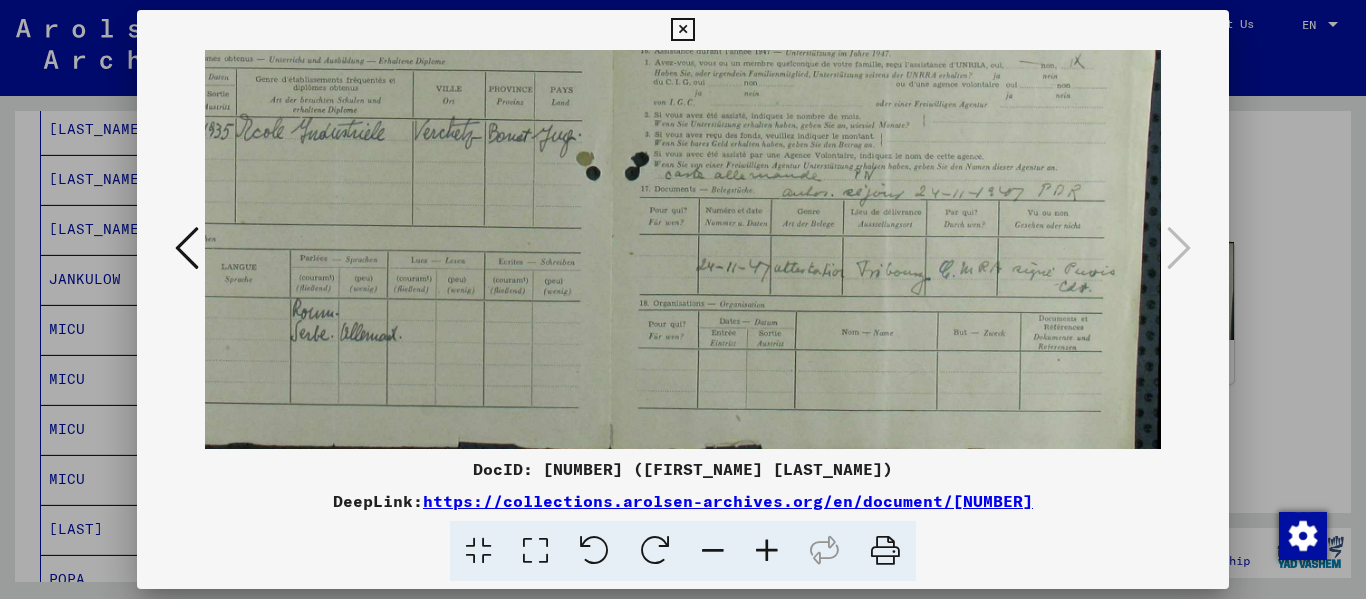 click at bounding box center (713, 551) 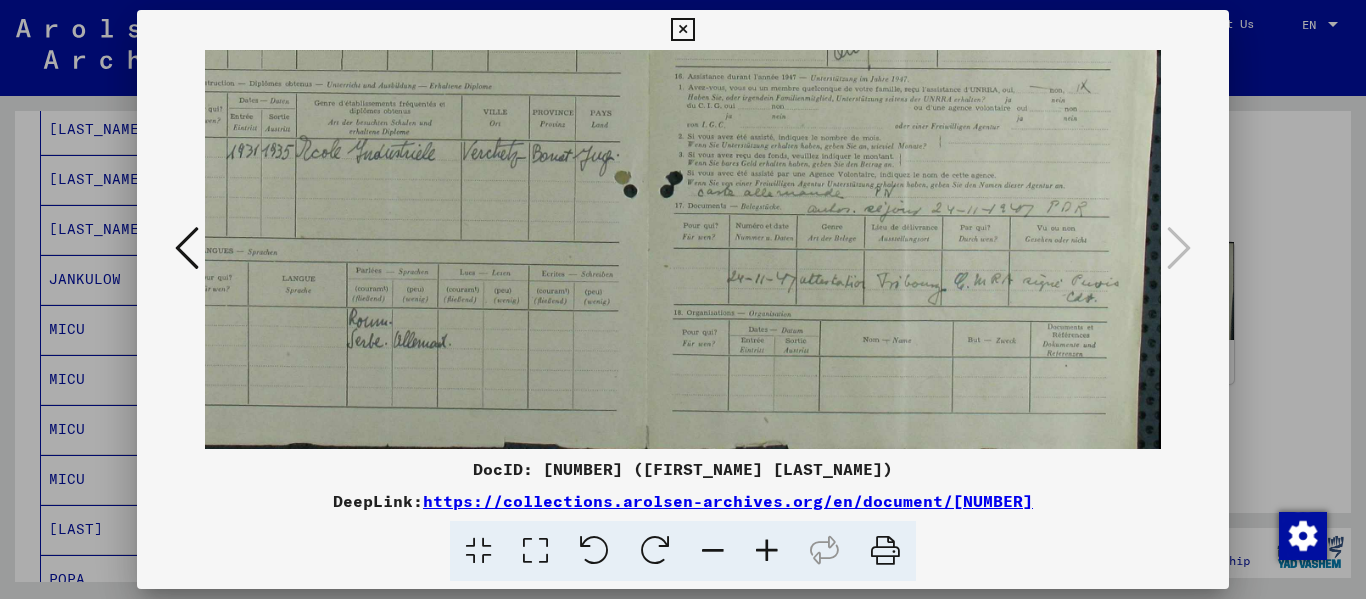 click at bounding box center (713, 551) 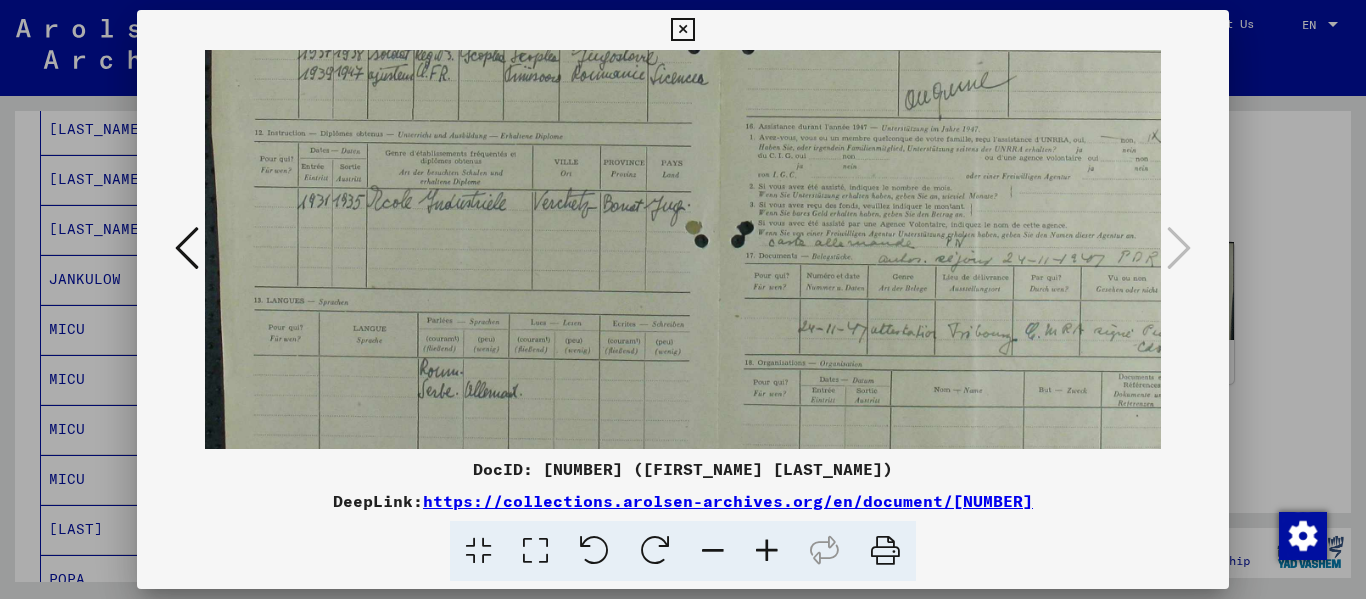 click at bounding box center [713, 551] 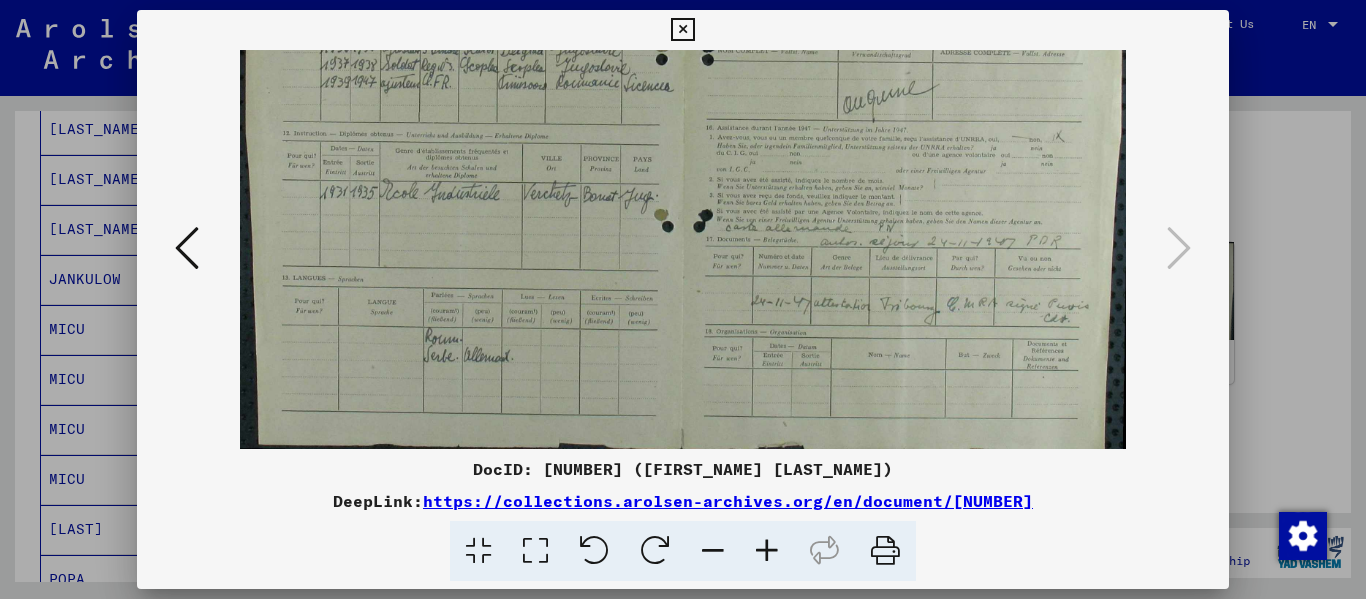 click at bounding box center (713, 551) 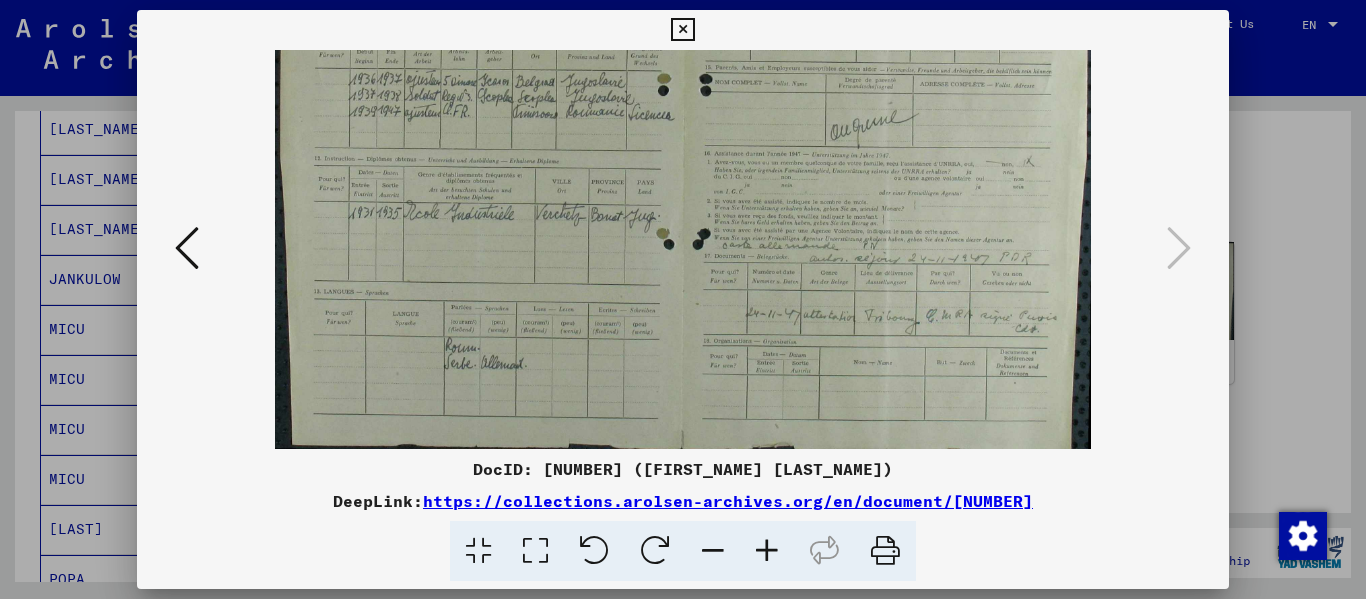 click at bounding box center (713, 551) 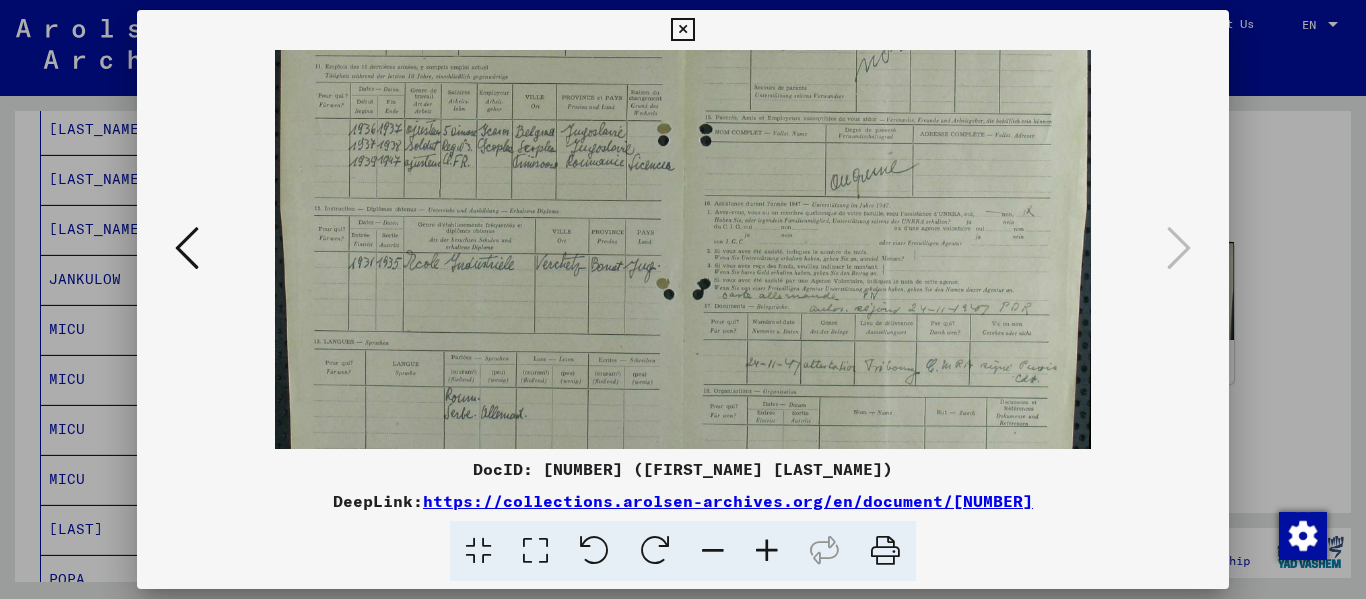click at bounding box center [713, 551] 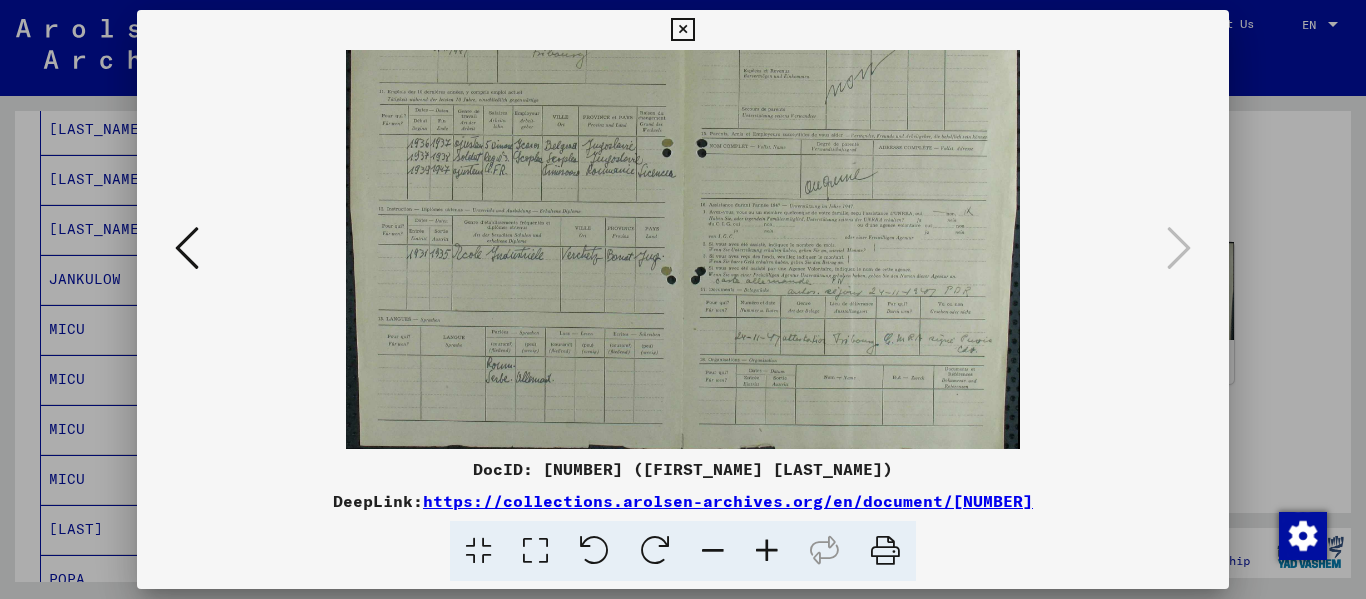 click at bounding box center (713, 551) 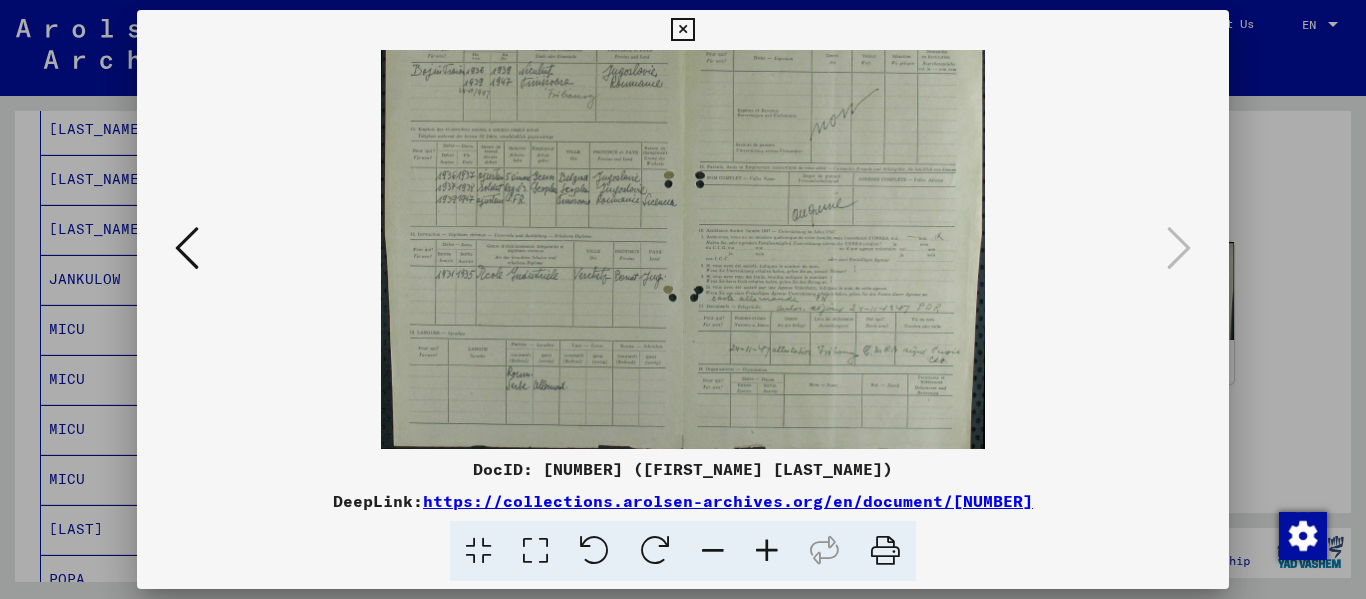 scroll, scrollTop: 27, scrollLeft: 0, axis: vertical 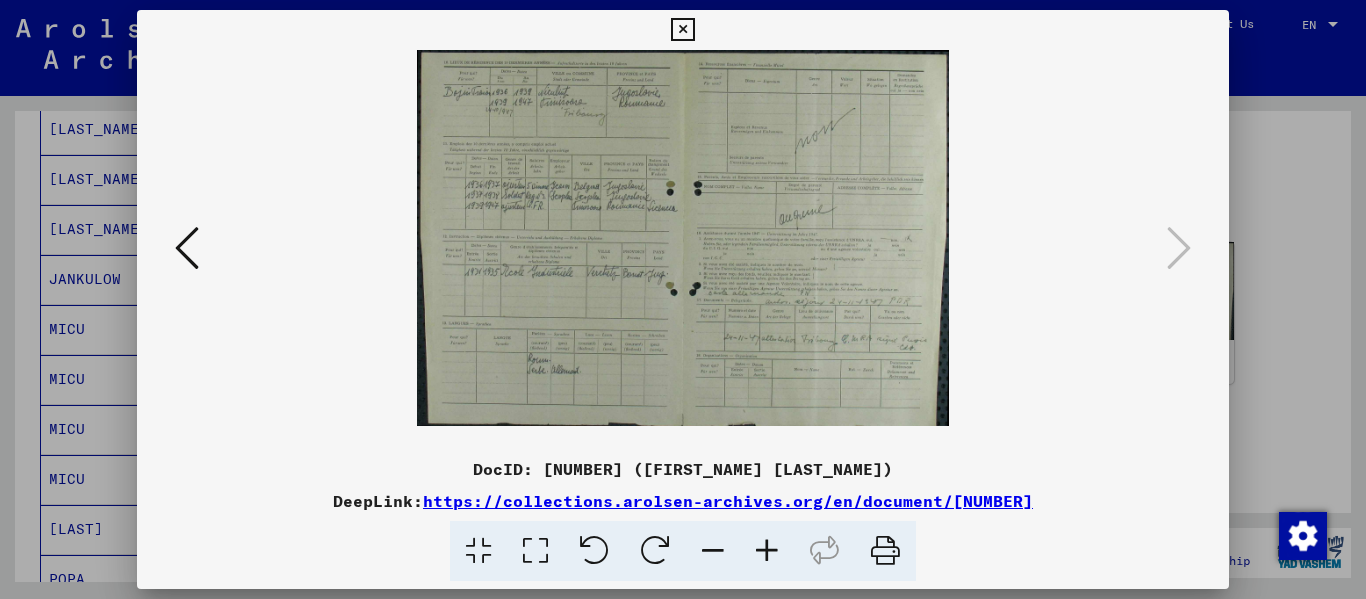 click at bounding box center [187, 249] 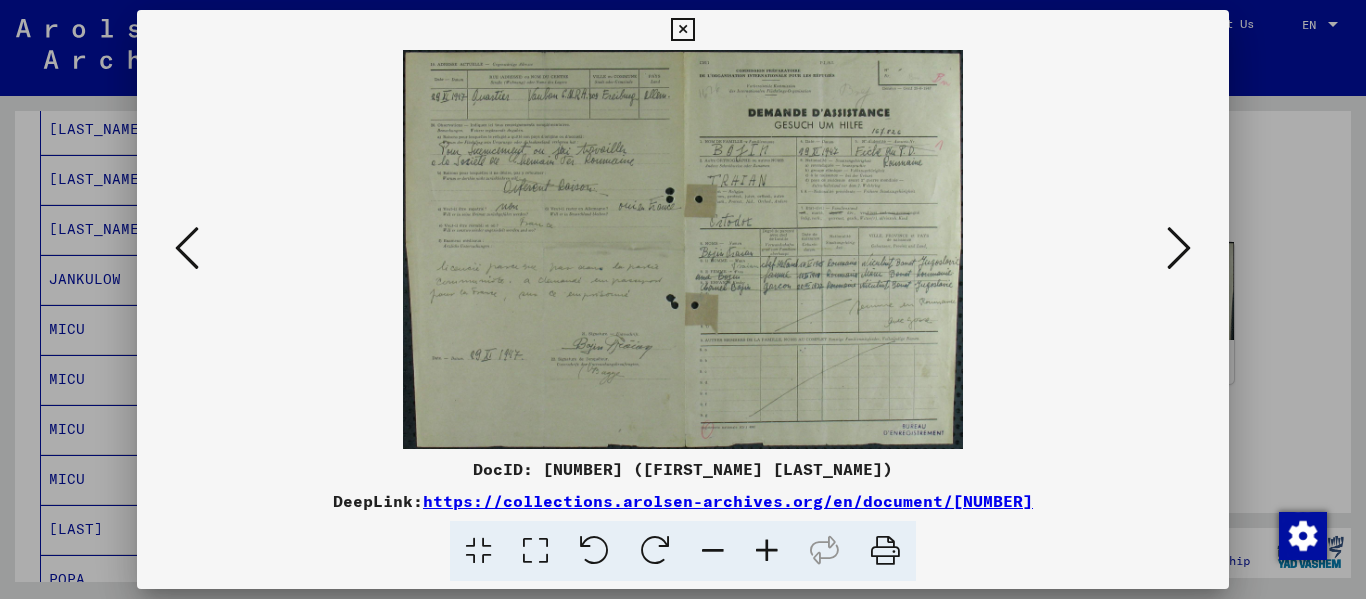 click at bounding box center (713, 551) 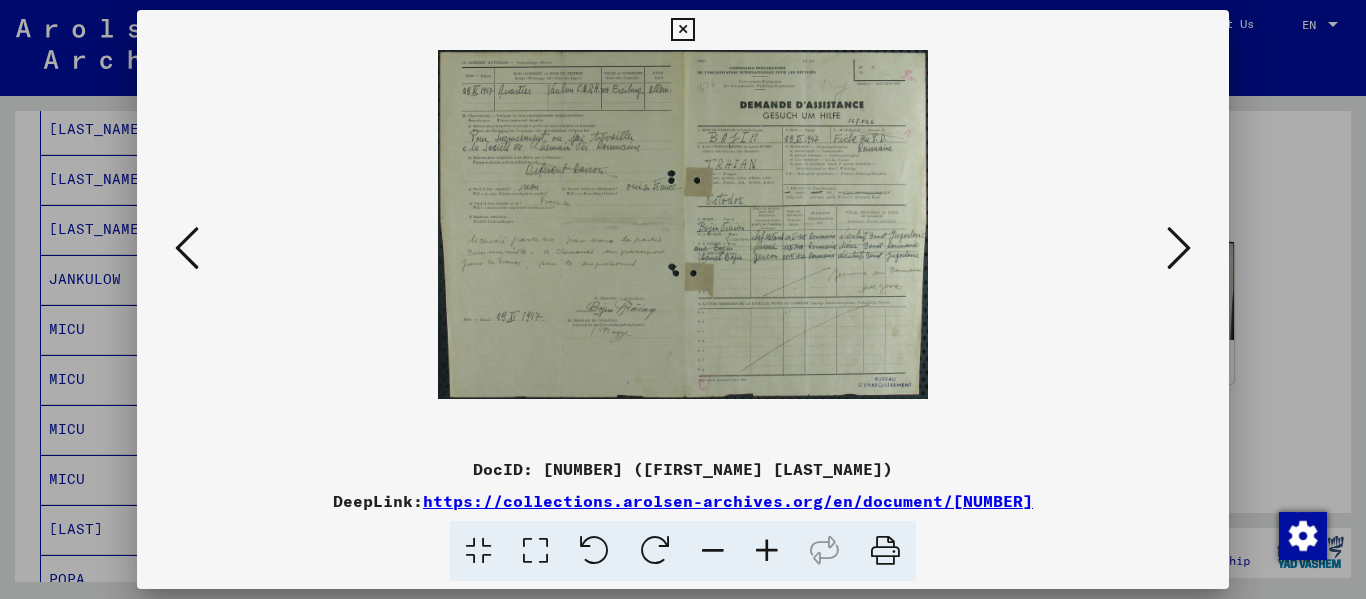 click at bounding box center (713, 551) 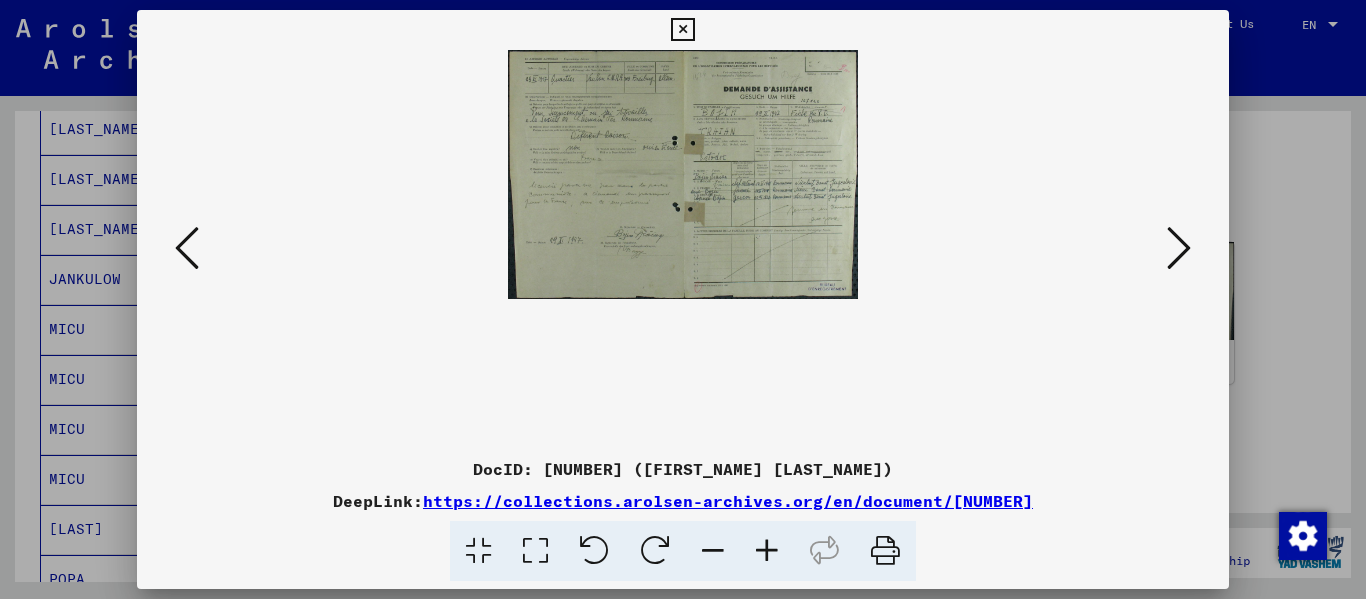 click at bounding box center (594, 551) 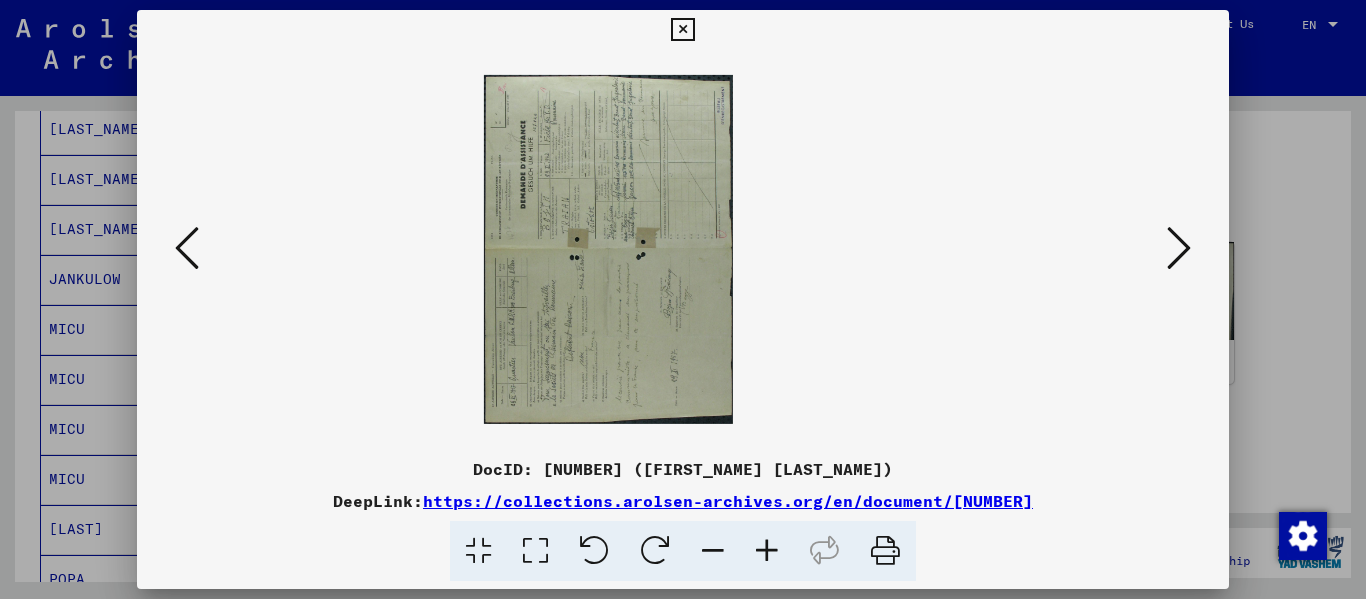 click at bounding box center [594, 551] 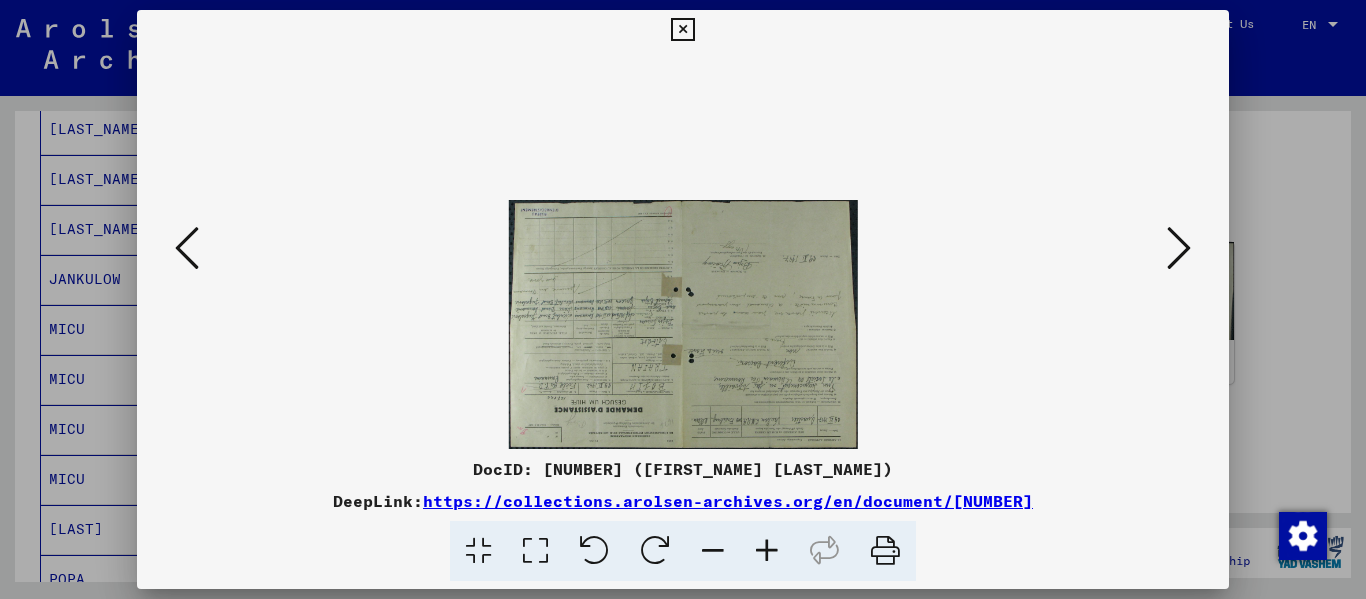 click at bounding box center (594, 551) 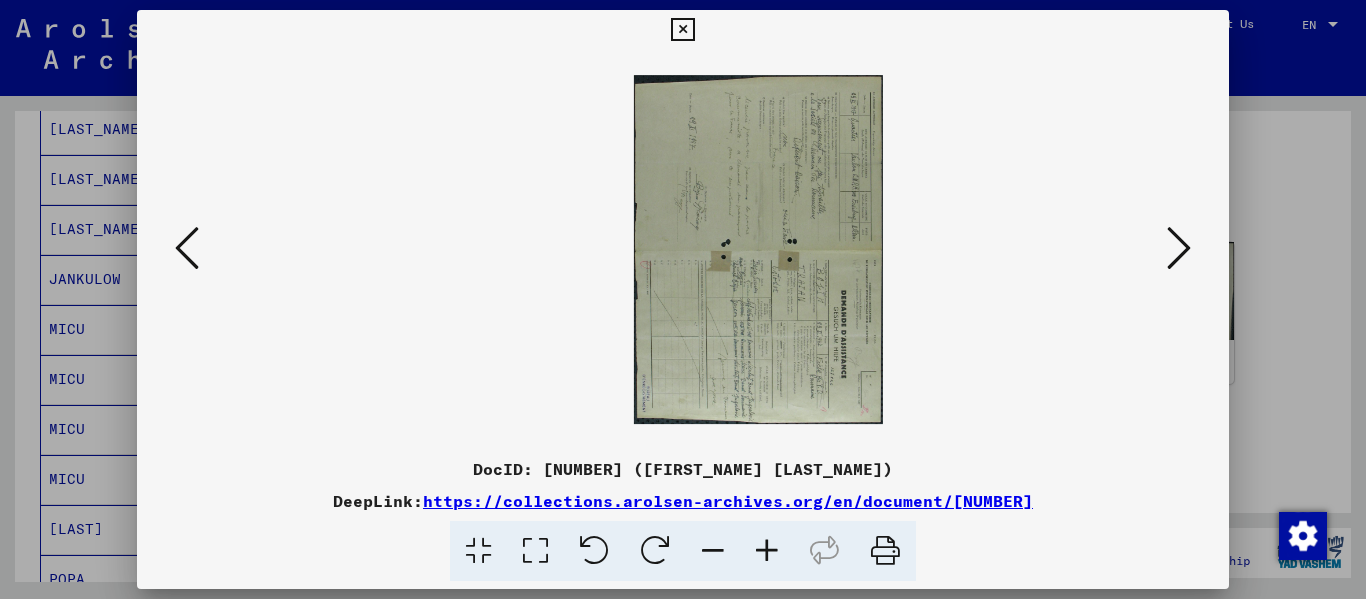 click at bounding box center [594, 551] 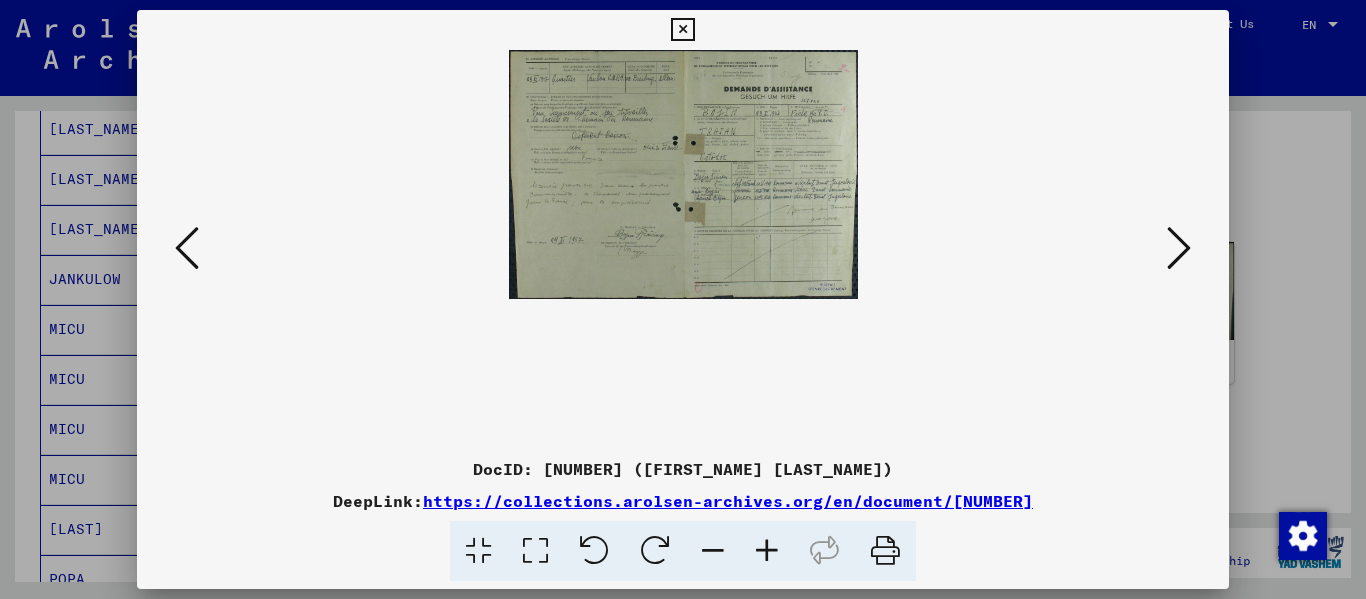 click at bounding box center (1179, 249) 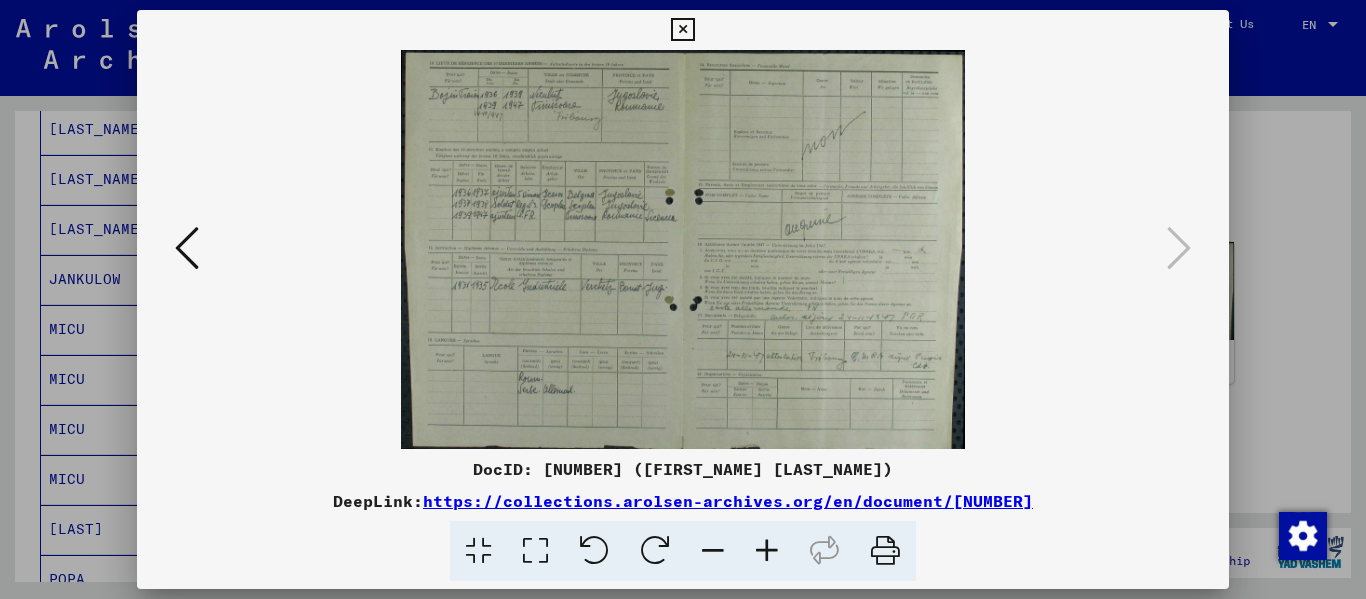 click at bounding box center [187, 248] 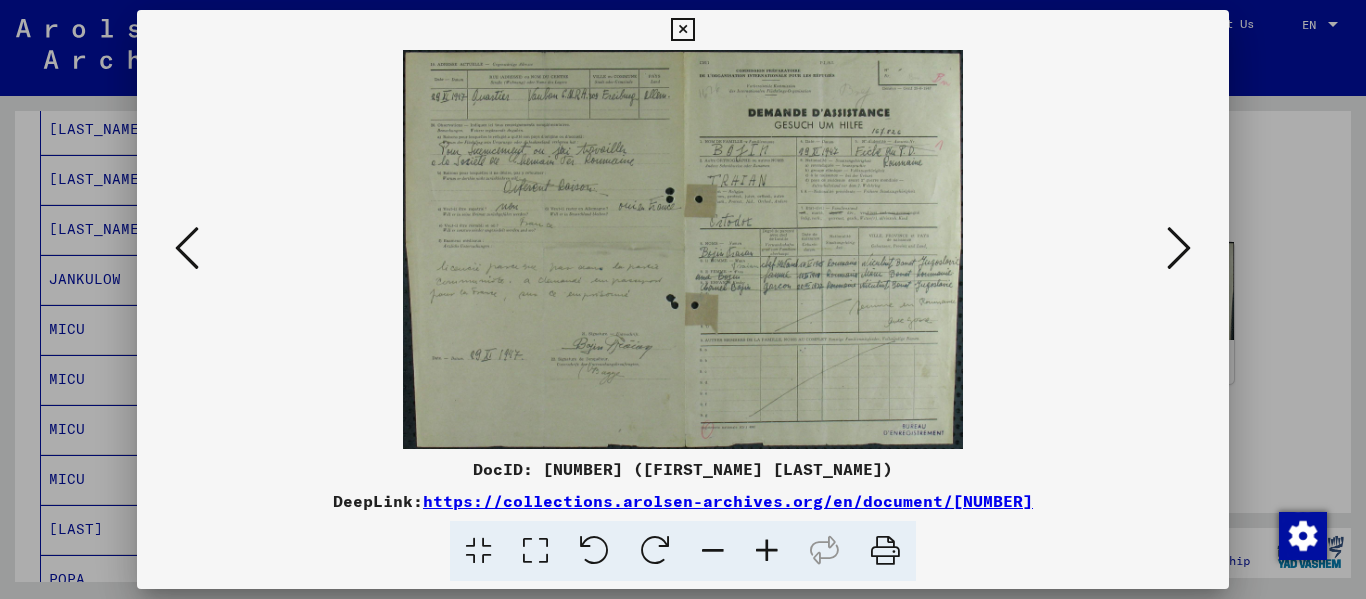 click at bounding box center [187, 248] 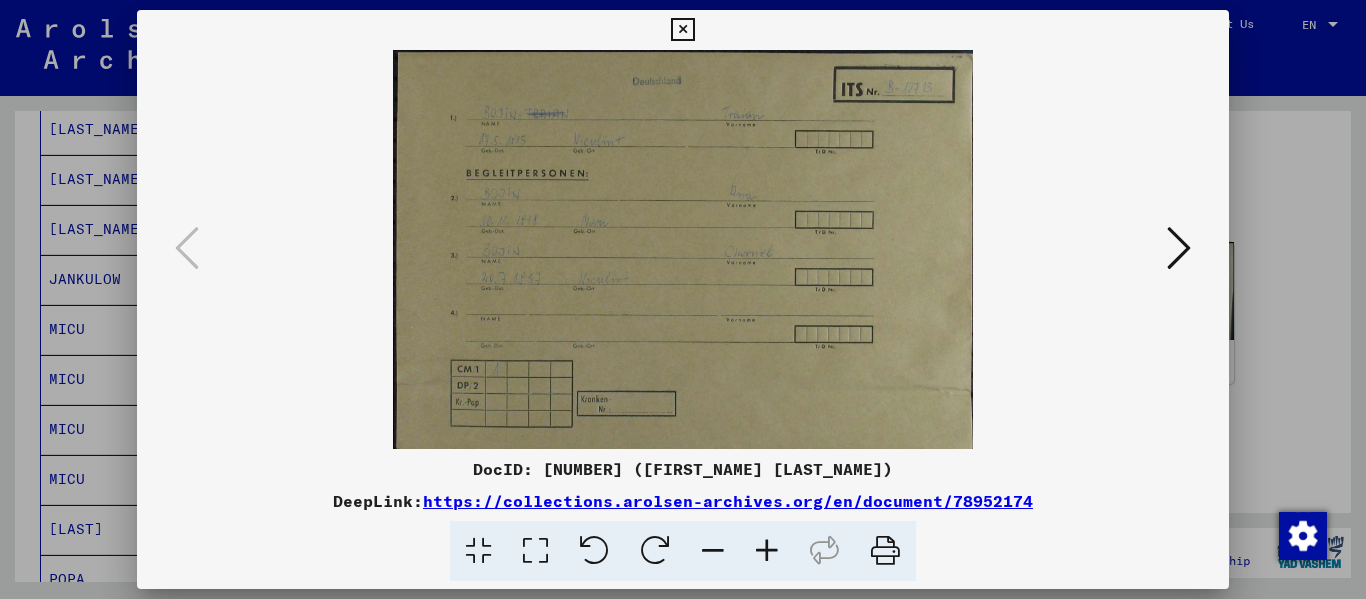 click at bounding box center [767, 551] 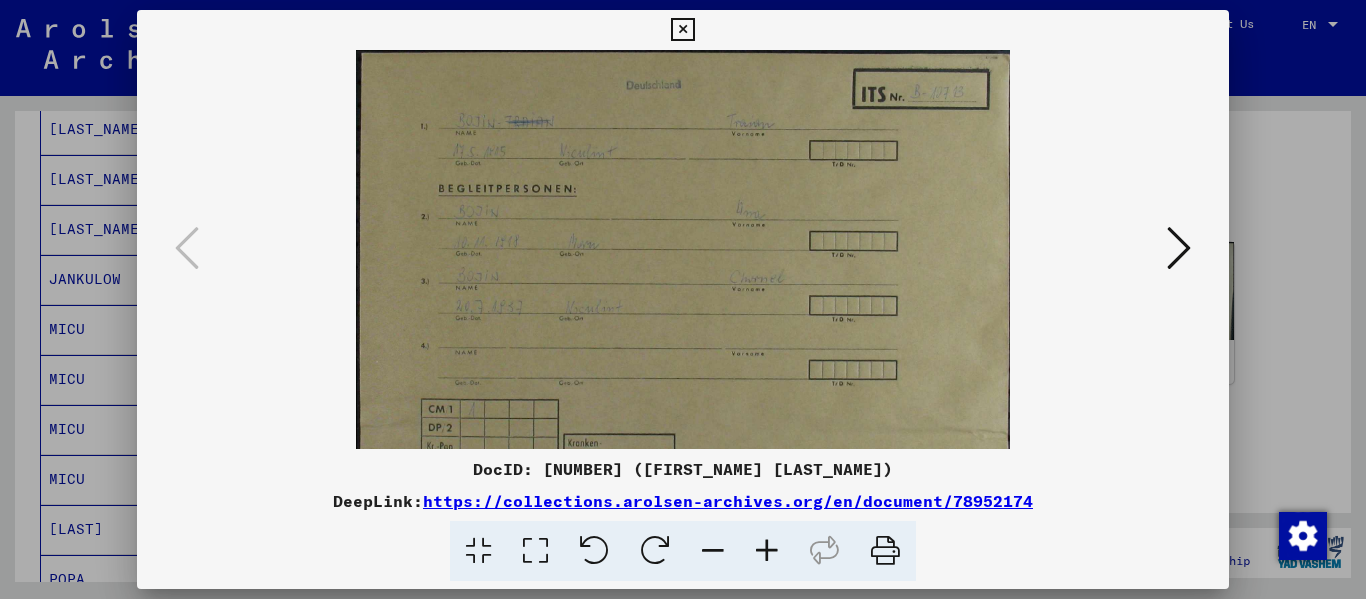click at bounding box center (767, 551) 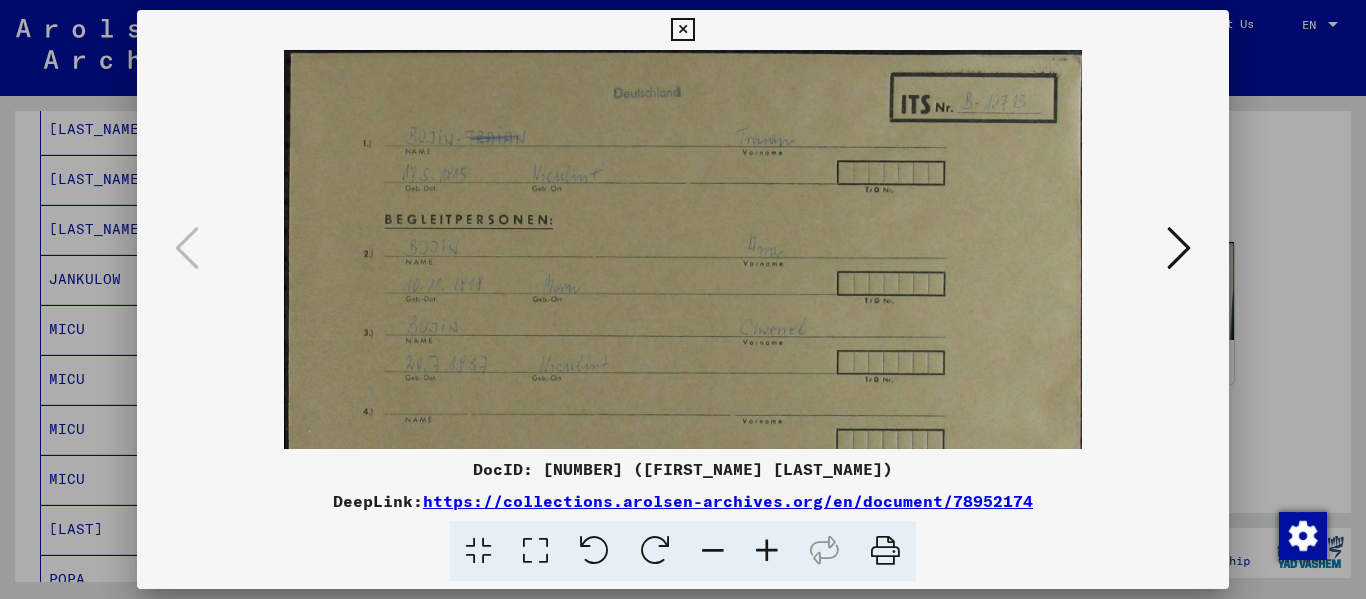 click at bounding box center (767, 551) 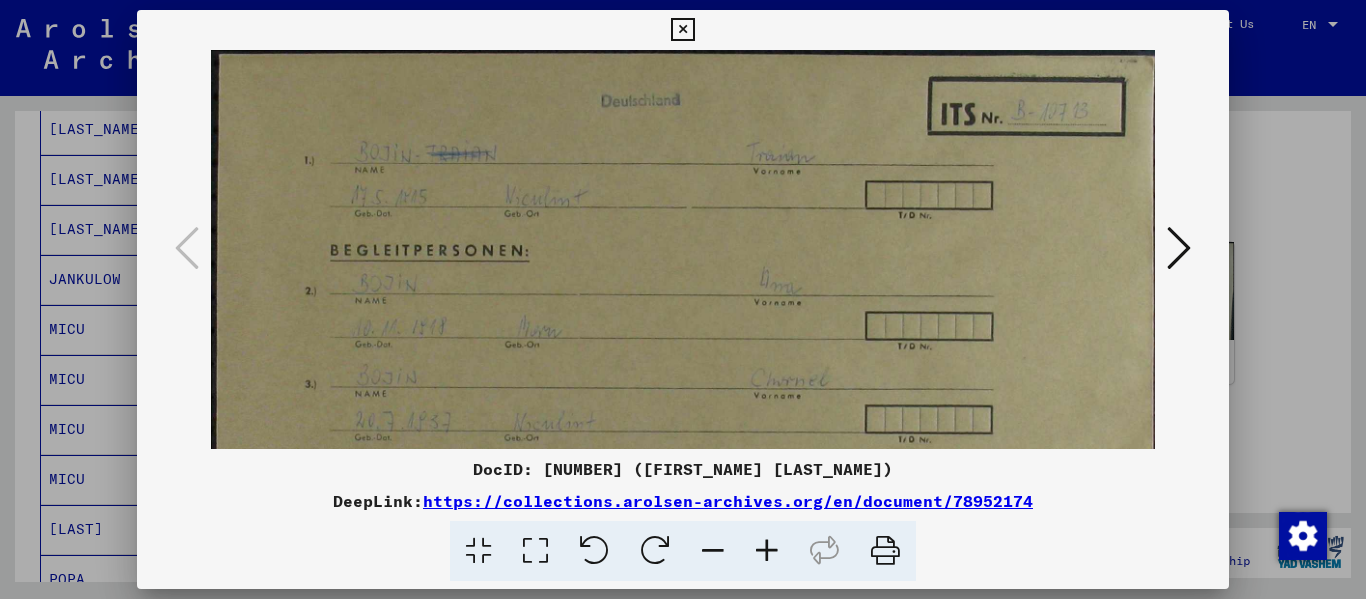 click at bounding box center [767, 551] 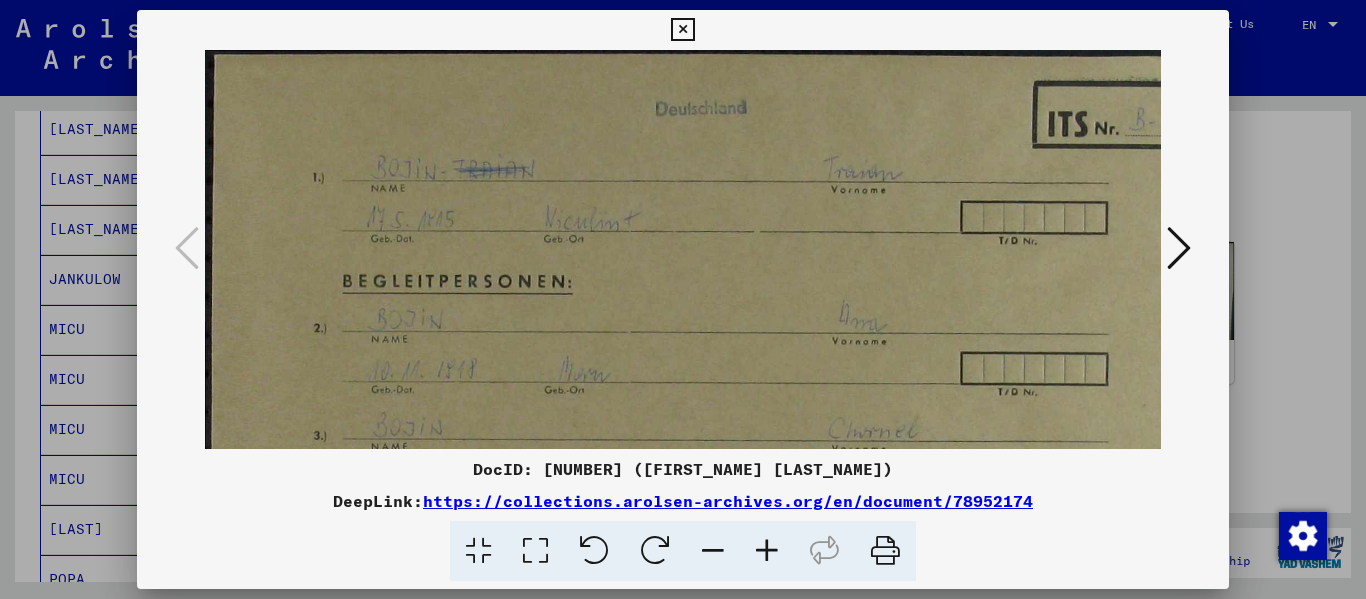 click at bounding box center [767, 551] 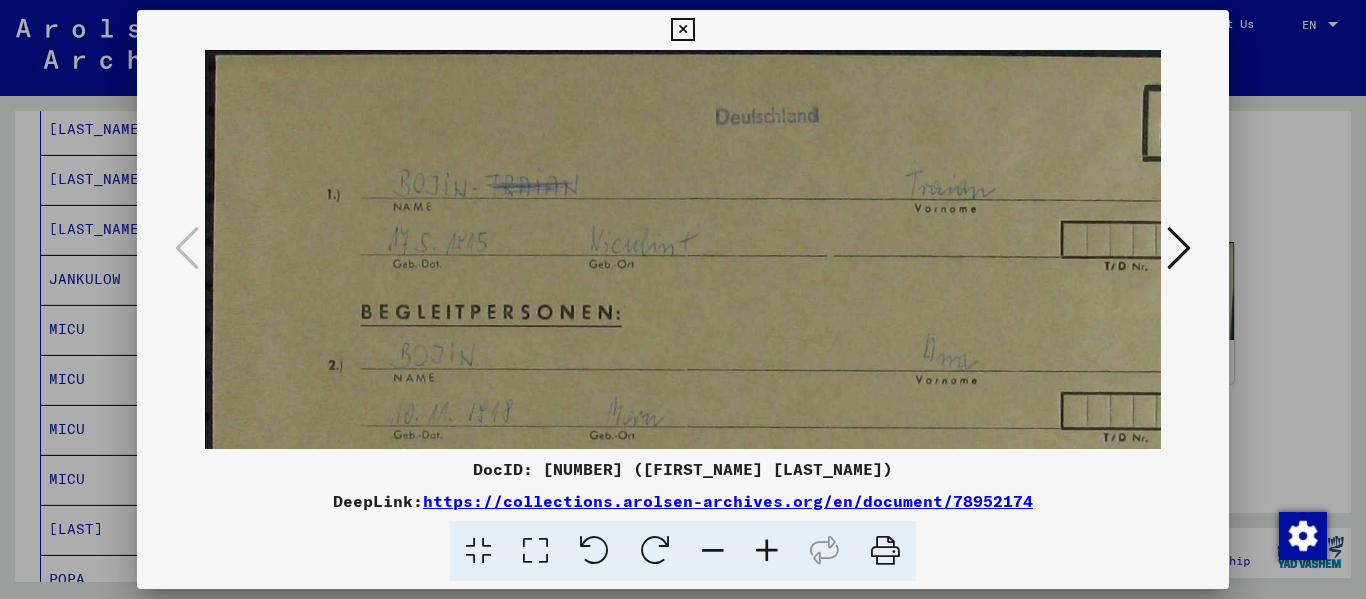 click at bounding box center [767, 551] 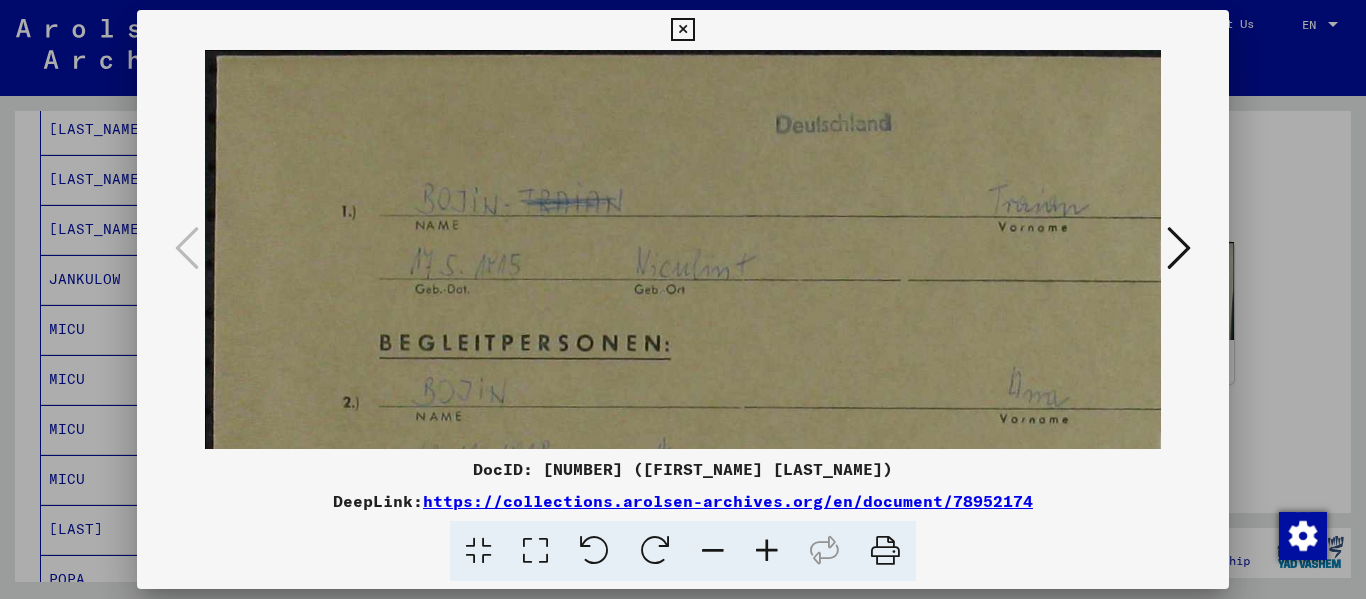 click at bounding box center (767, 551) 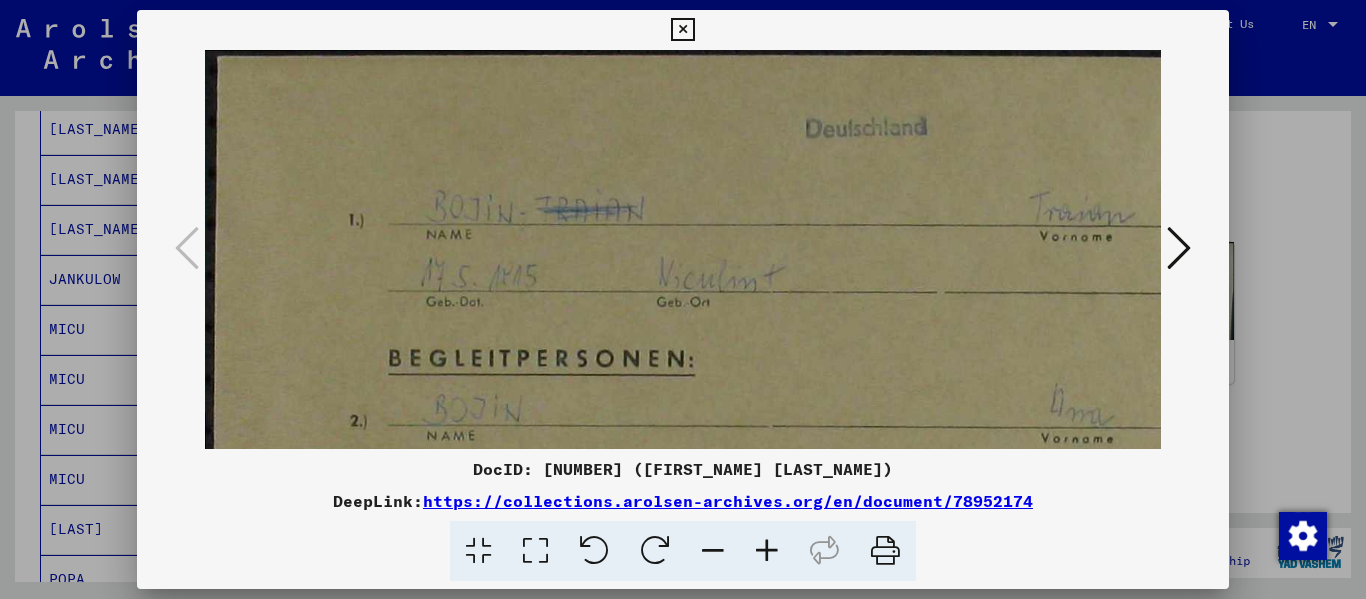 click at bounding box center (767, 551) 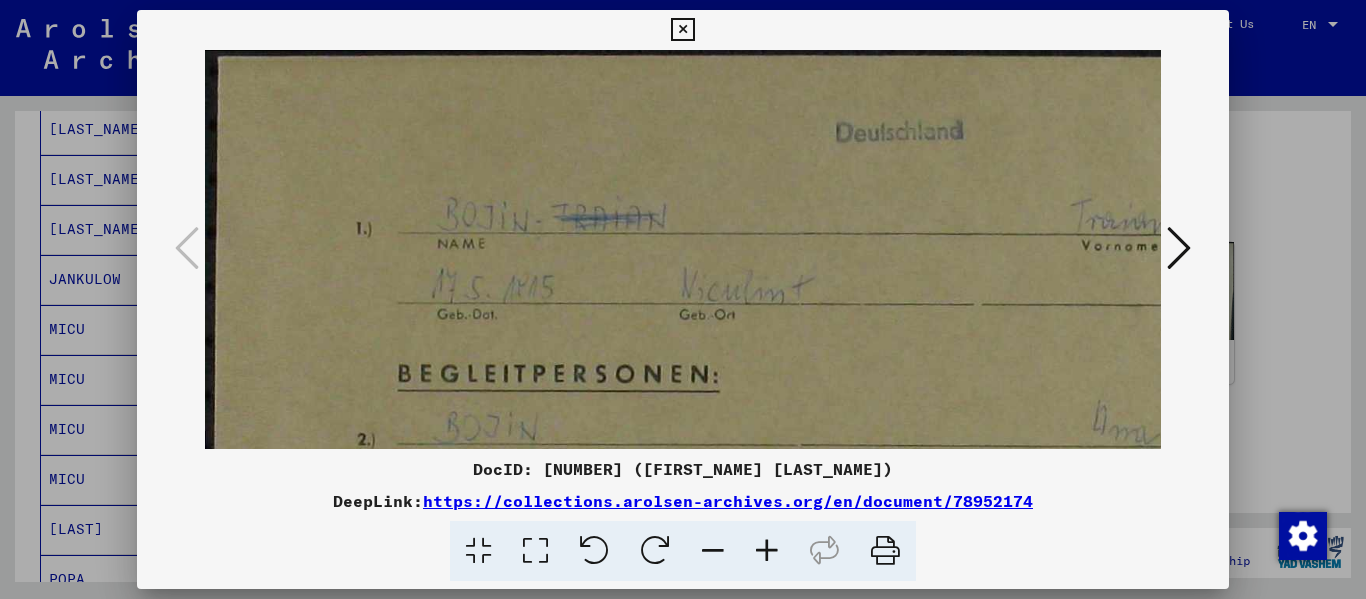 drag, startPoint x: 650, startPoint y: 210, endPoint x: 653, endPoint y: 88, distance: 122.03688 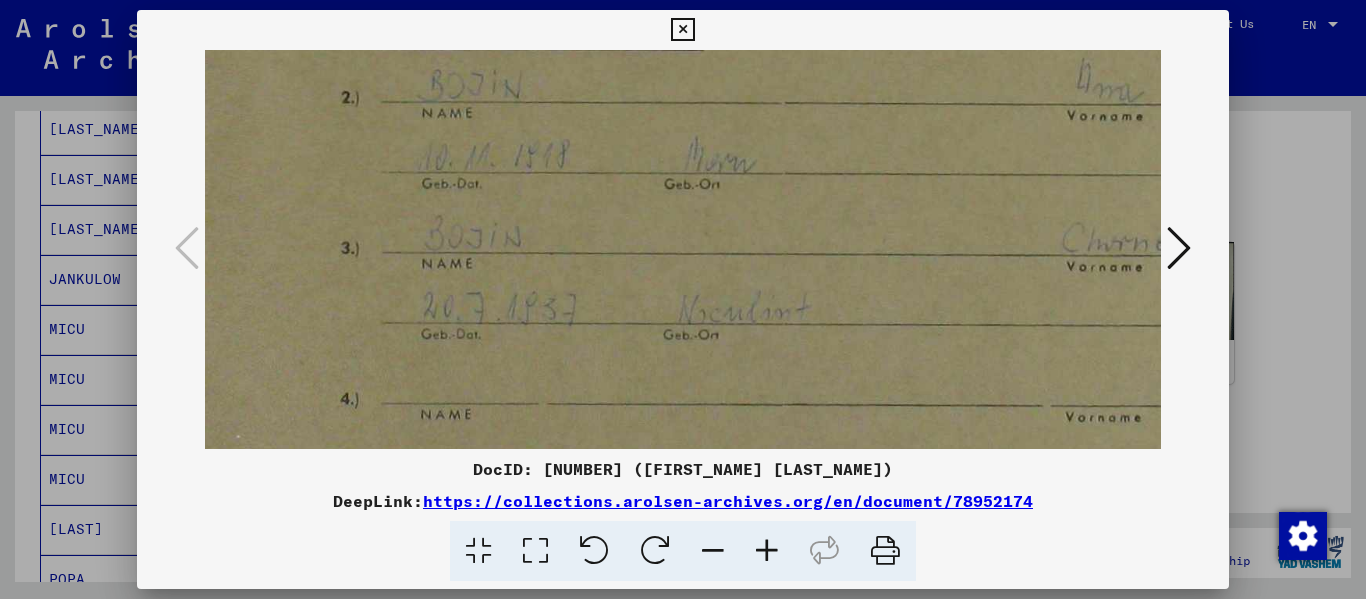 drag, startPoint x: 659, startPoint y: 297, endPoint x: 643, endPoint y: 189, distance: 109.17875 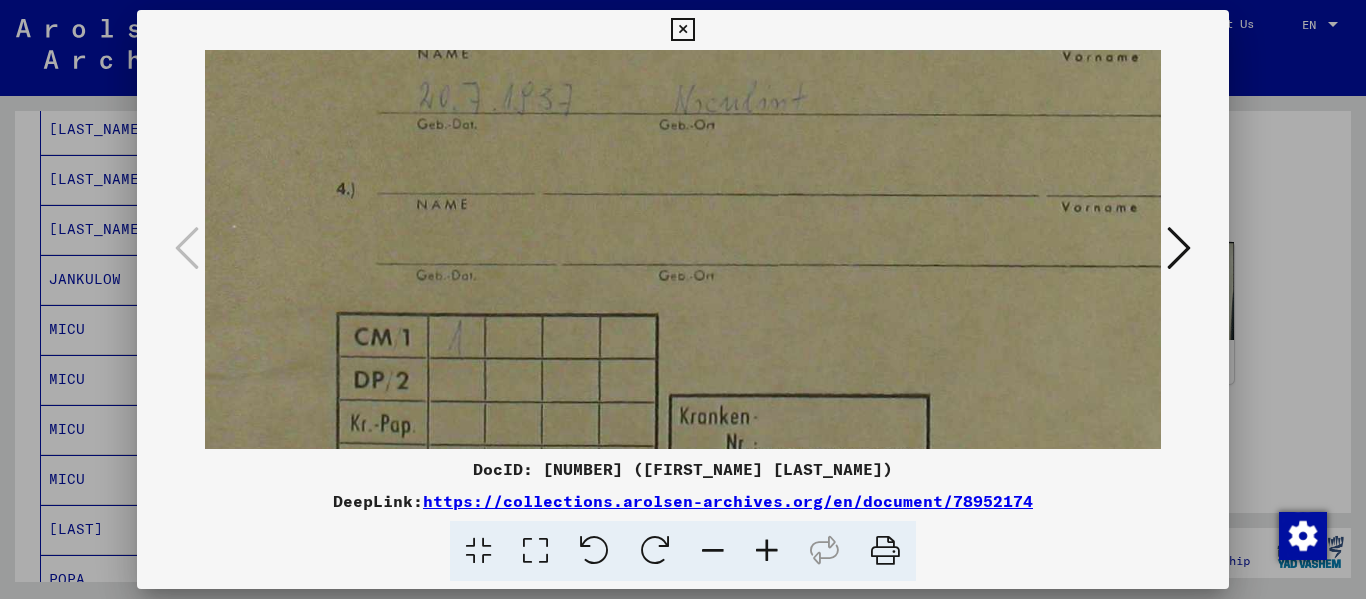 drag, startPoint x: 632, startPoint y: 346, endPoint x: 628, endPoint y: 136, distance: 210.03809 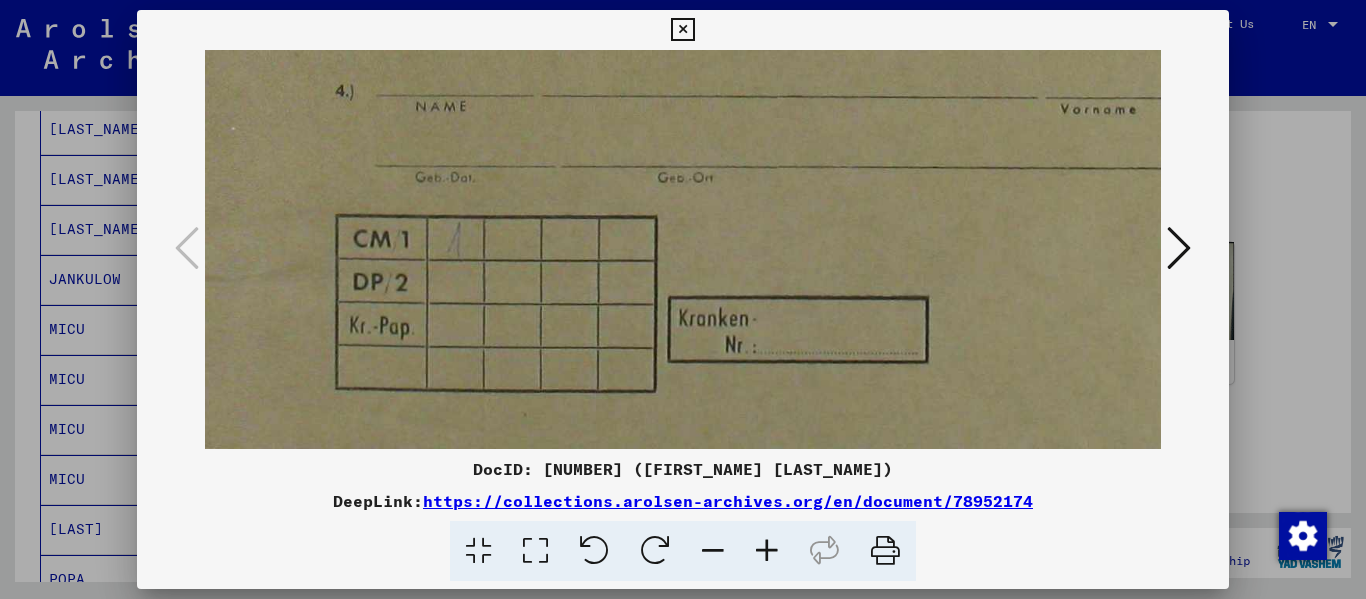 drag, startPoint x: 642, startPoint y: 196, endPoint x: 642, endPoint y: 75, distance: 121 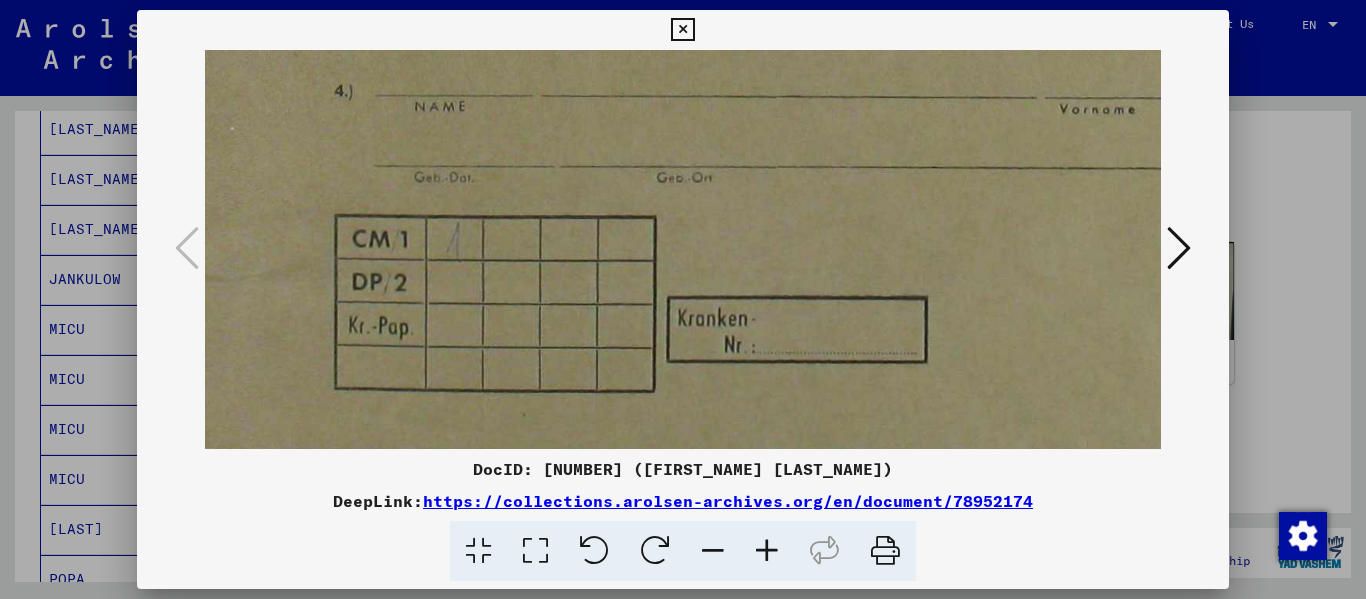 drag, startPoint x: 658, startPoint y: 308, endPoint x: 547, endPoint y: 165, distance: 181.02486 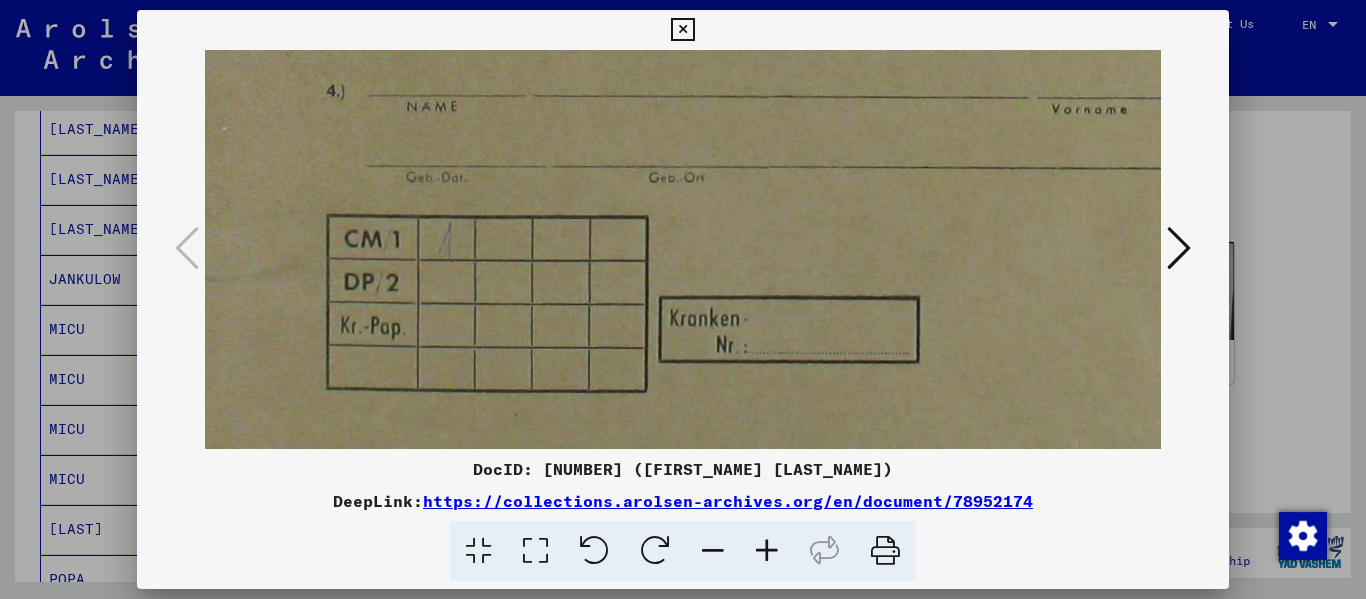 click at bounding box center [682, 30] 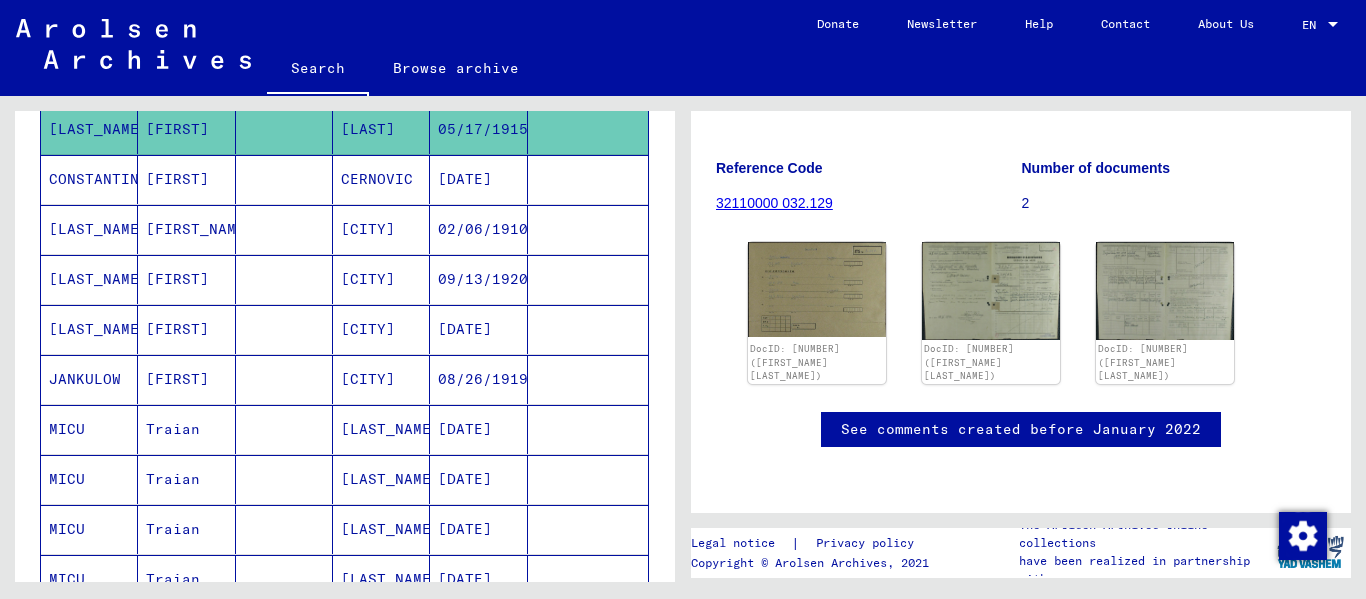 scroll, scrollTop: 400, scrollLeft: 0, axis: vertical 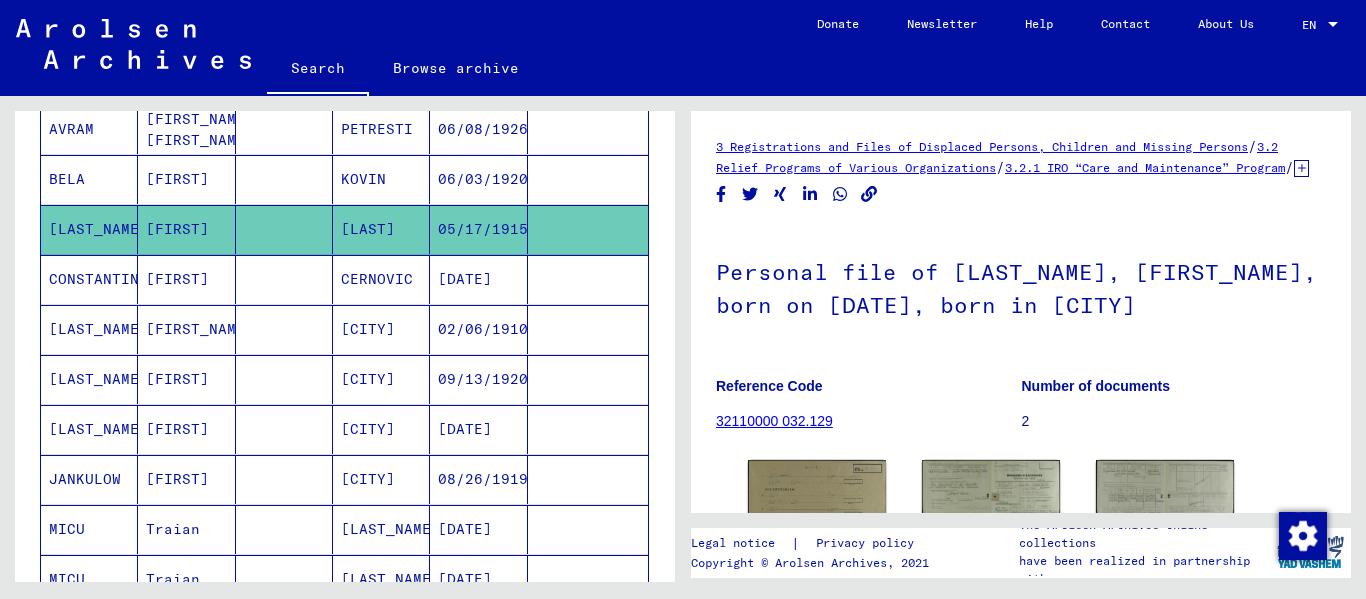 click on "09/13/1920" at bounding box center [478, 429] 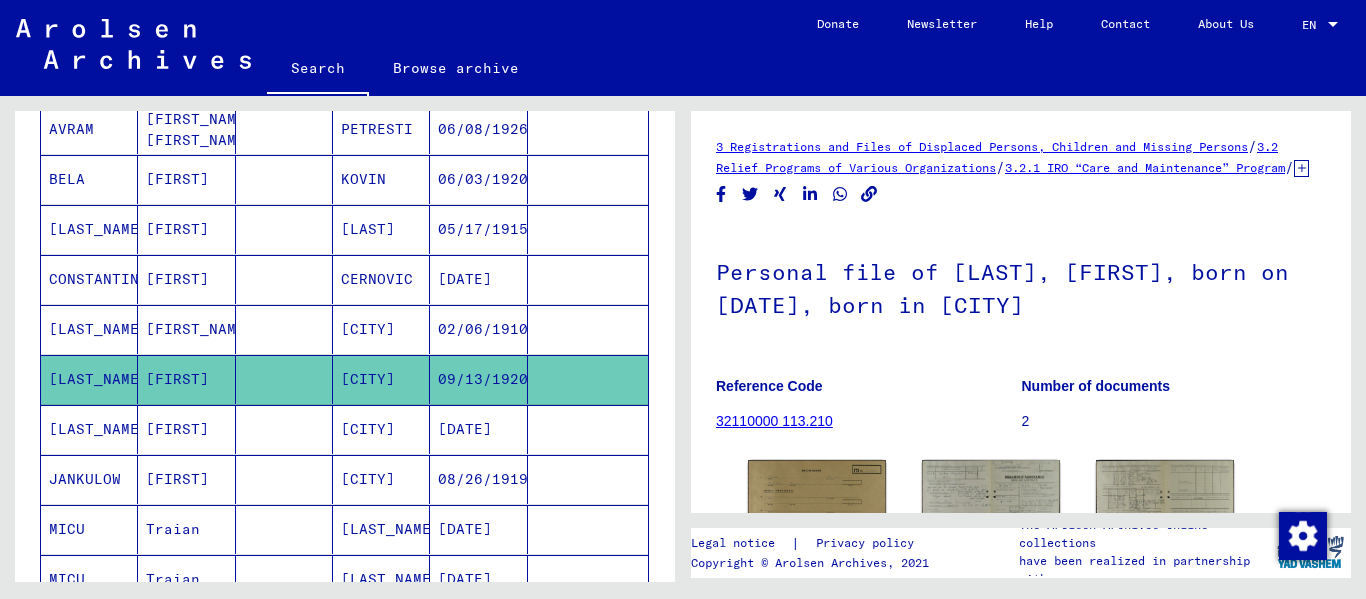 scroll, scrollTop: 0, scrollLeft: 0, axis: both 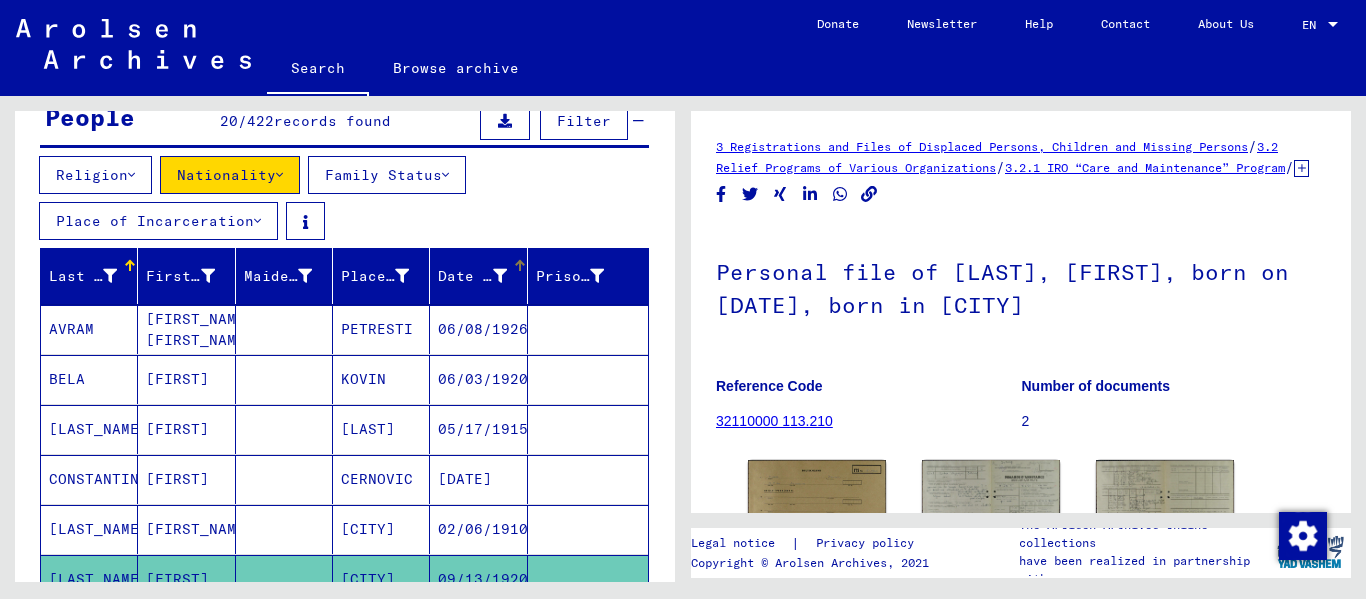 click at bounding box center (500, 276) 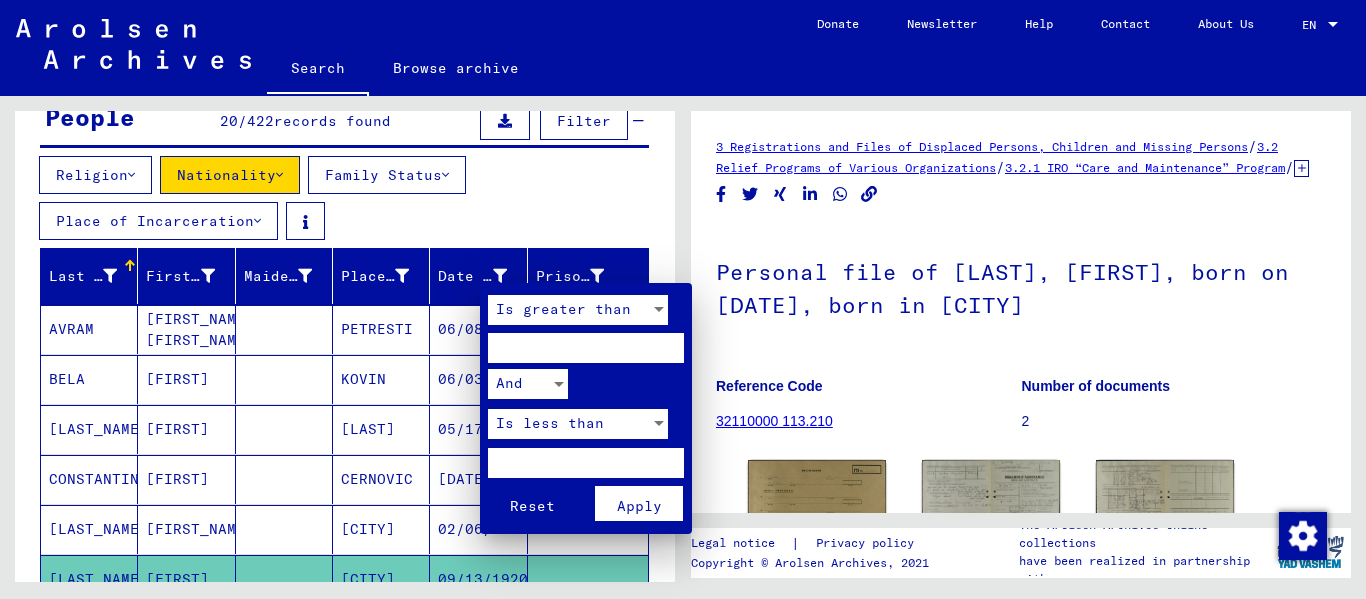 click at bounding box center [683, 299] 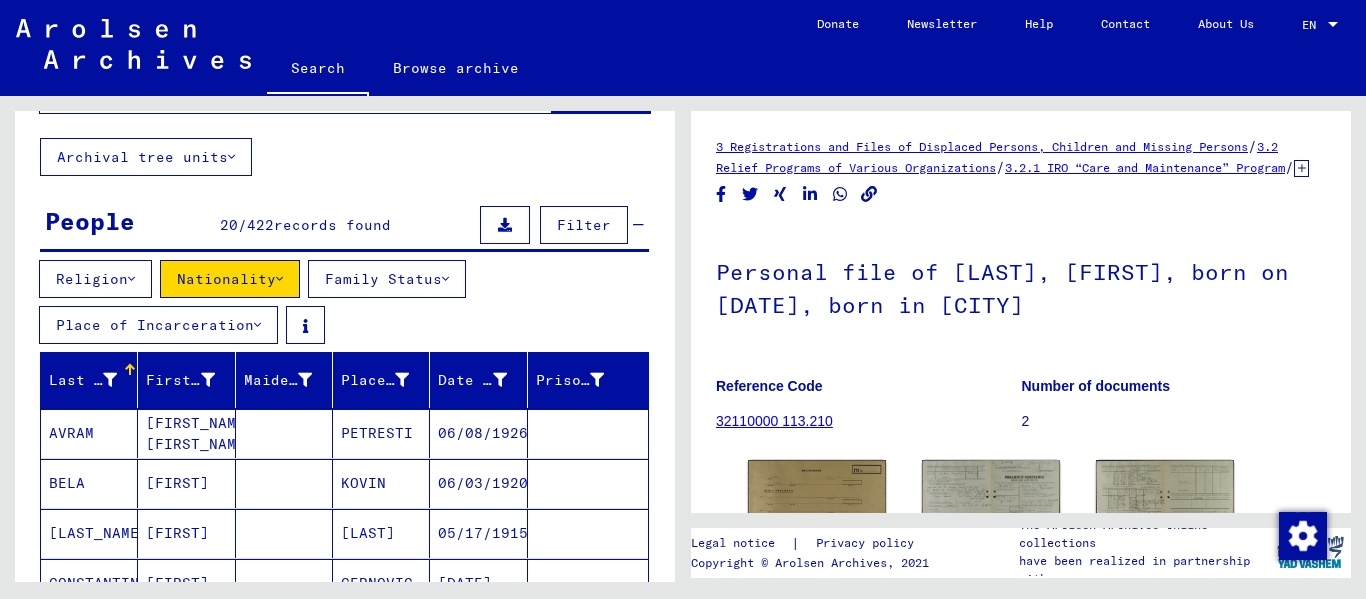 scroll, scrollTop: 0, scrollLeft: 0, axis: both 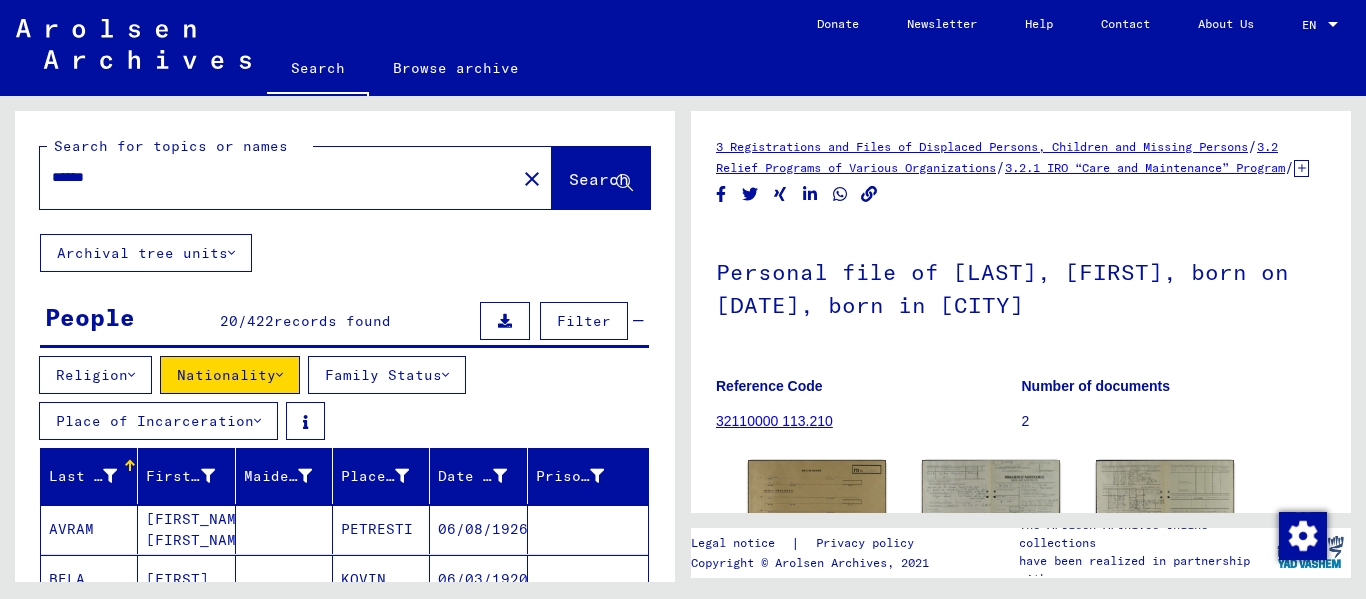 click on "close" 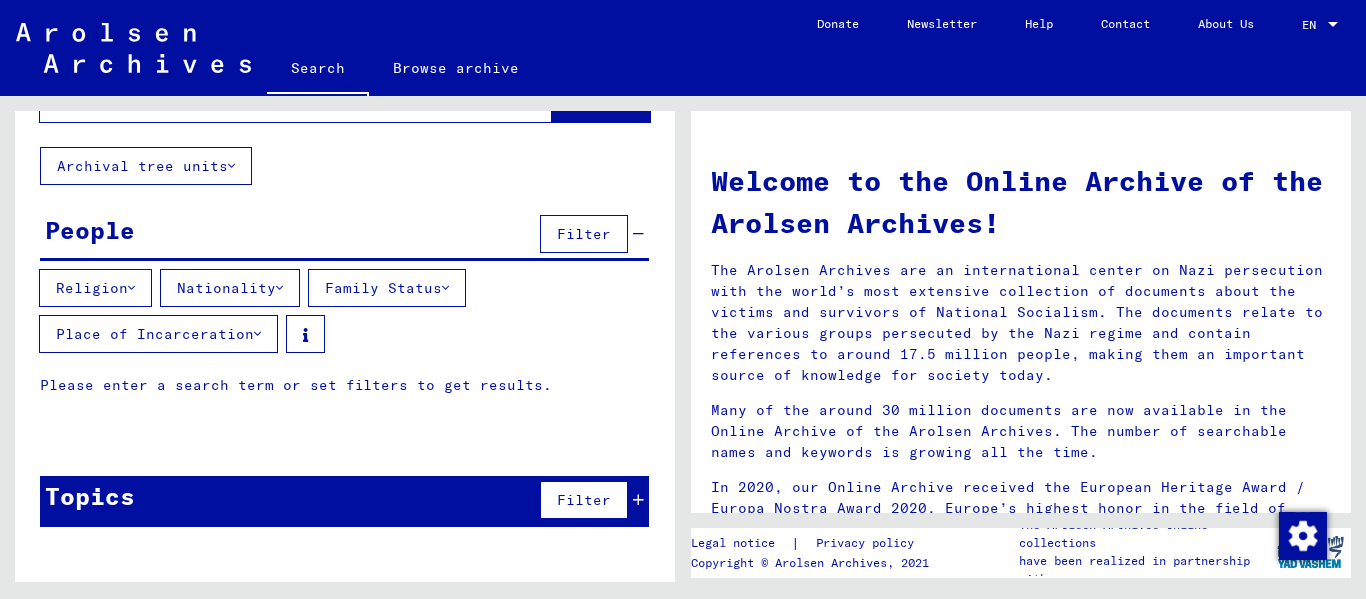 scroll, scrollTop: 0, scrollLeft: 0, axis: both 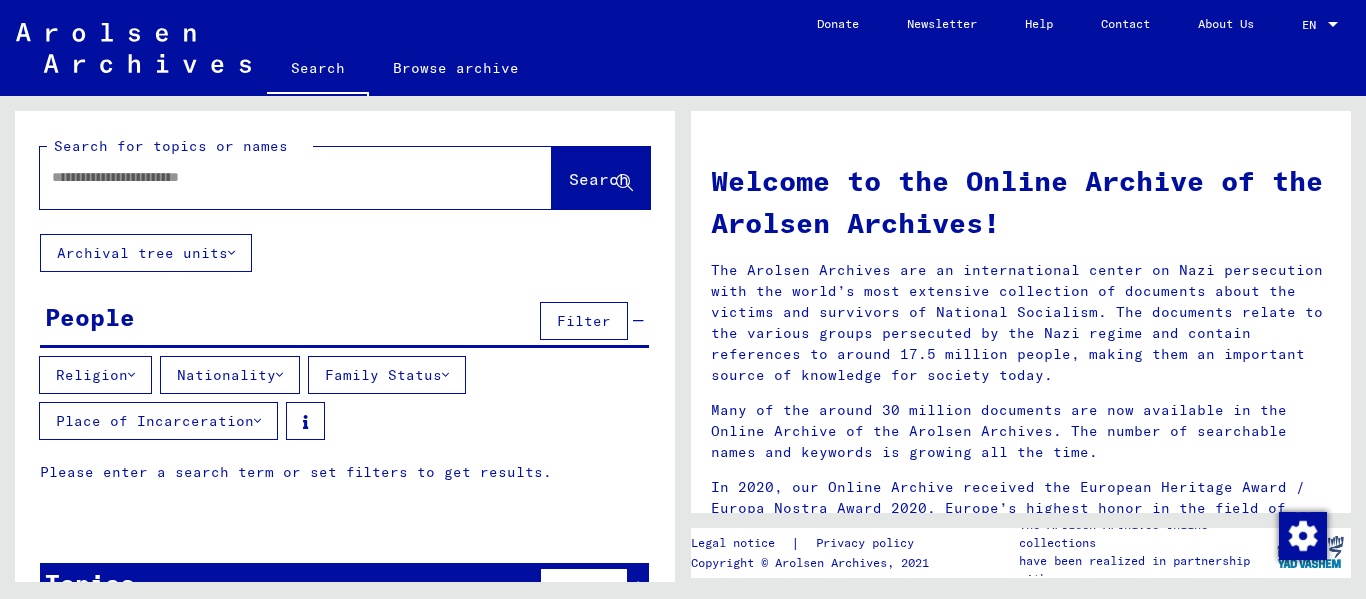 click at bounding box center [272, 177] 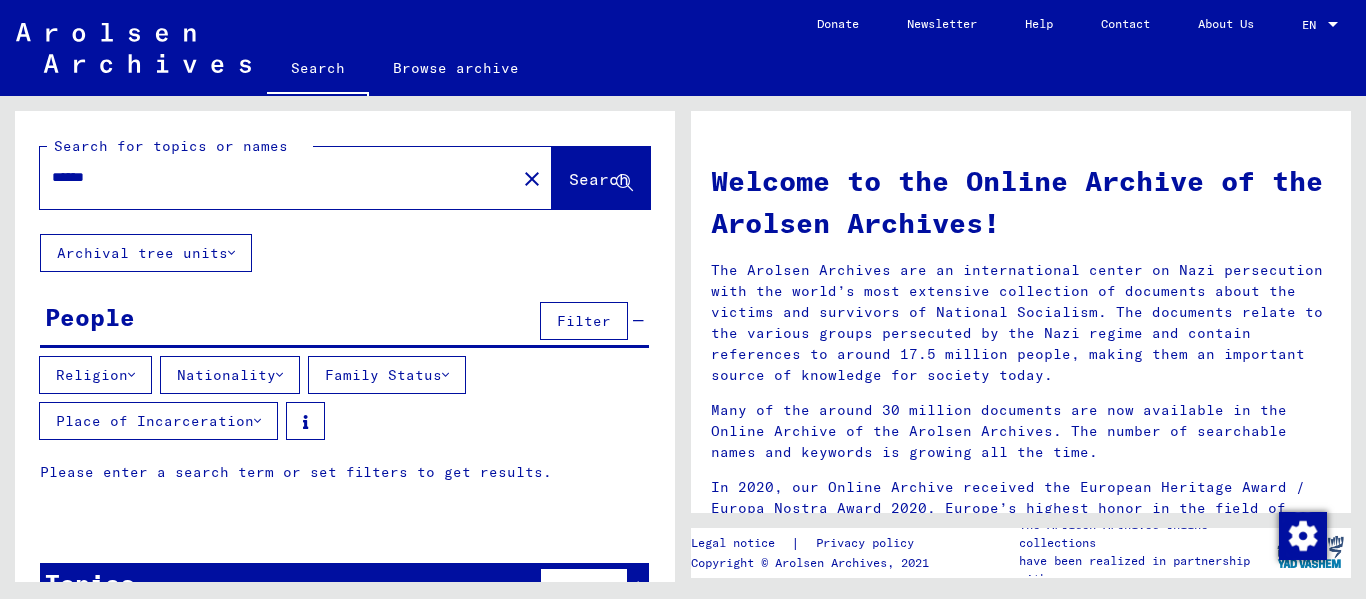 type on "******" 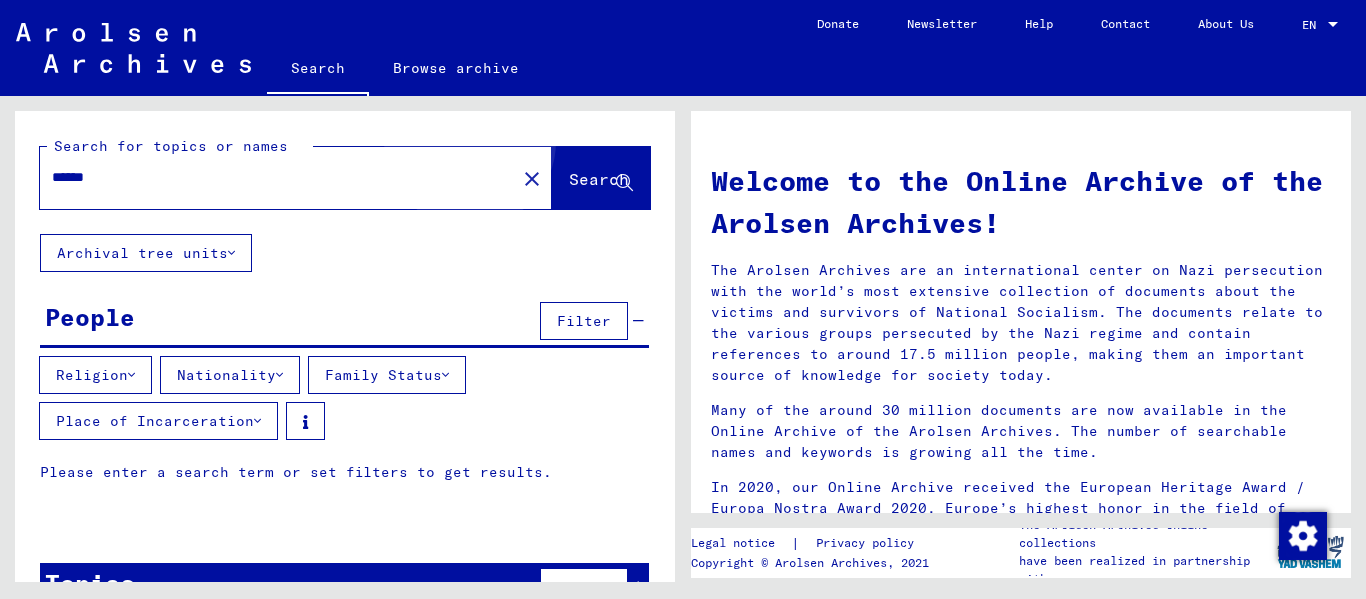 click on "Search" 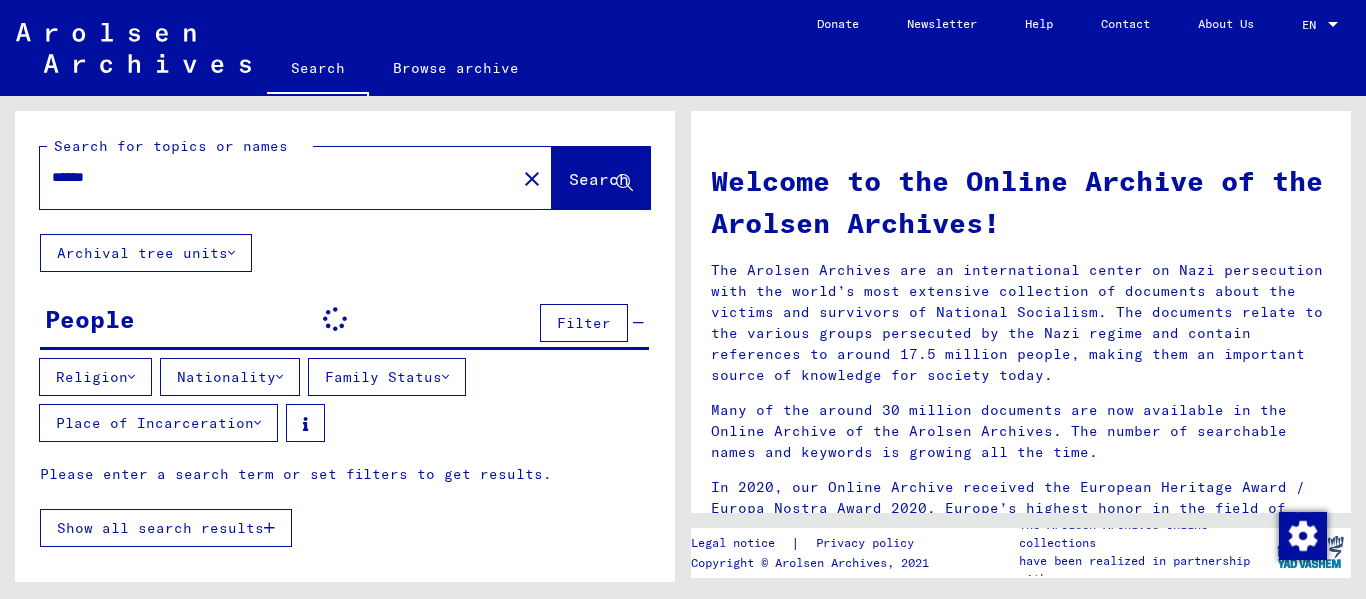 scroll, scrollTop: 0, scrollLeft: 0, axis: both 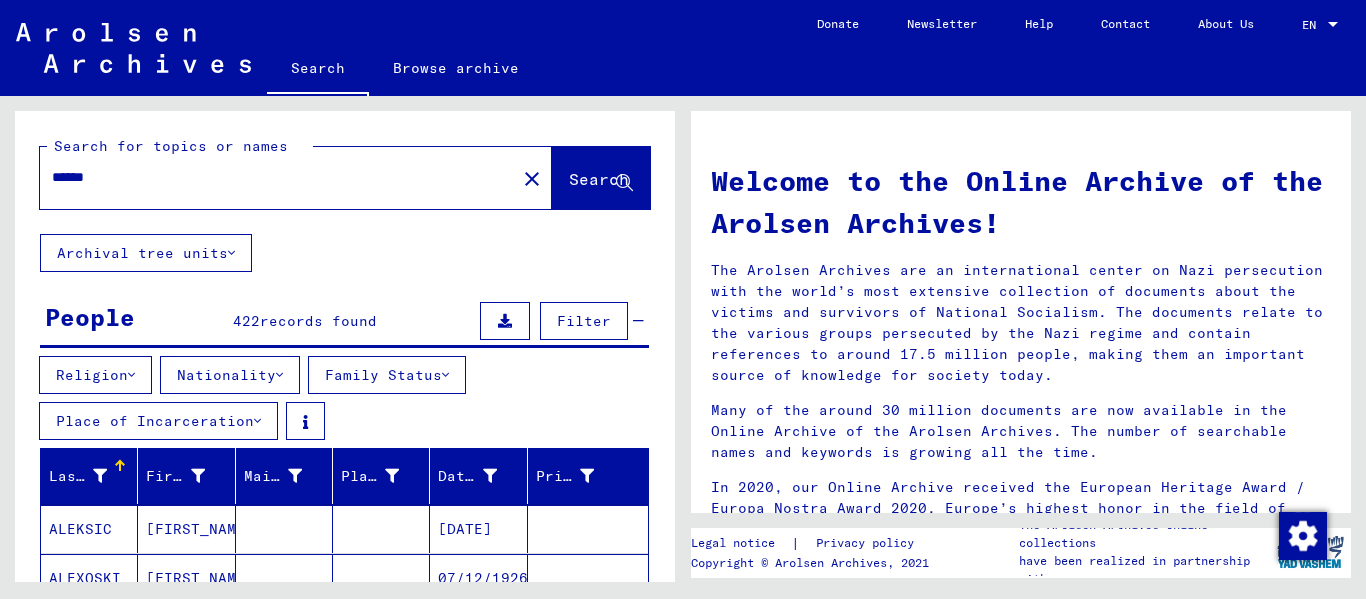 click on "Filter" at bounding box center [584, 321] 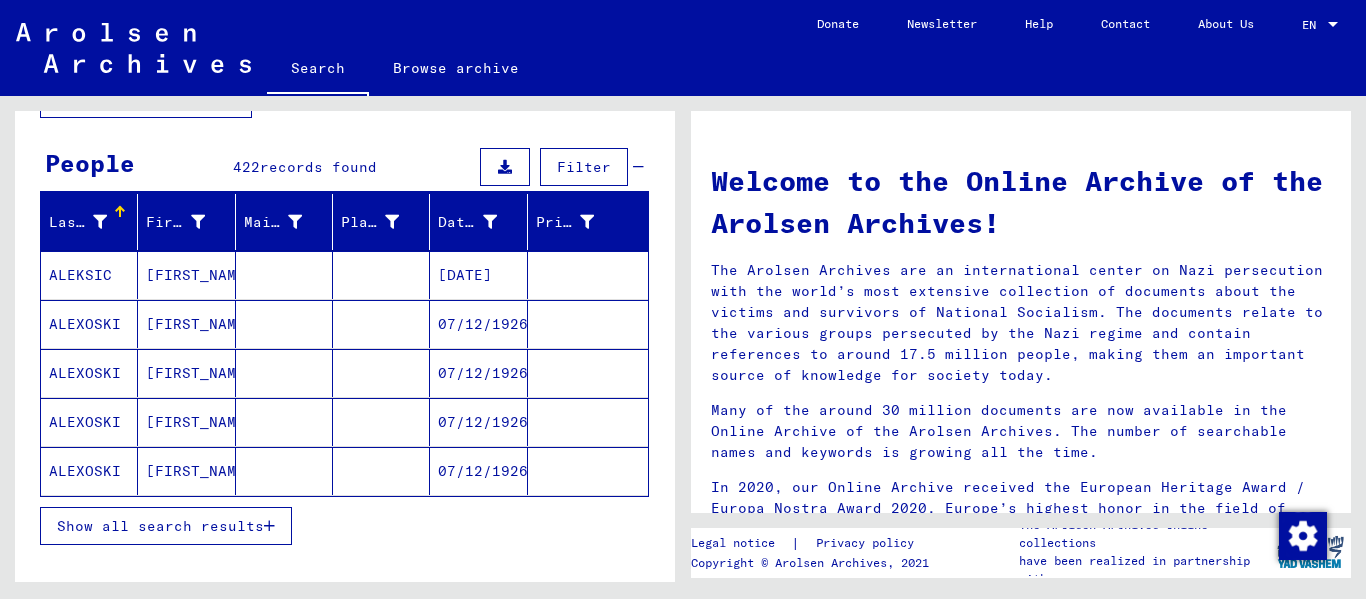 scroll, scrollTop: 200, scrollLeft: 0, axis: vertical 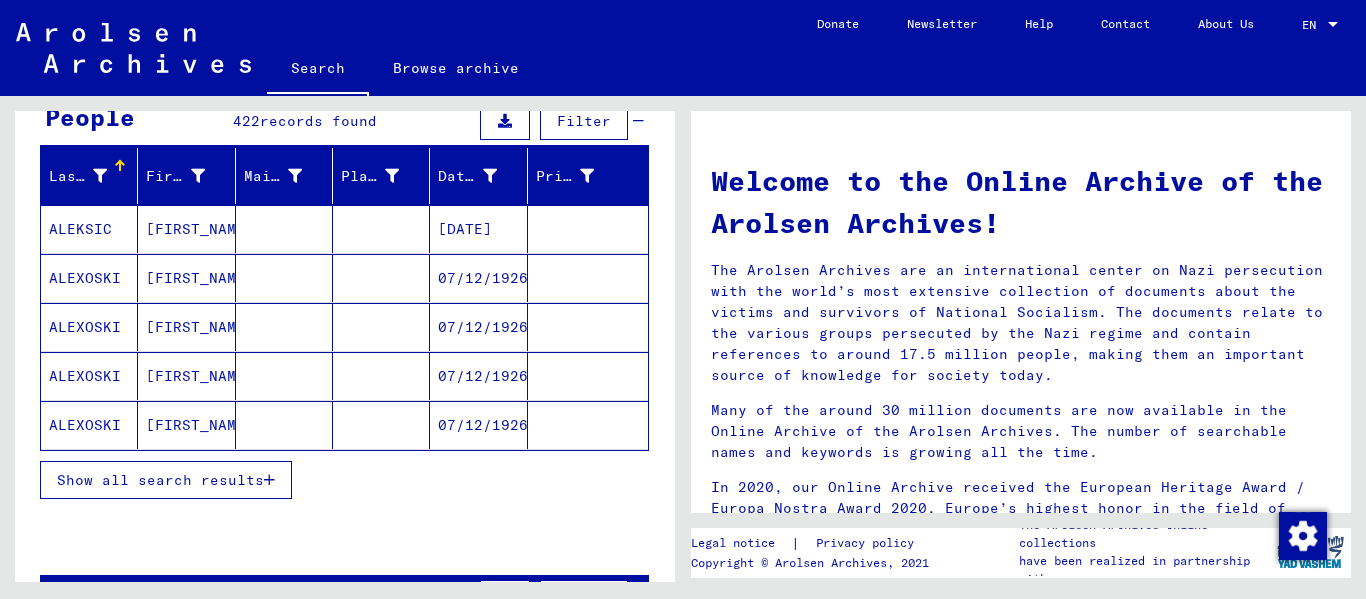 click on "Show all search results" at bounding box center [160, 480] 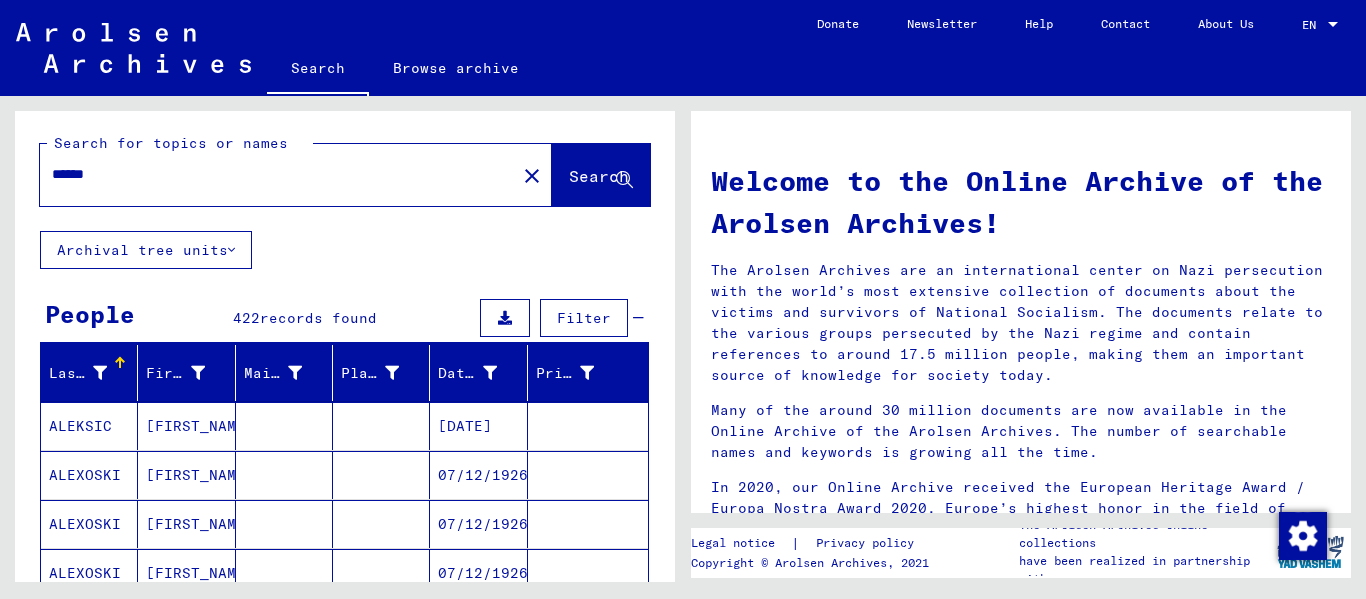 scroll, scrollTop: 0, scrollLeft: 0, axis: both 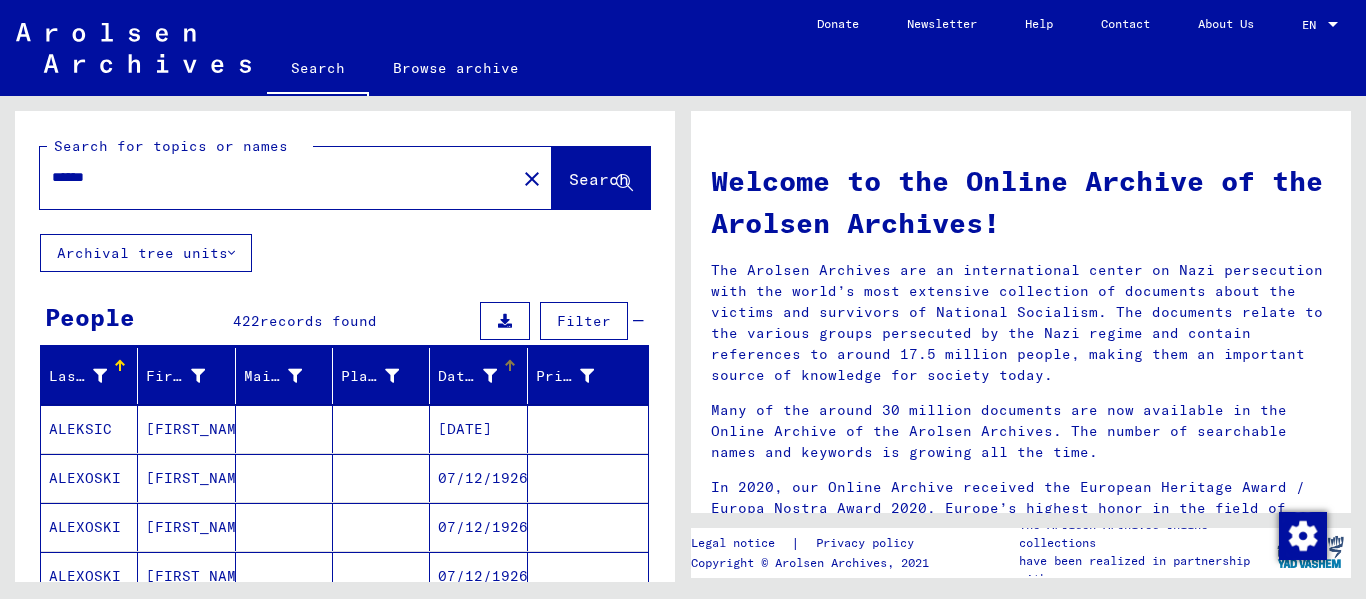 click at bounding box center [490, 376] 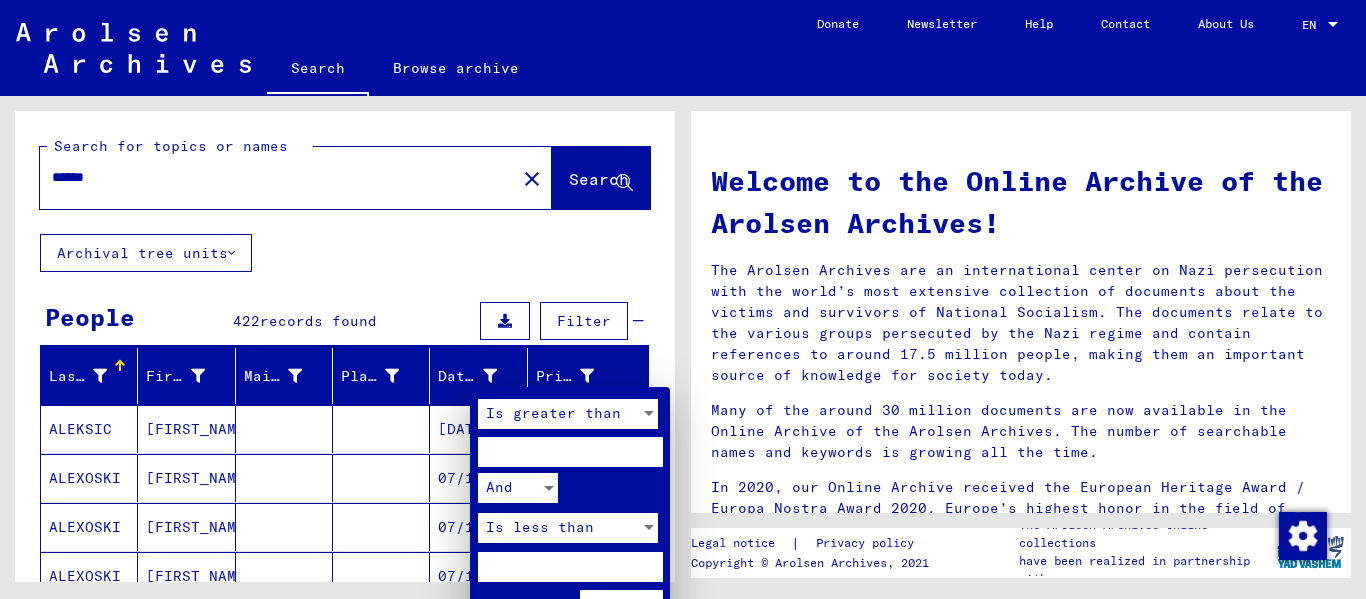 click on "Is greater than" at bounding box center (553, 413) 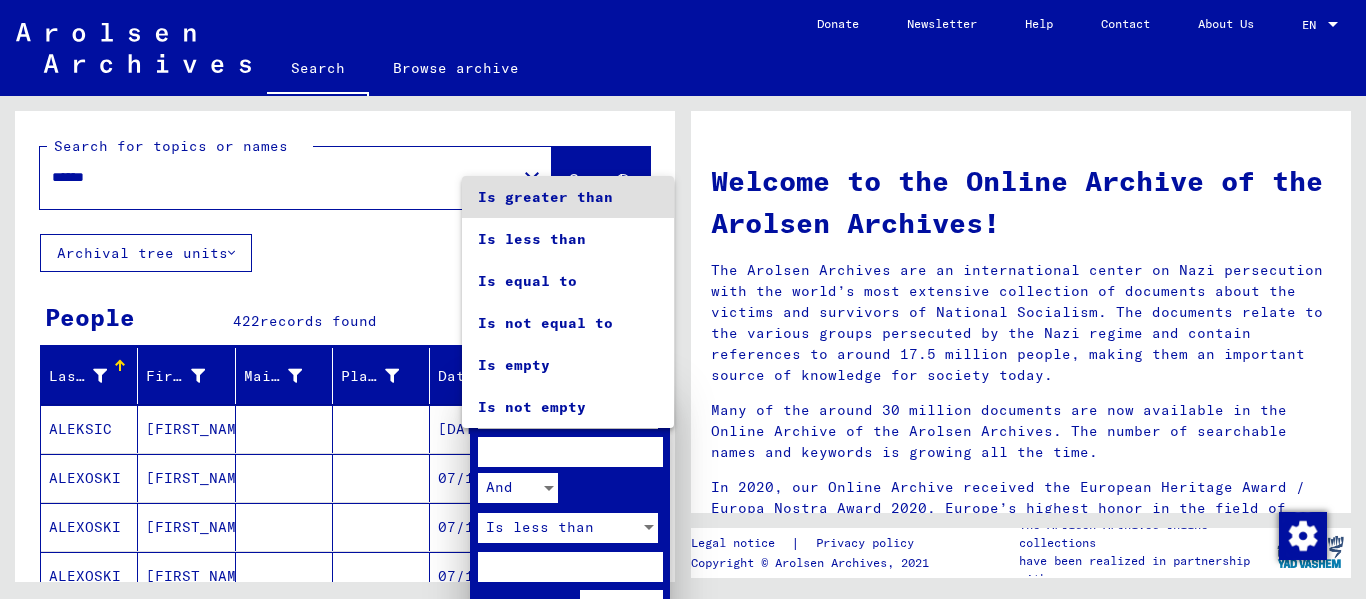 click at bounding box center (683, 299) 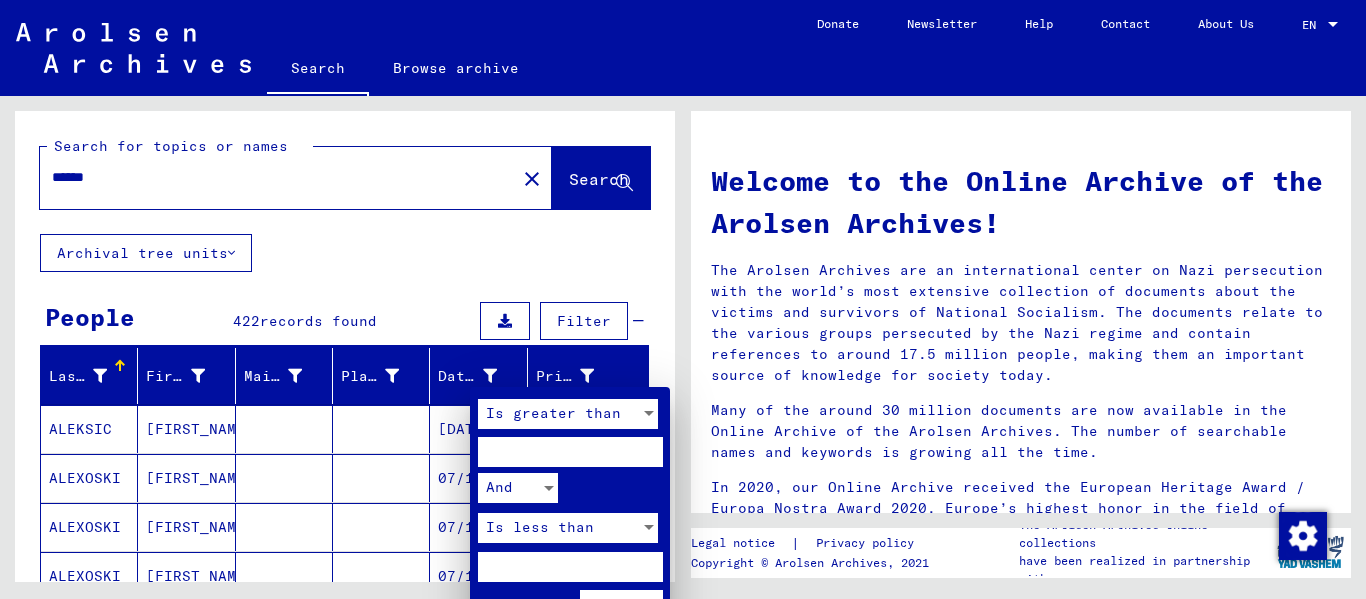 click at bounding box center [570, 452] 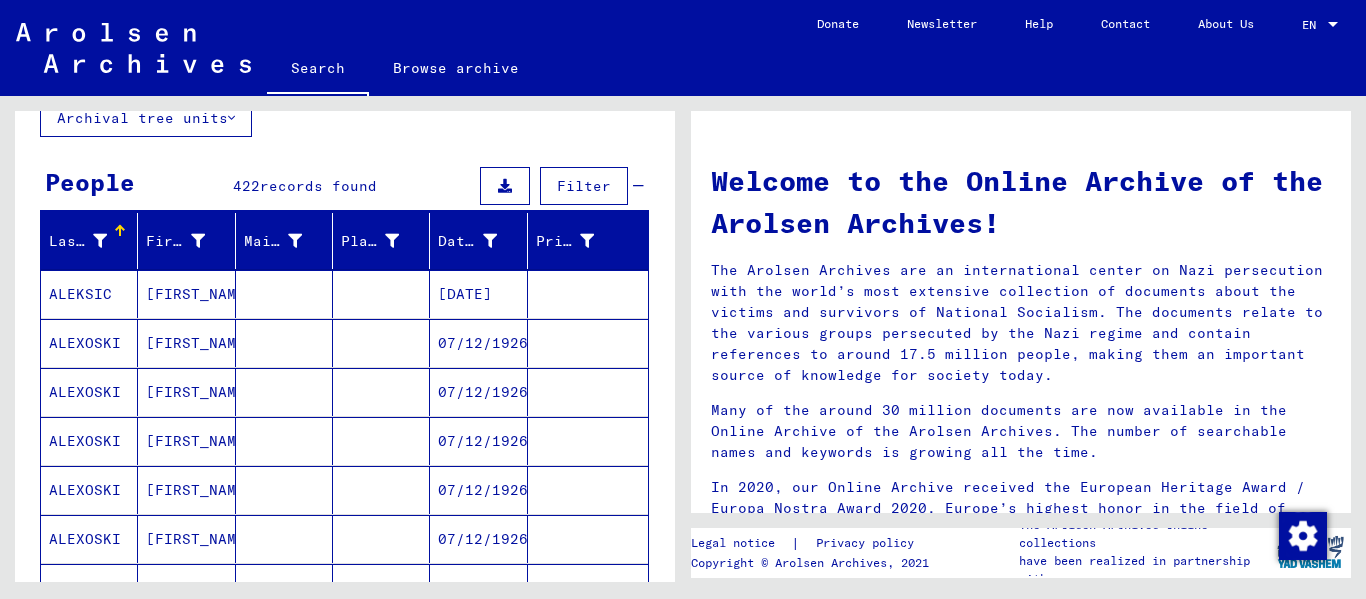scroll, scrollTop: 0, scrollLeft: 0, axis: both 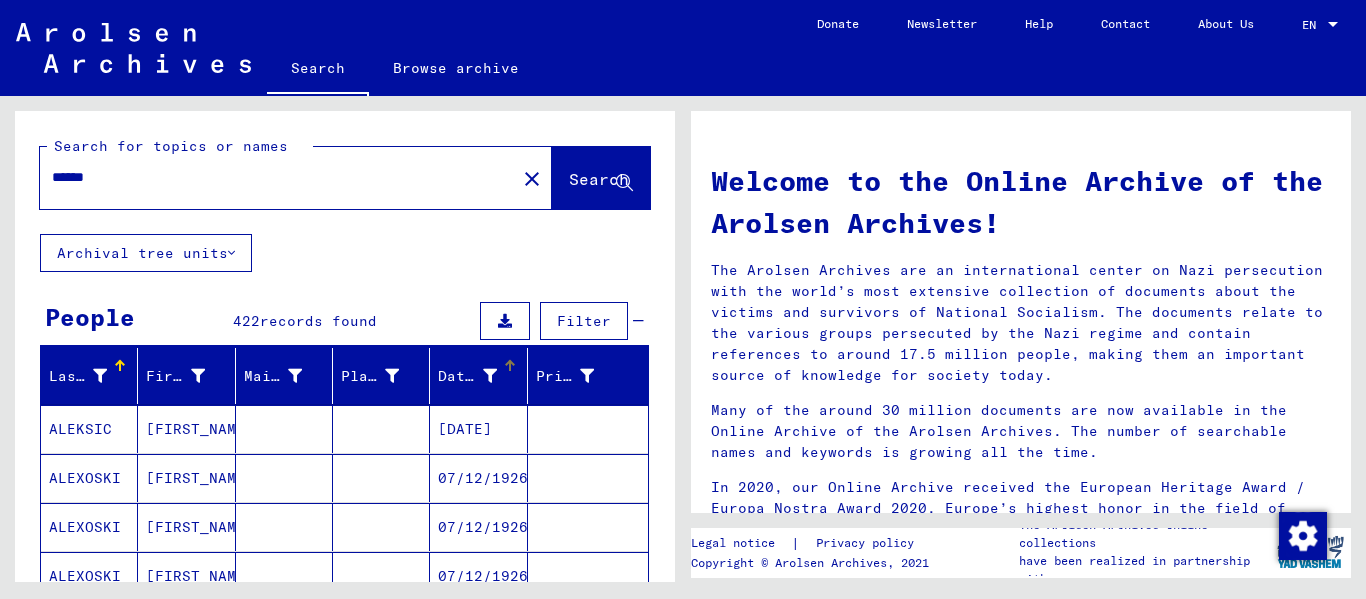 click on "Date of Birth" at bounding box center (482, 376) 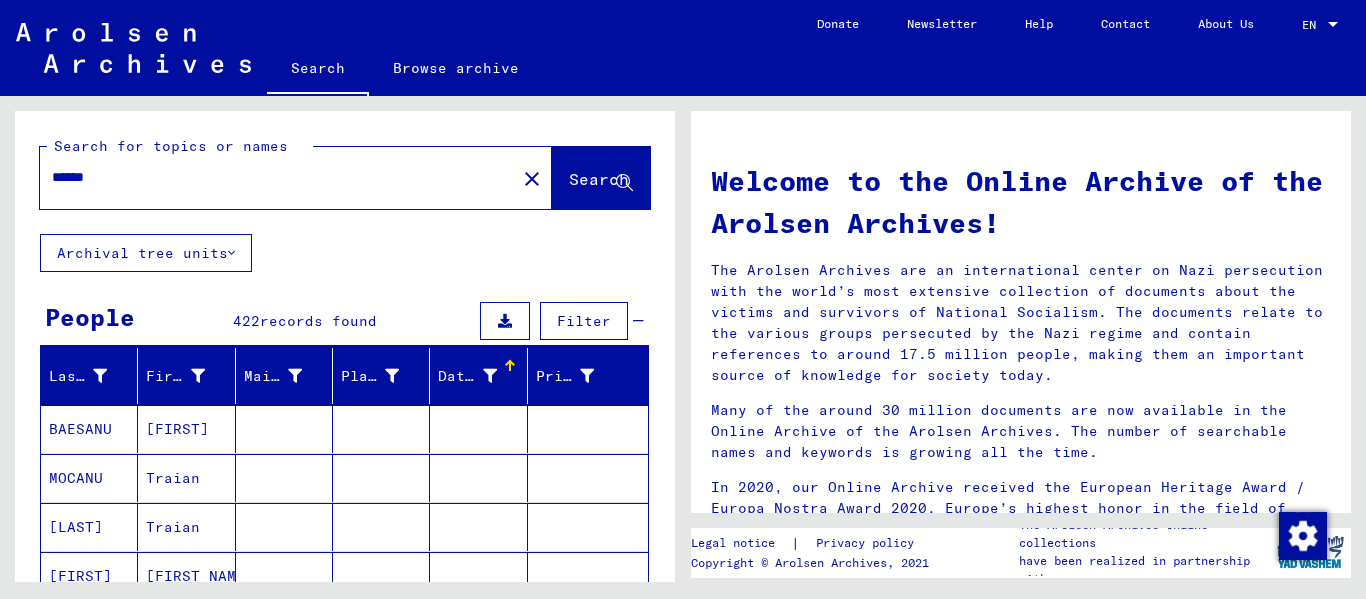 click at bounding box center (490, 376) 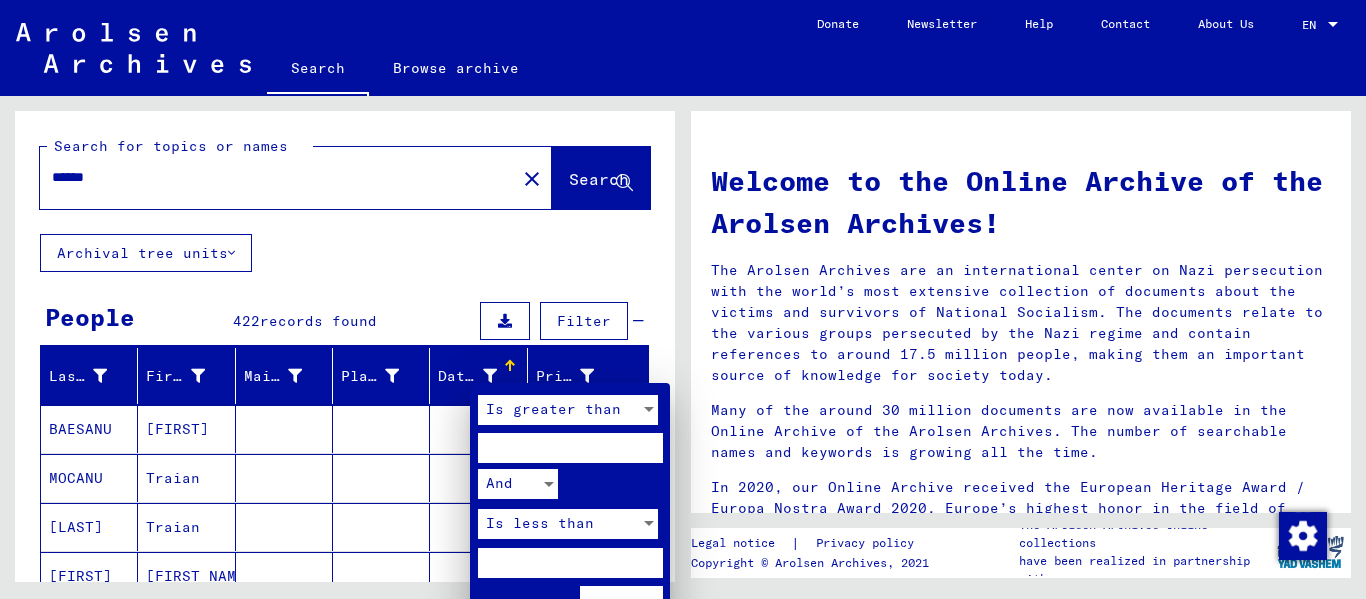 click at bounding box center (683, 299) 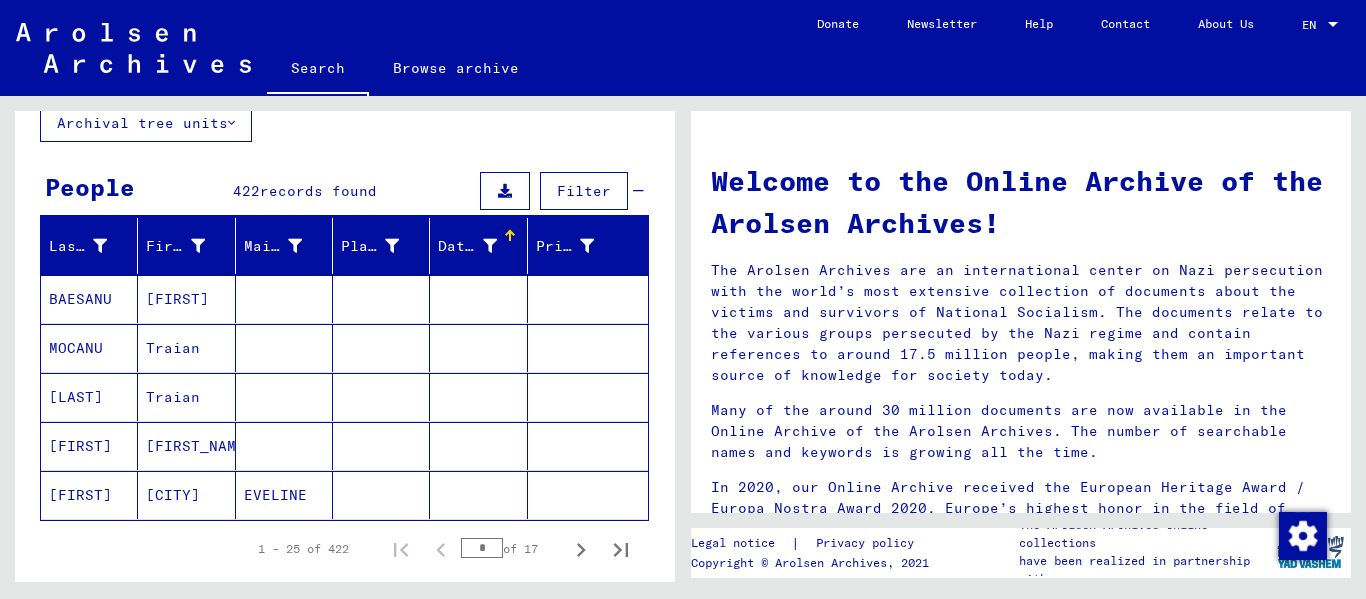 scroll, scrollTop: 100, scrollLeft: 0, axis: vertical 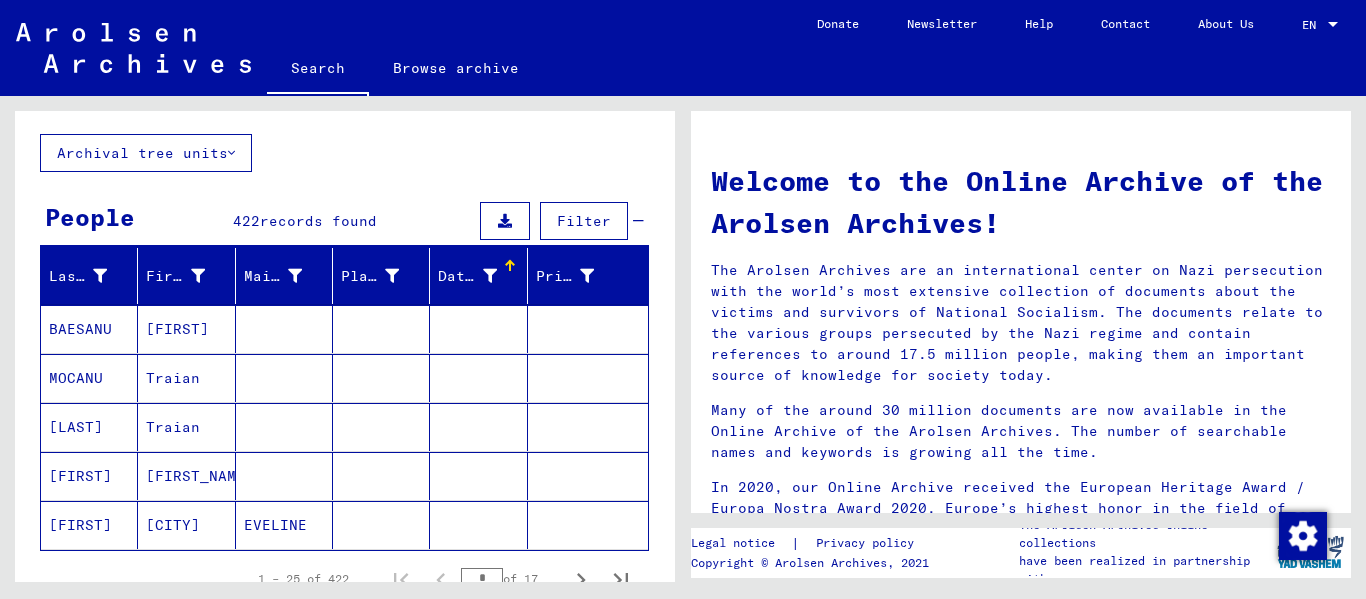 click at bounding box center (490, 276) 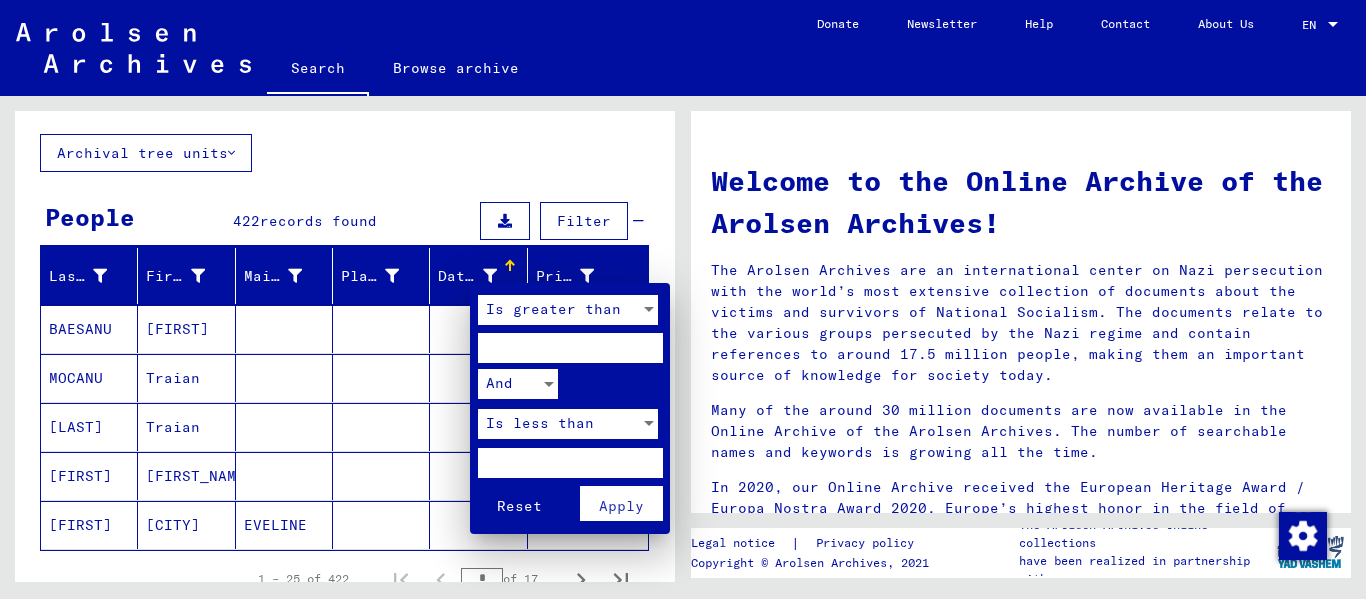 click on "Is greater than" at bounding box center [553, 309] 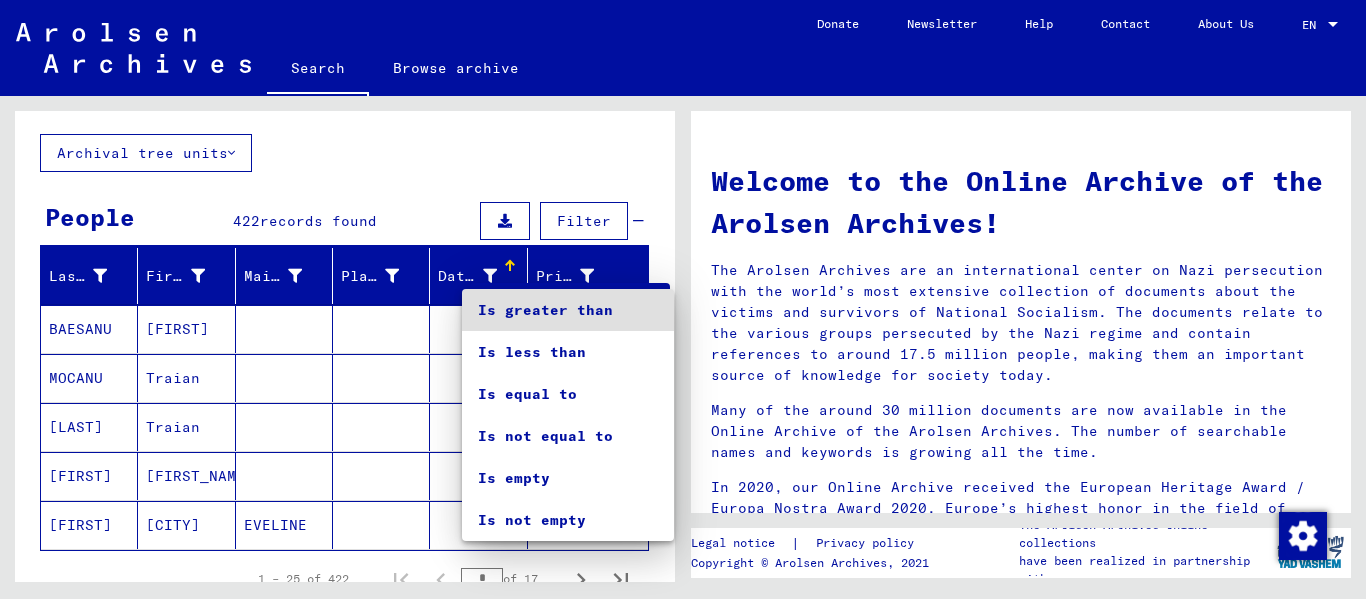 click at bounding box center (683, 299) 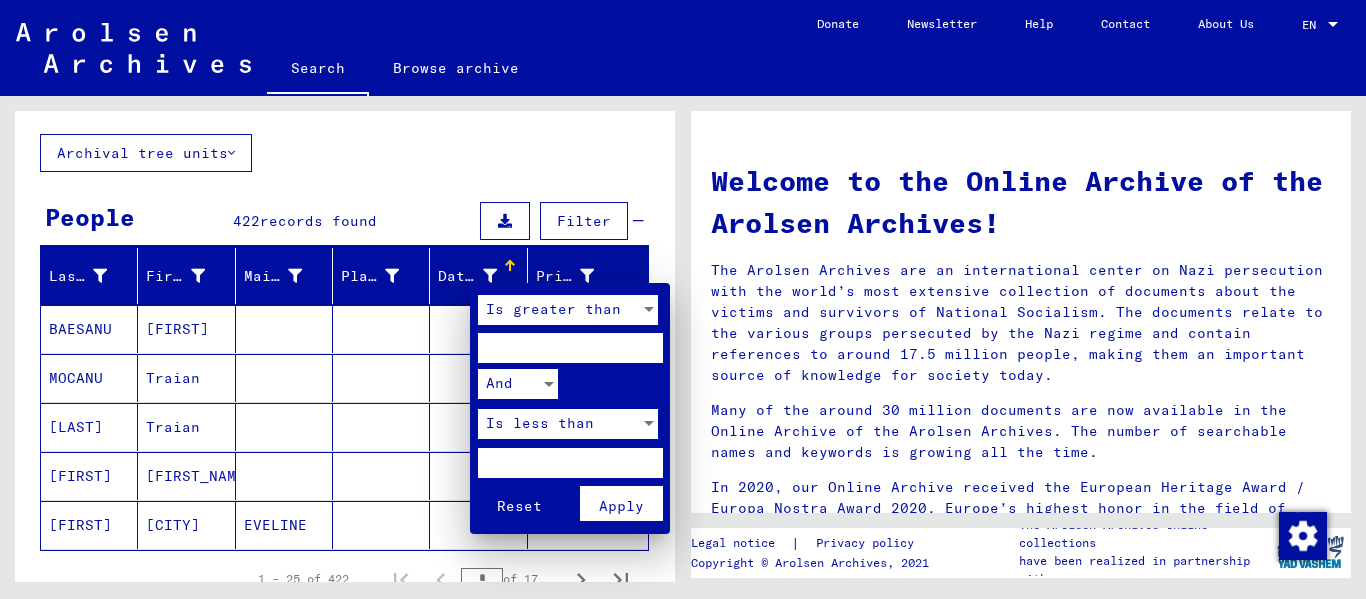click at bounding box center [683, 299] 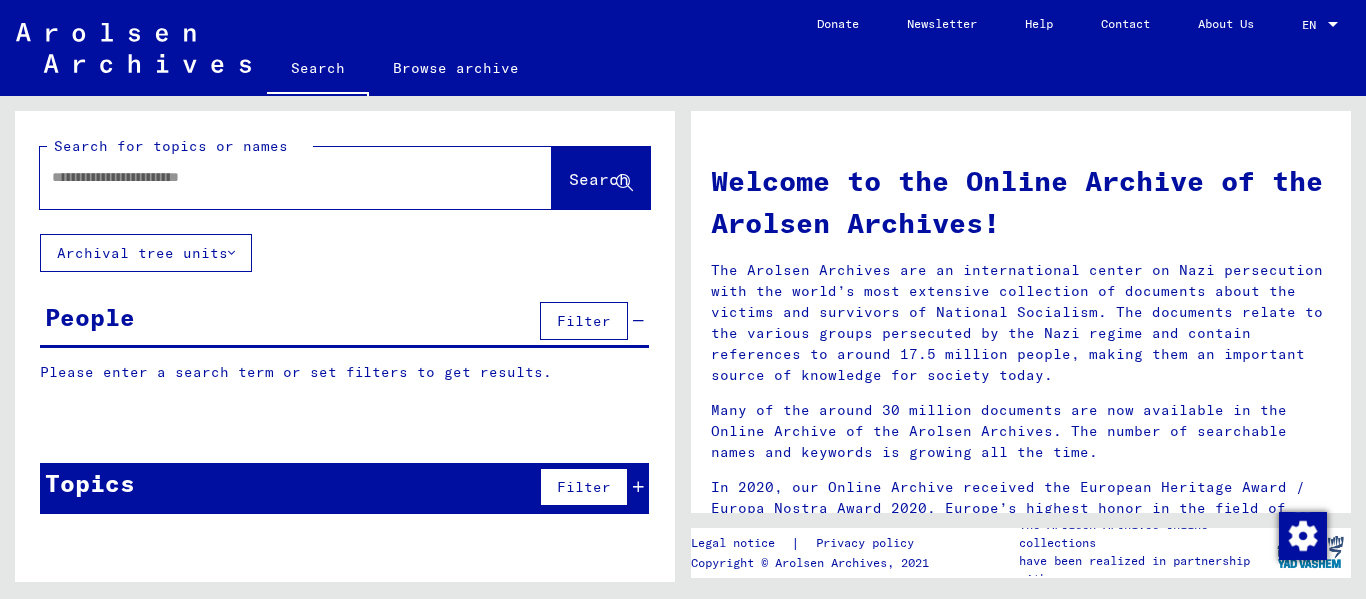 scroll, scrollTop: 0, scrollLeft: 0, axis: both 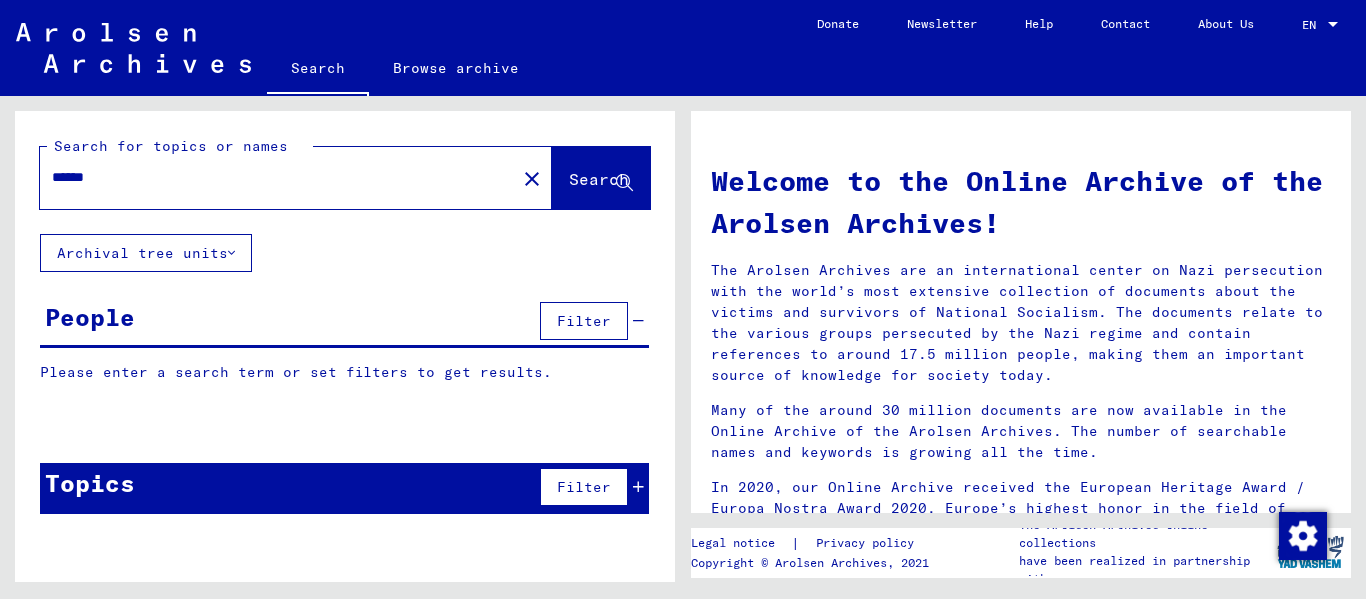 type on "******" 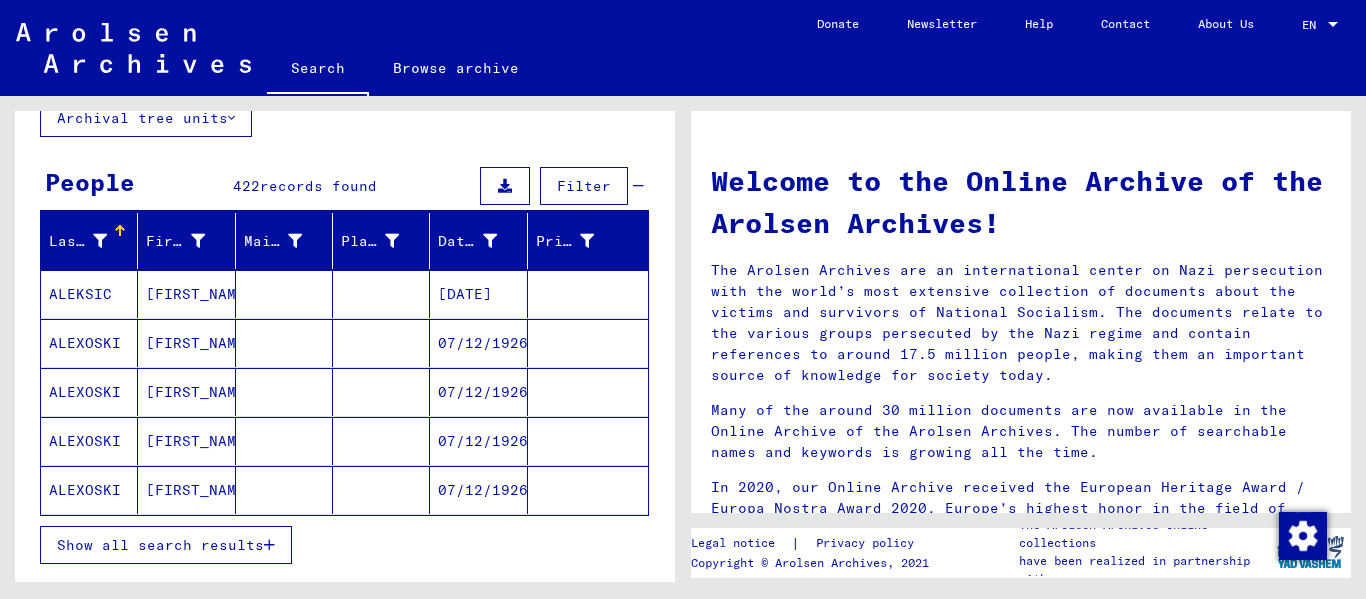 scroll, scrollTop: 0, scrollLeft: 0, axis: both 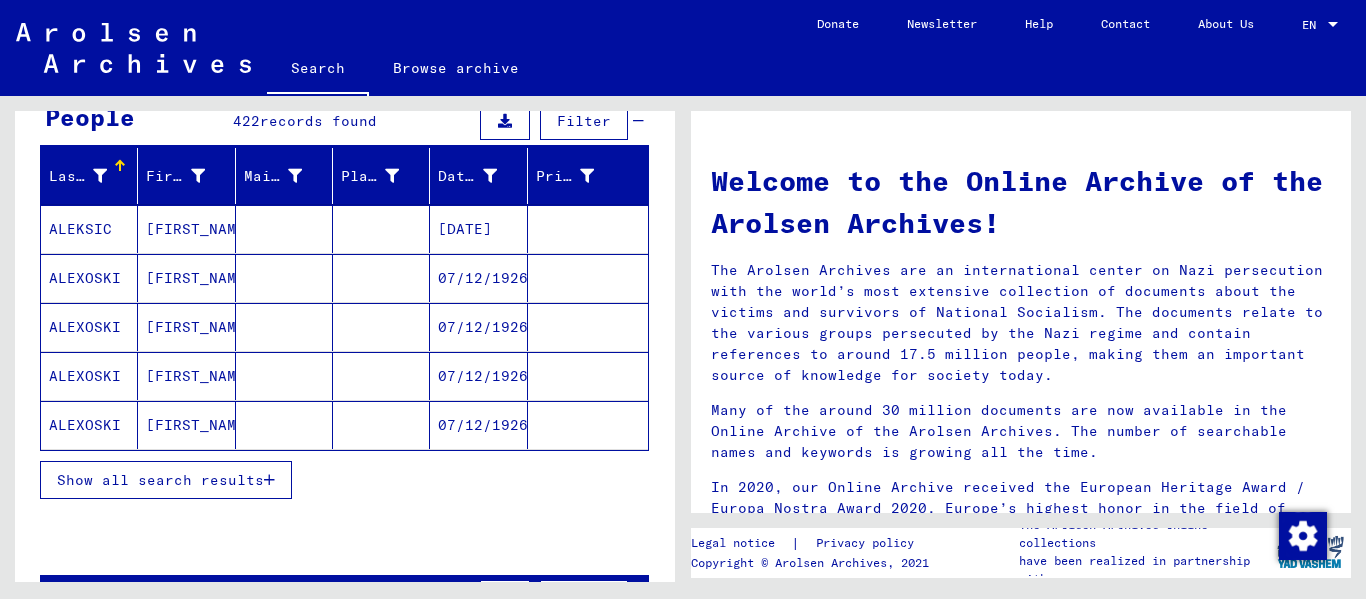 click on "Show all search results" at bounding box center (160, 480) 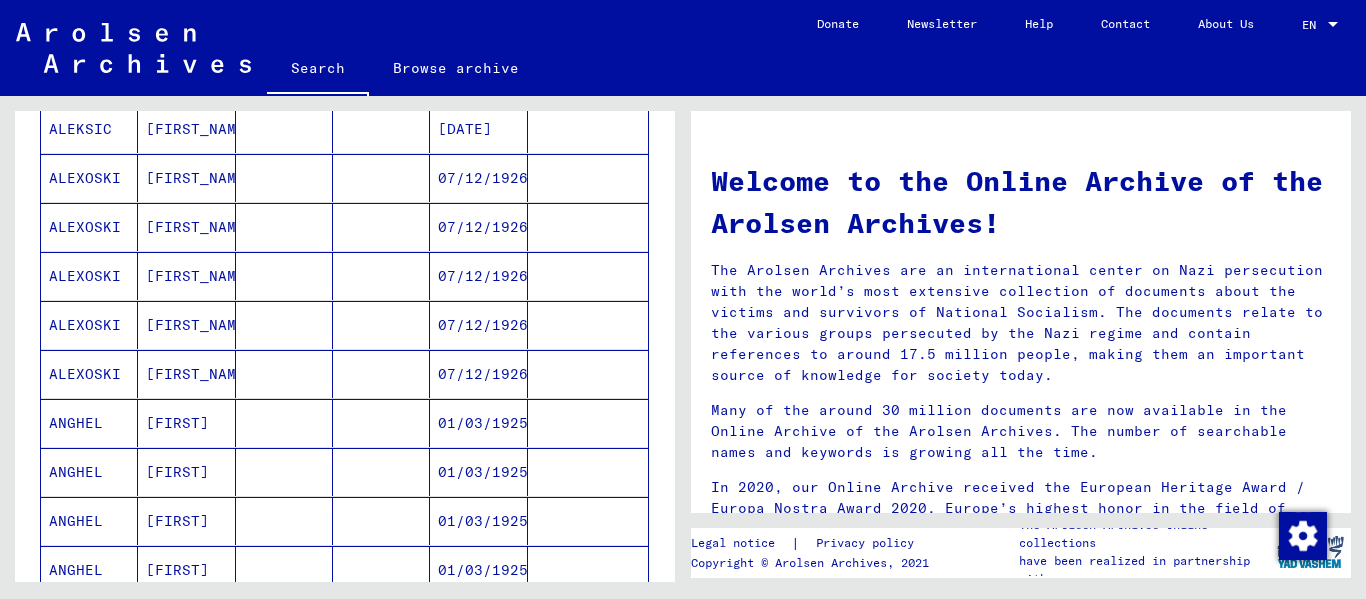 scroll, scrollTop: 100, scrollLeft: 0, axis: vertical 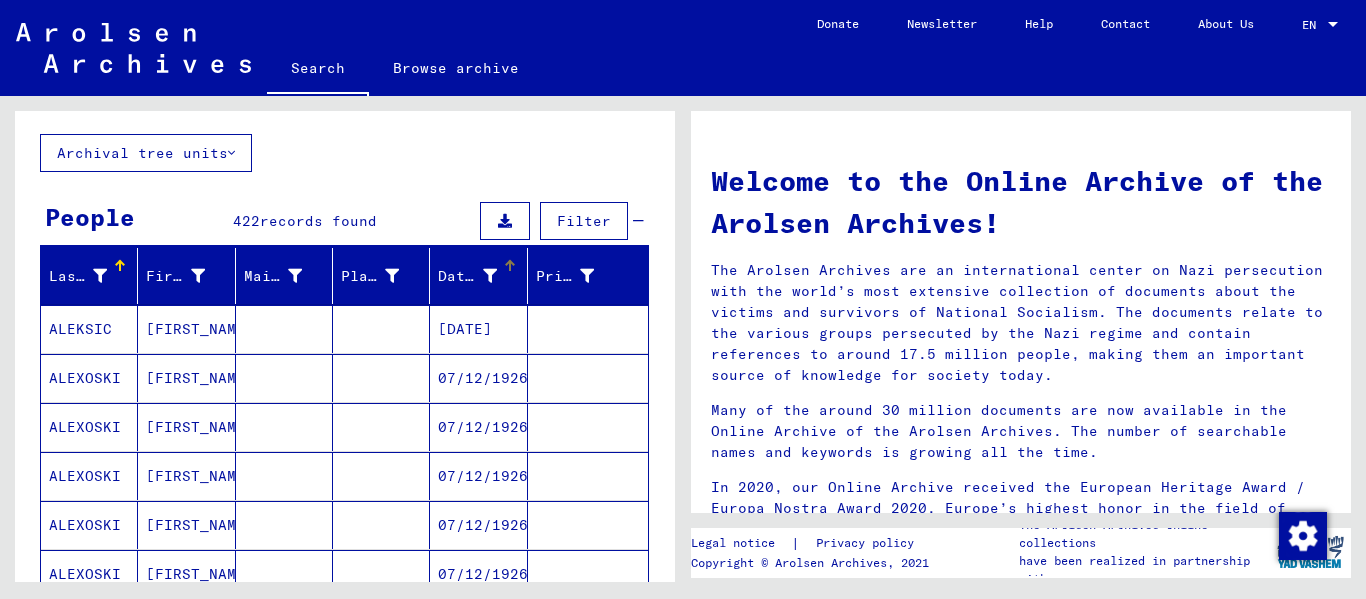 click at bounding box center (490, 276) 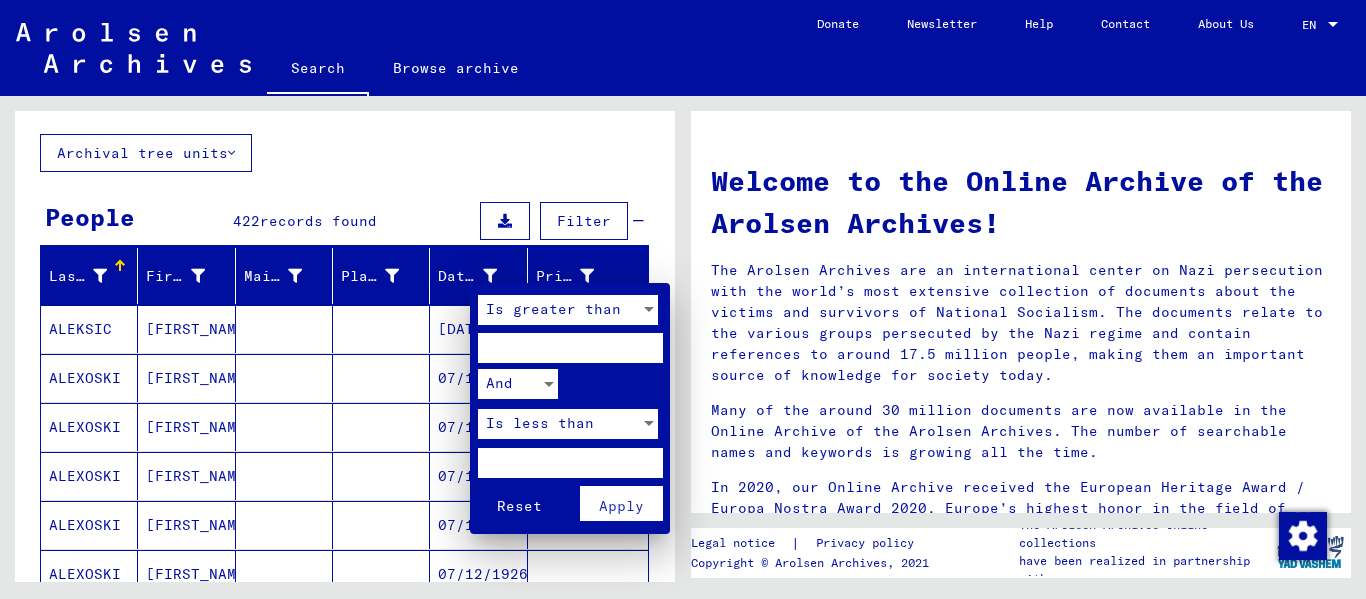 click at bounding box center (570, 348) 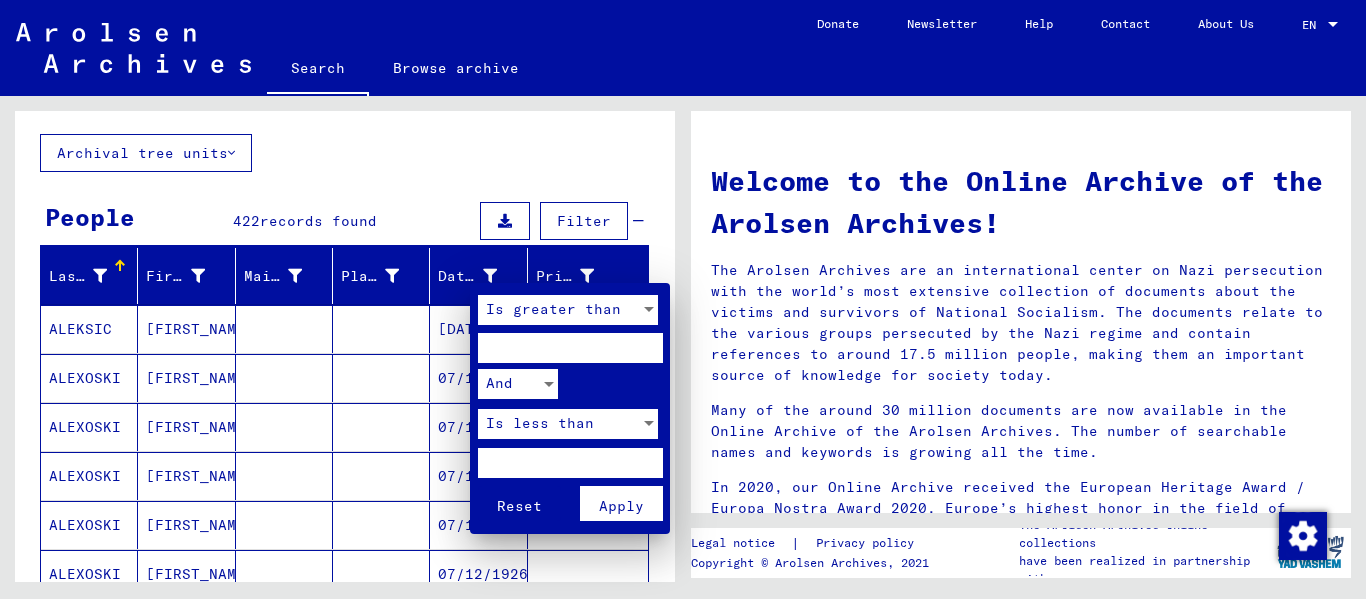 type on "*" 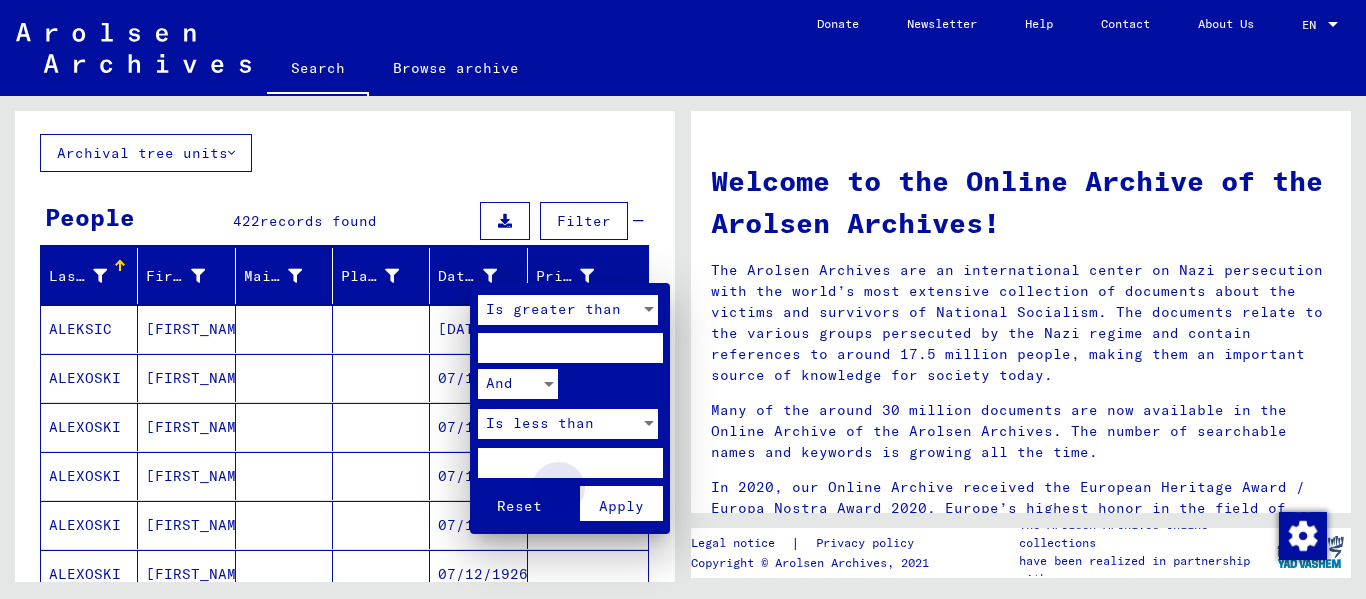 click on "Apply" at bounding box center (621, 506) 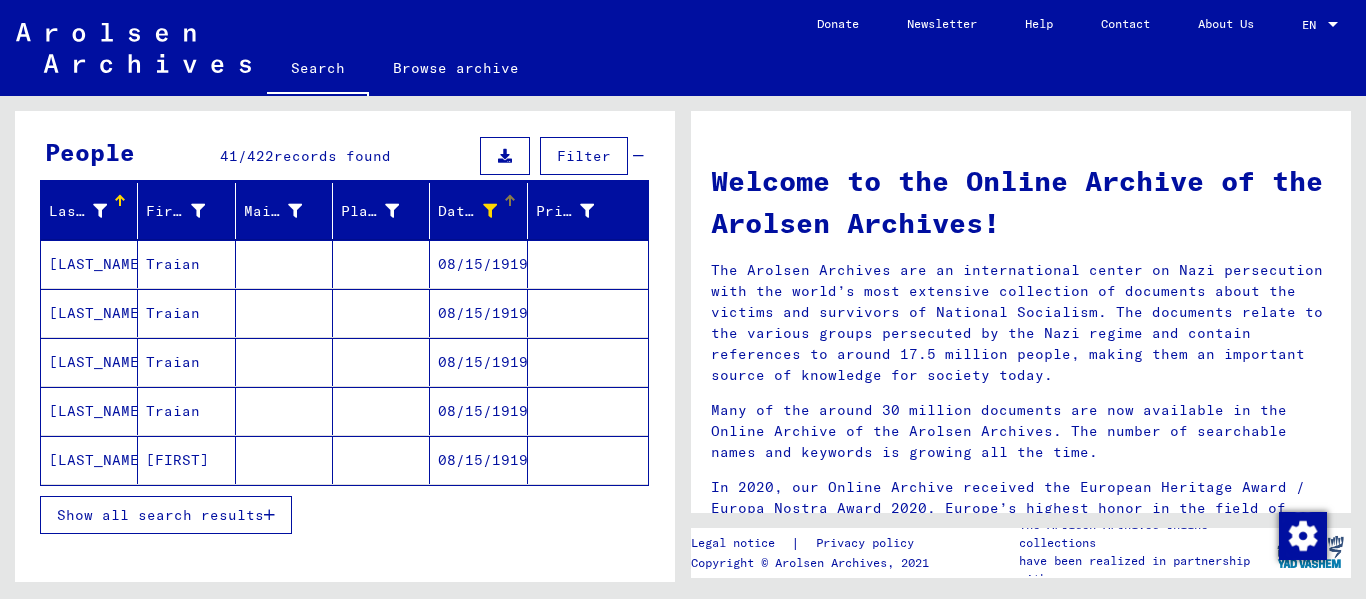 scroll, scrollTop: 200, scrollLeft: 0, axis: vertical 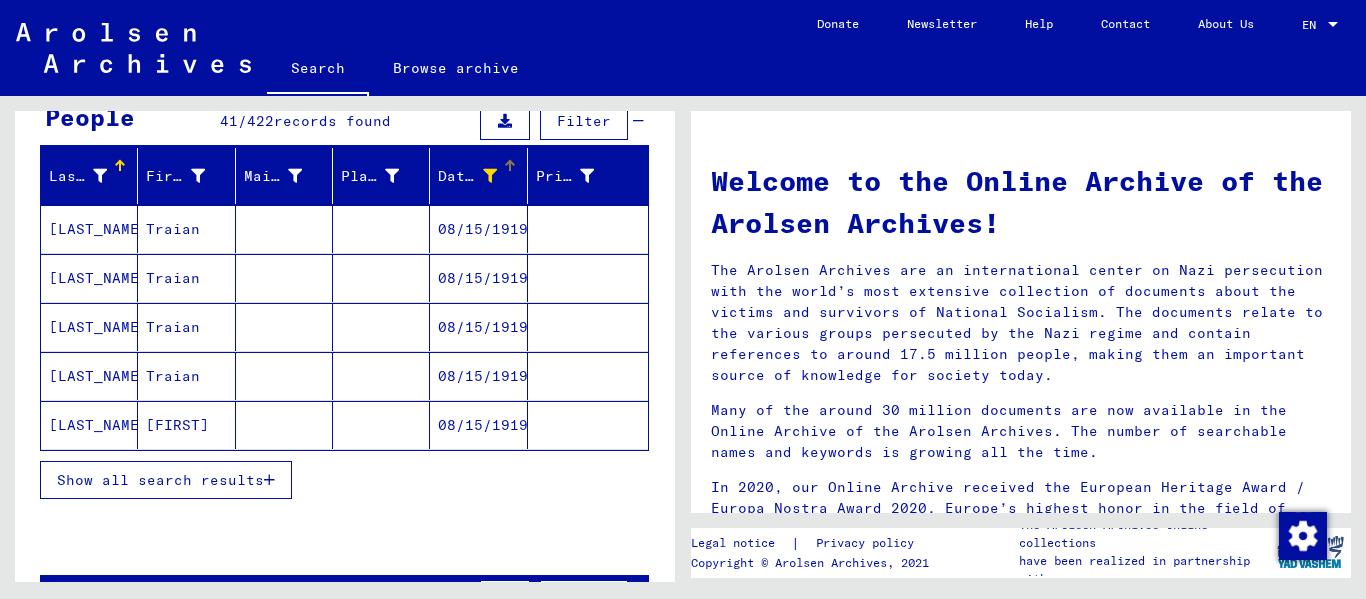 click on "Show all search results" at bounding box center (160, 480) 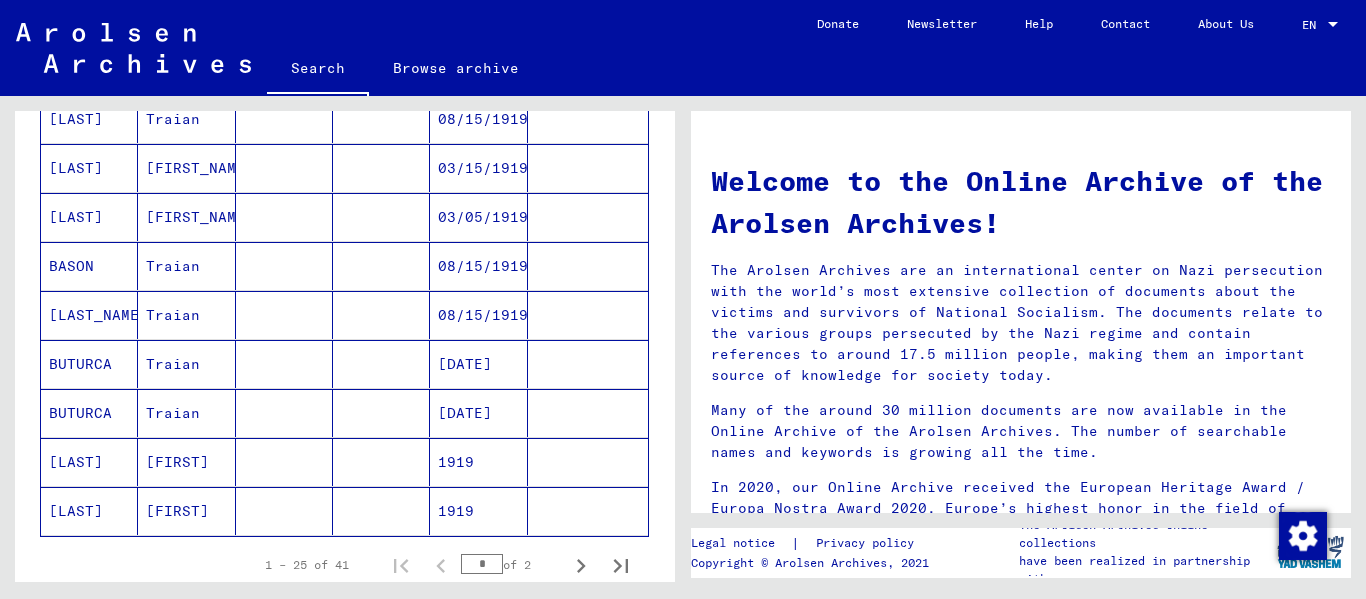scroll, scrollTop: 1200, scrollLeft: 0, axis: vertical 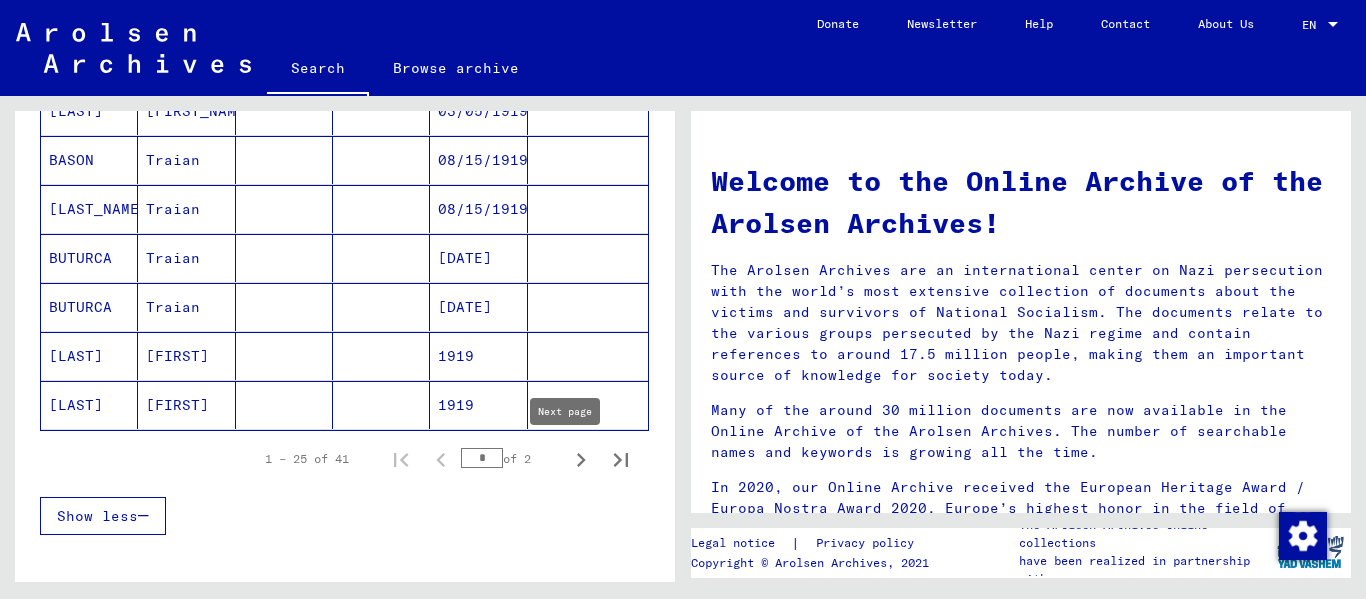 click 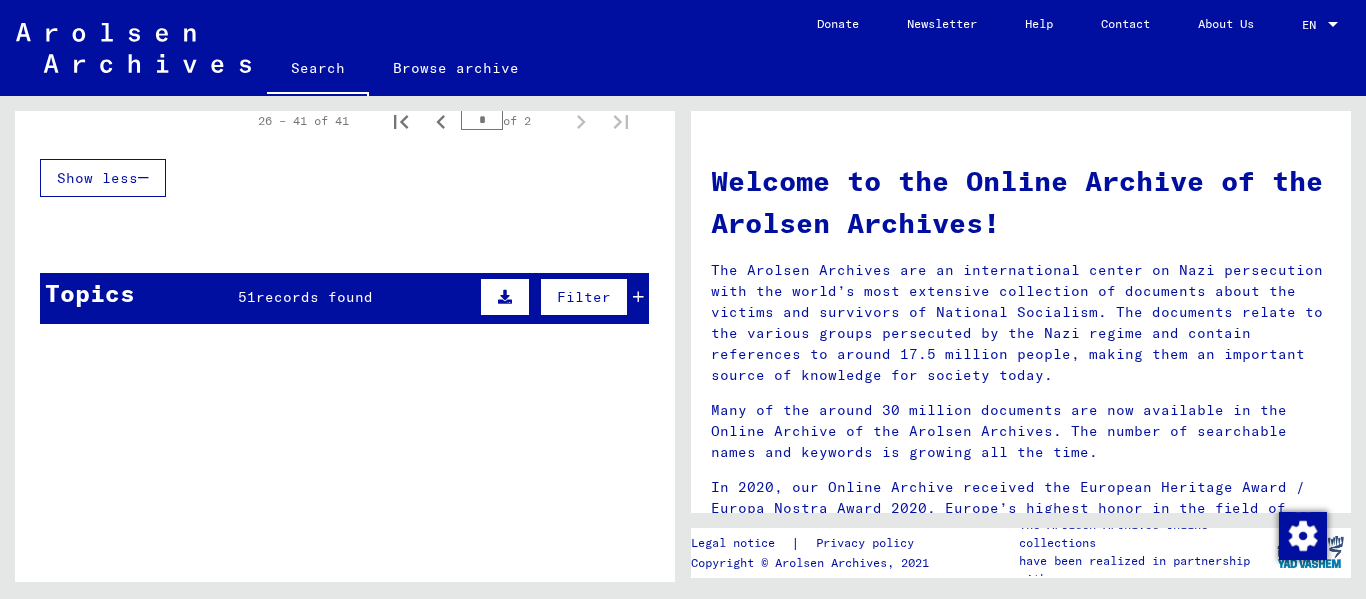scroll, scrollTop: 779, scrollLeft: 0, axis: vertical 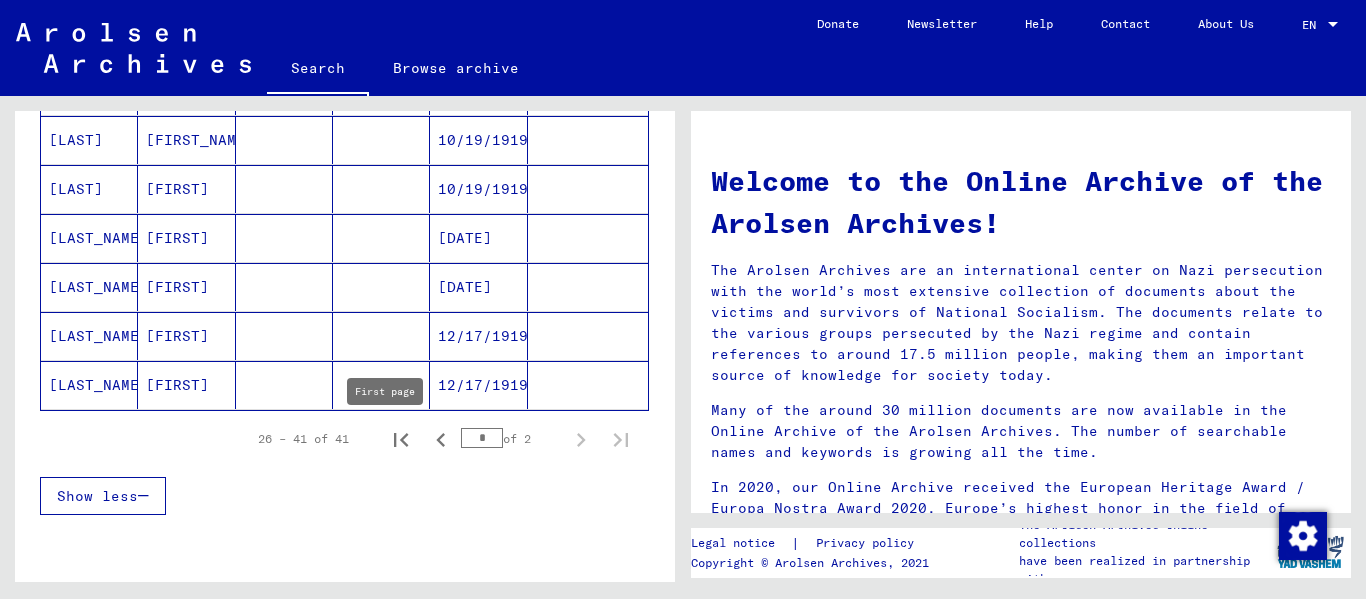 click 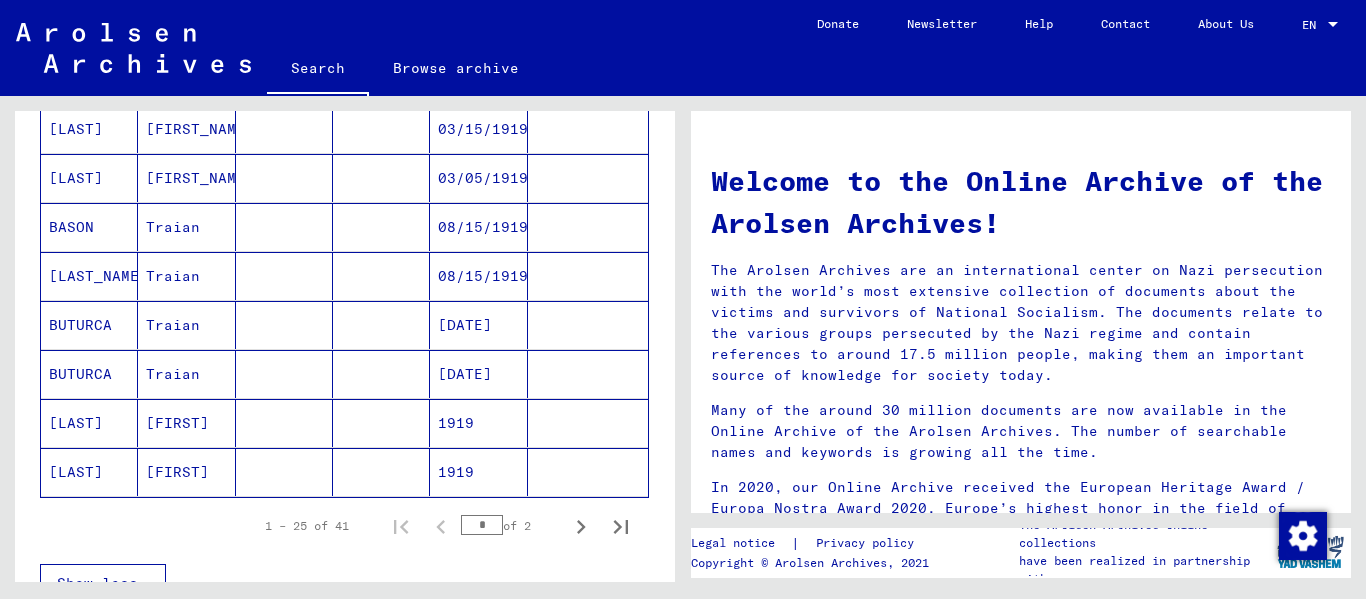 scroll, scrollTop: 1179, scrollLeft: 0, axis: vertical 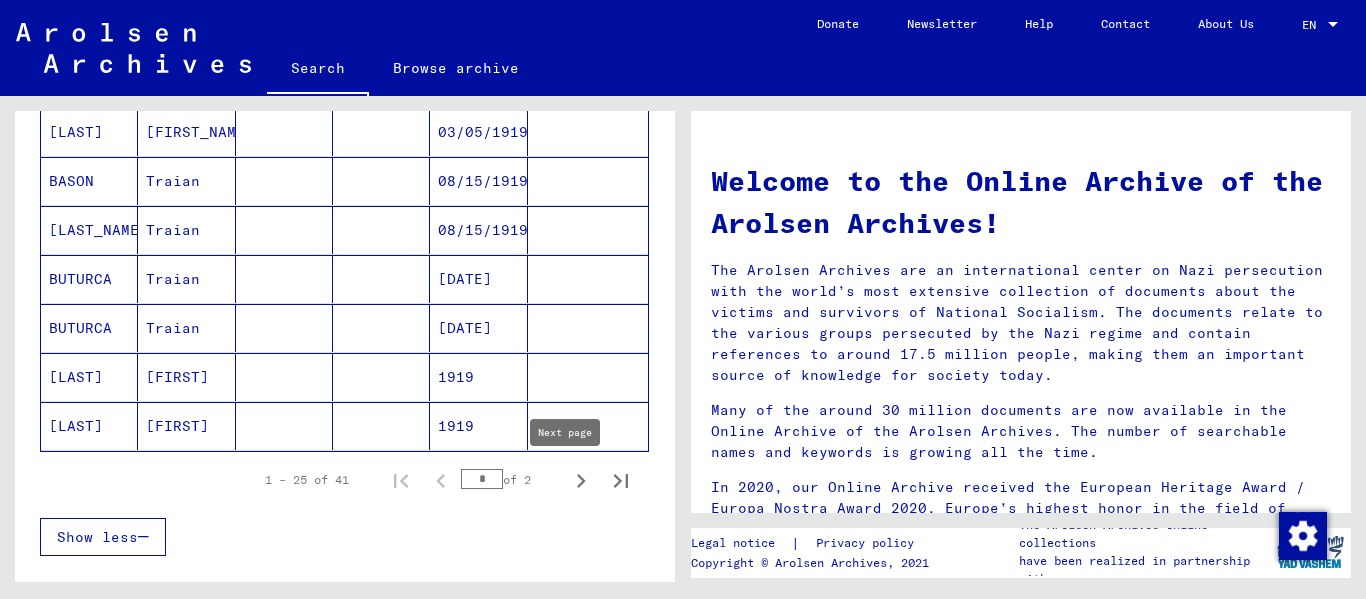click 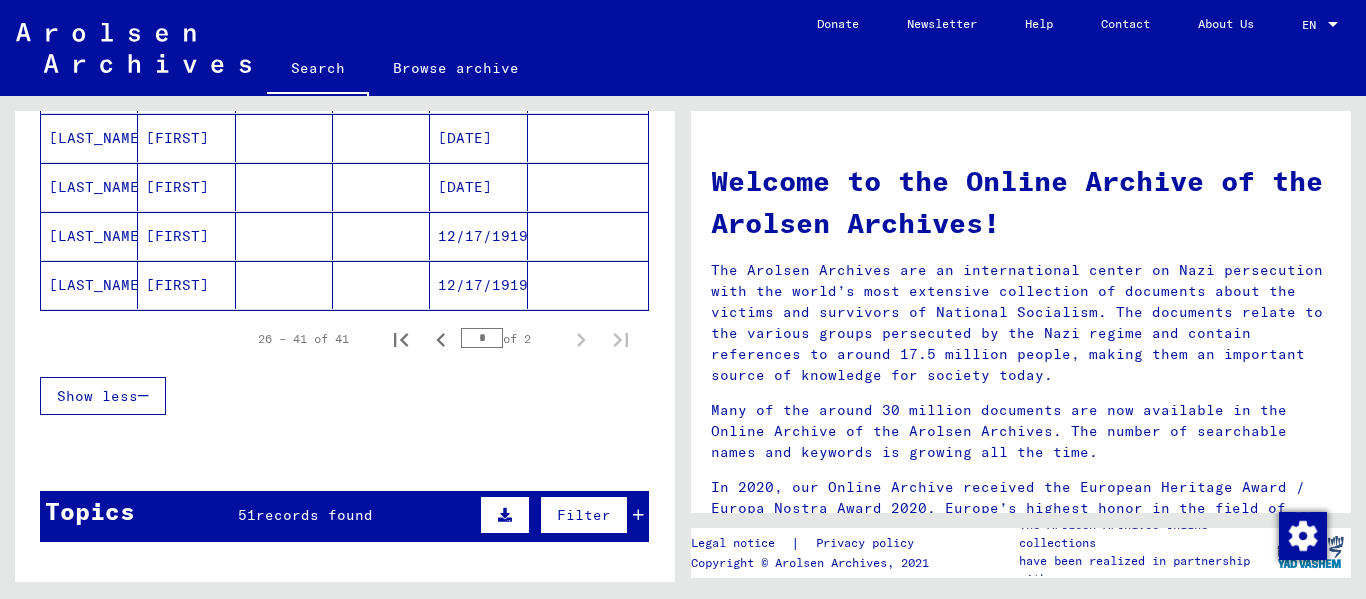 scroll, scrollTop: 1079, scrollLeft: 0, axis: vertical 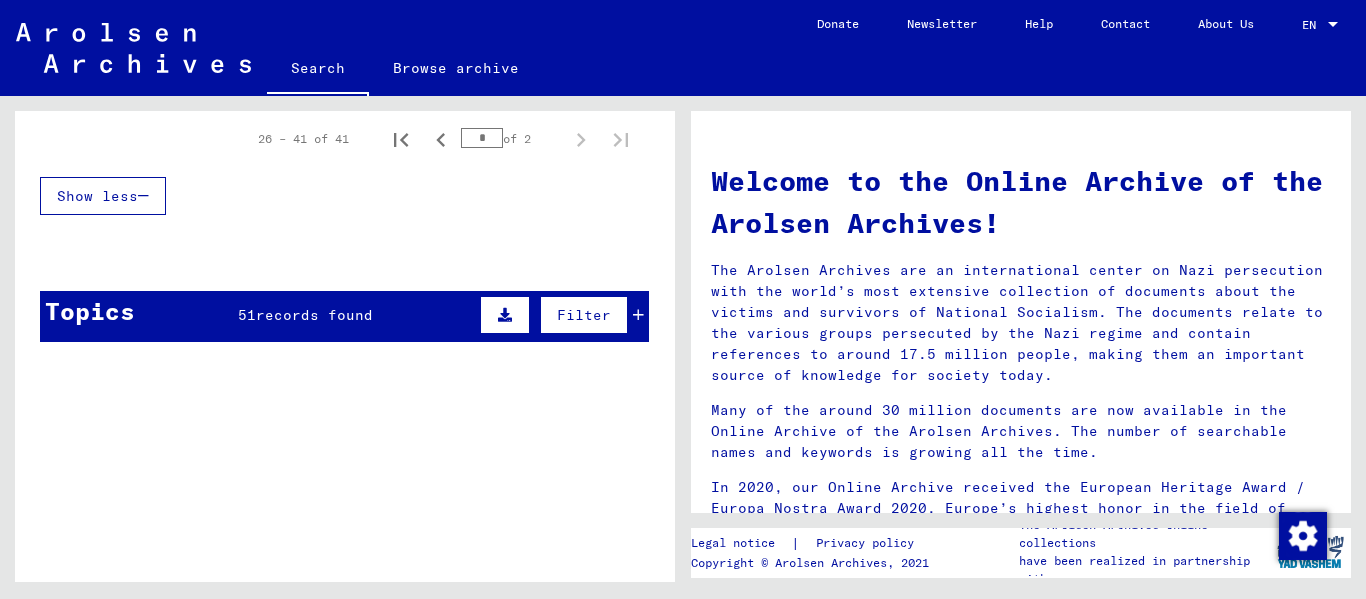 click on "Topics 51  records found  Filter" at bounding box center (344, 316) 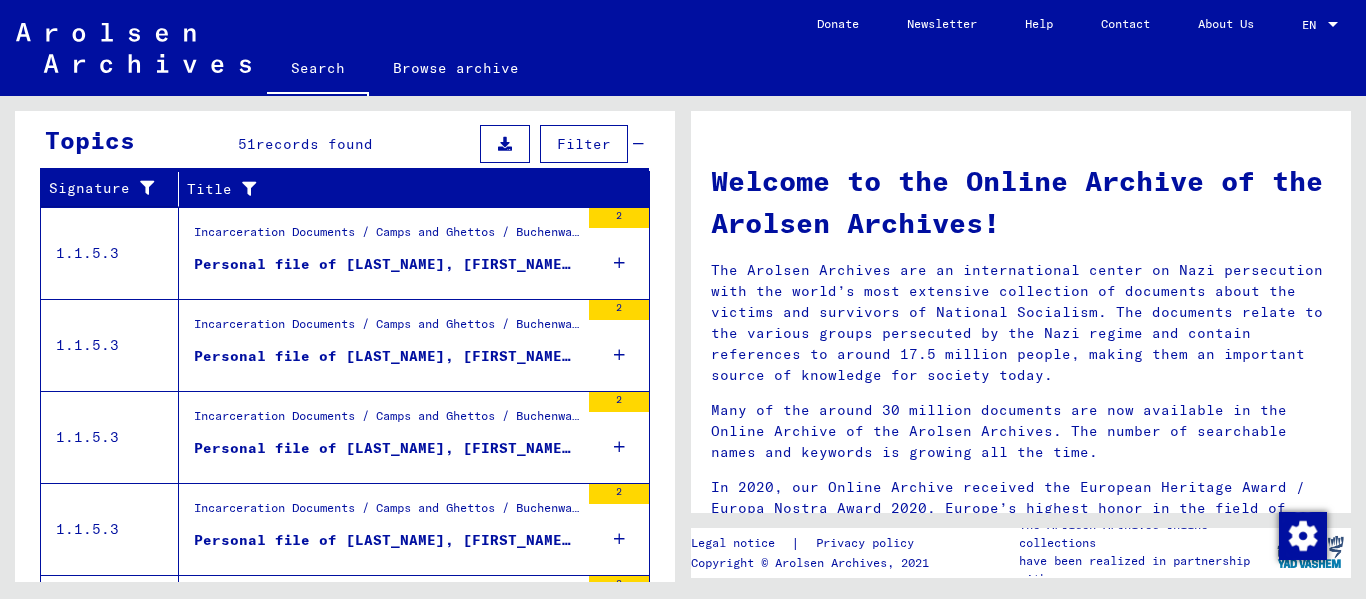 scroll, scrollTop: 1279, scrollLeft: 0, axis: vertical 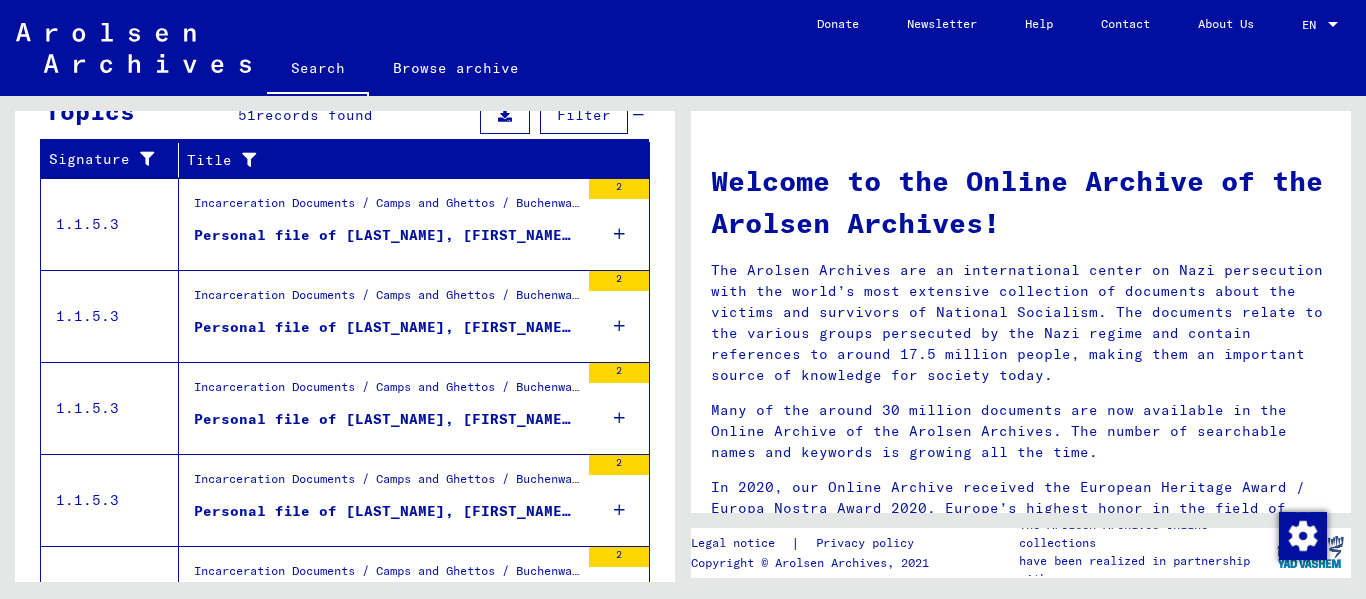 click at bounding box center [619, 326] 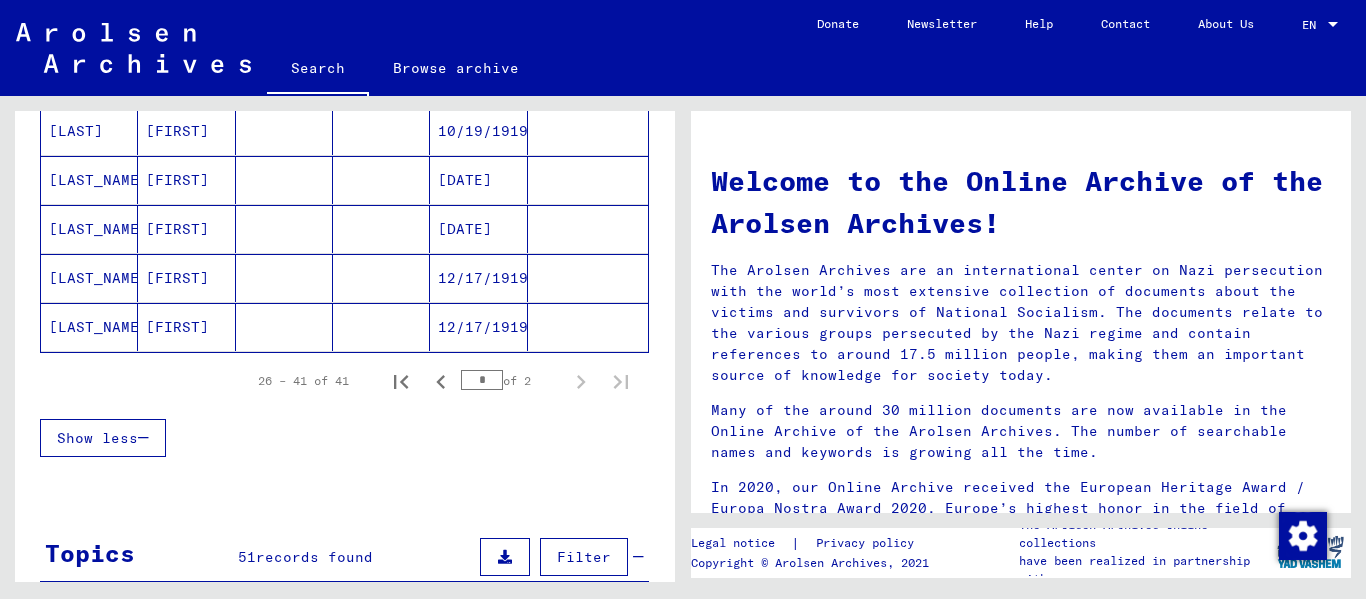 scroll, scrollTop: 1000, scrollLeft: 0, axis: vertical 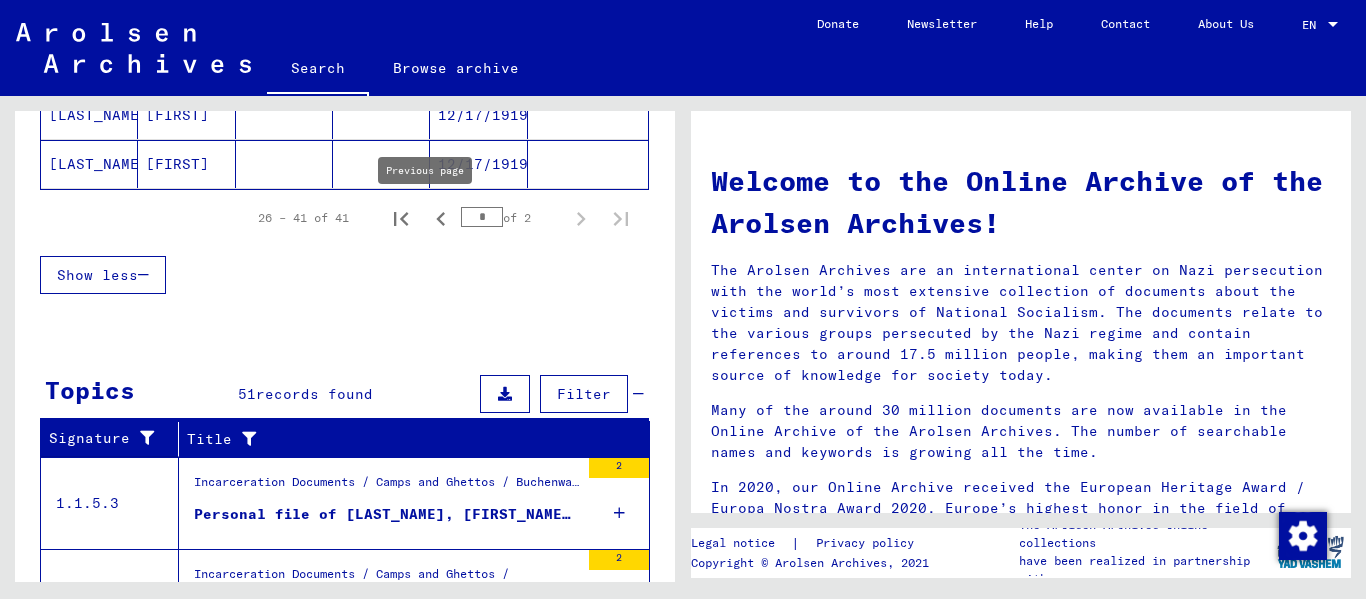 click 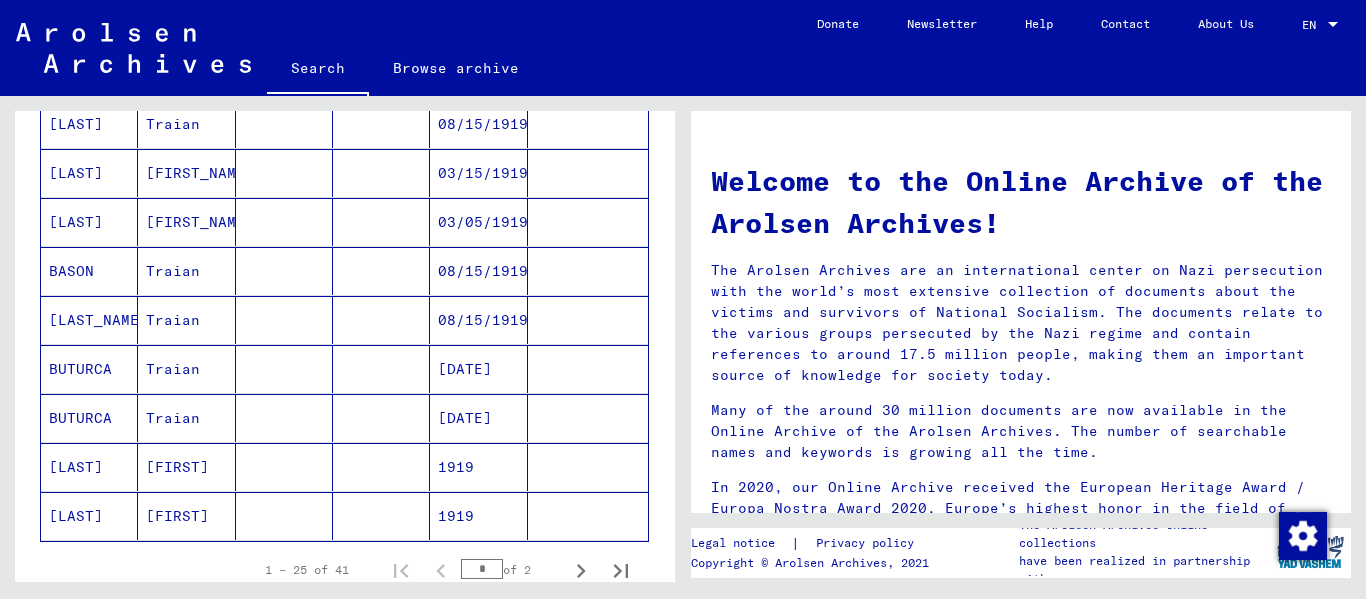 scroll, scrollTop: 1200, scrollLeft: 0, axis: vertical 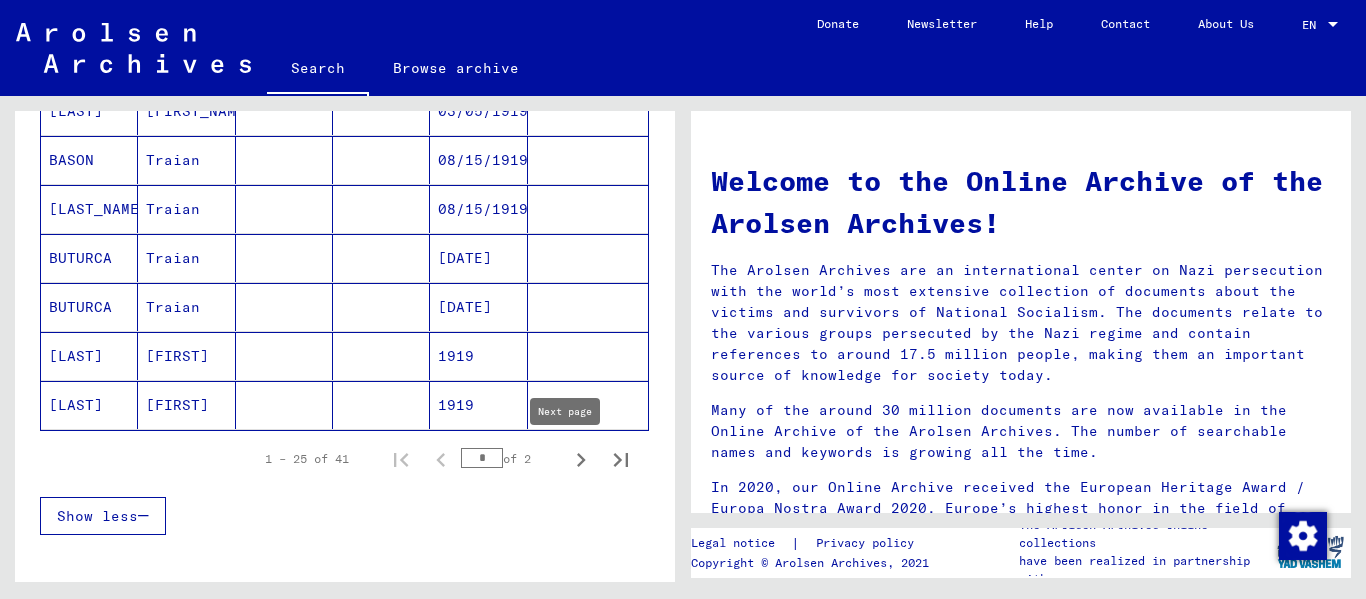 click 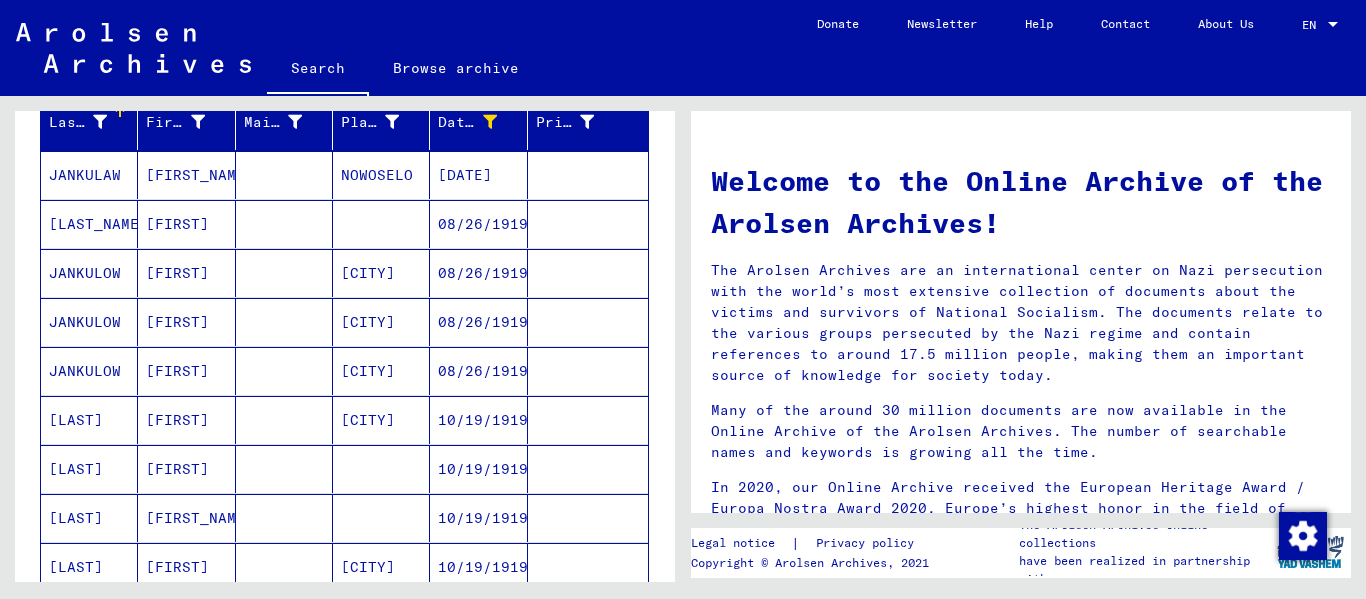 scroll, scrollTop: 200, scrollLeft: 0, axis: vertical 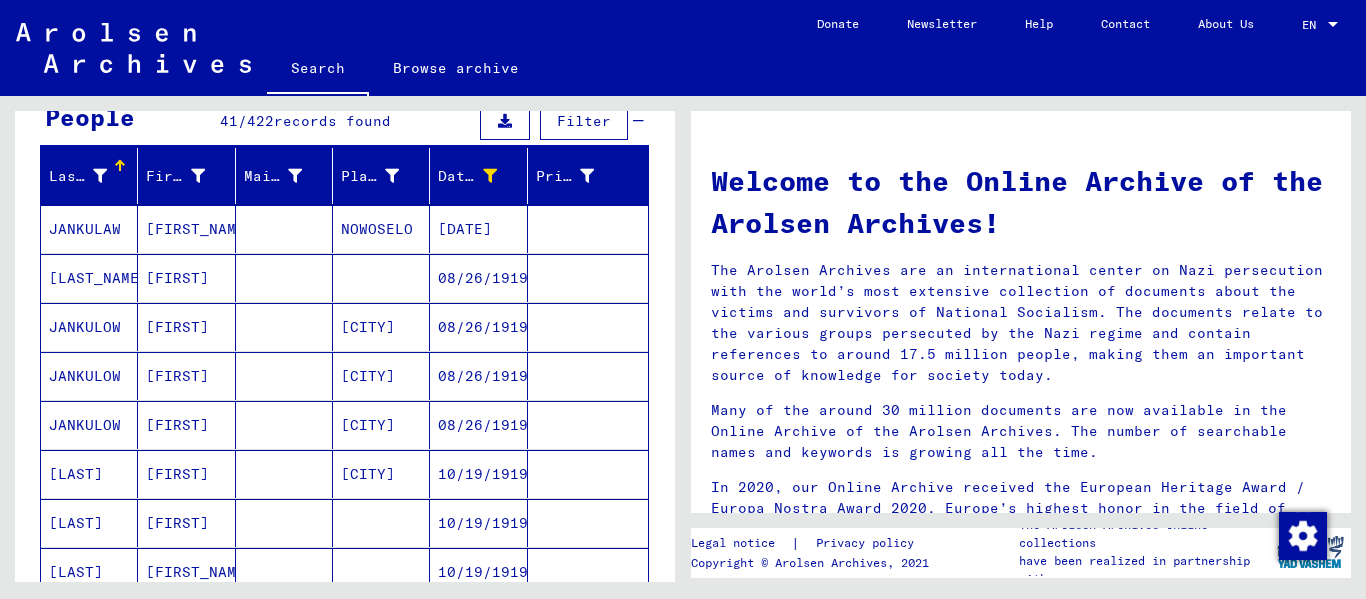 click on "JANKULAW" at bounding box center (89, 278) 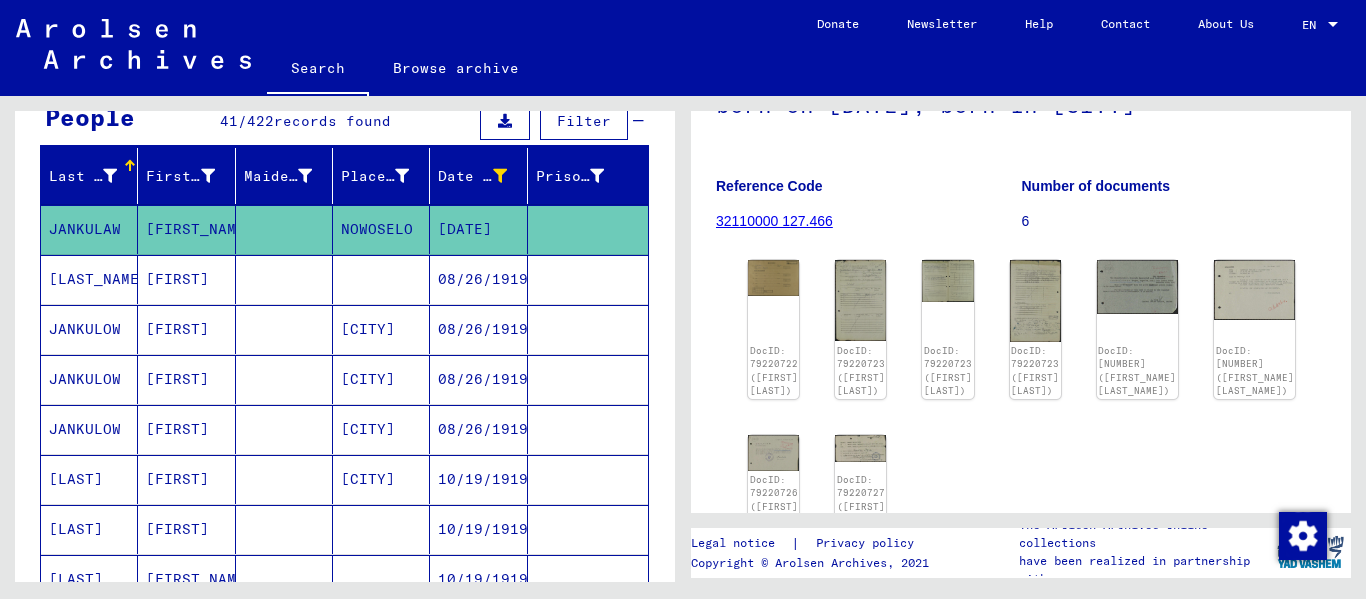 scroll, scrollTop: 0, scrollLeft: 0, axis: both 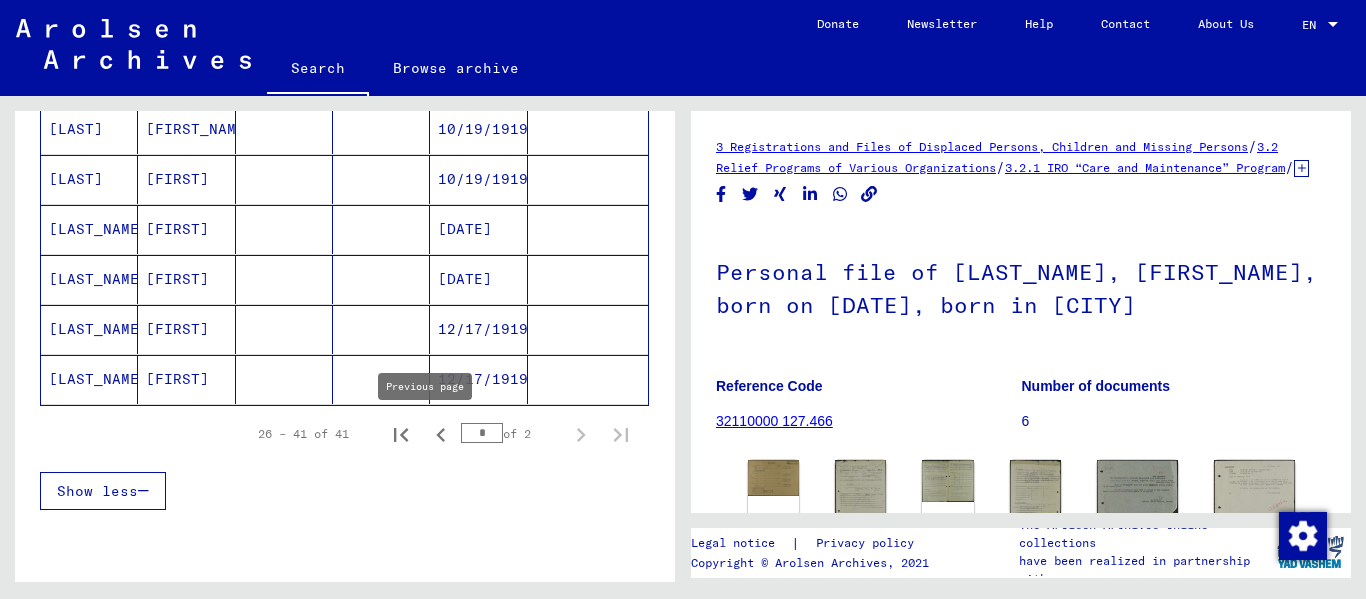 click 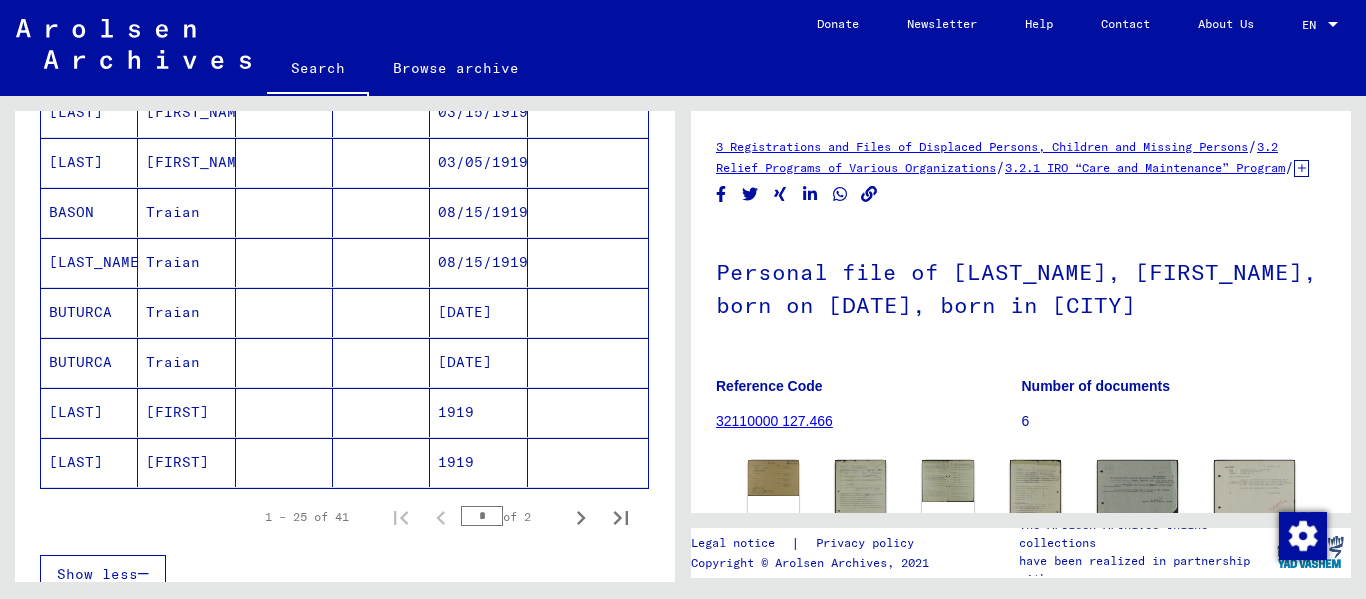 scroll, scrollTop: 1200, scrollLeft: 0, axis: vertical 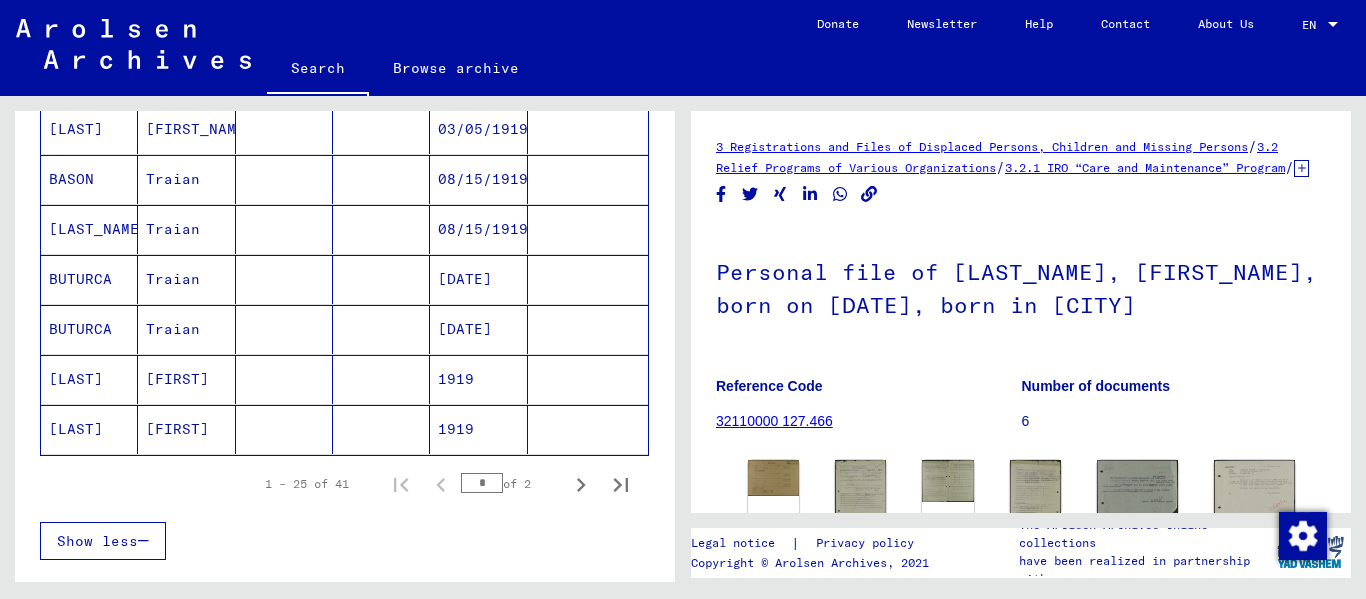 click on "Traian" at bounding box center [186, 379] 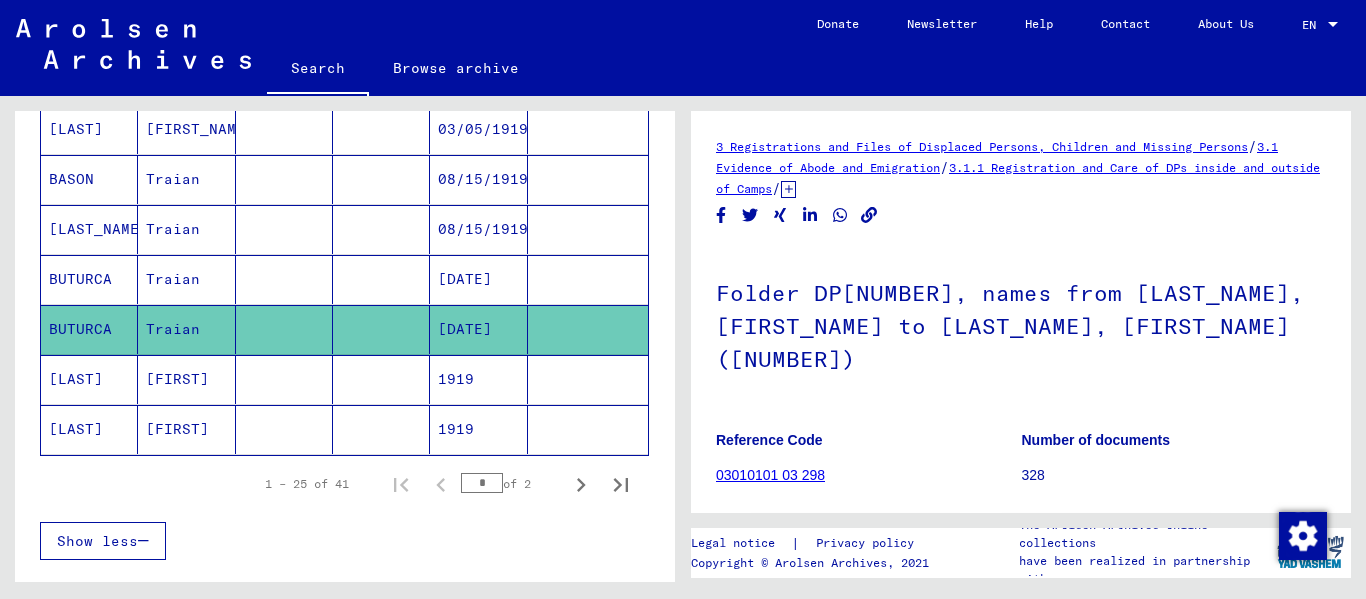 scroll, scrollTop: 0, scrollLeft: 0, axis: both 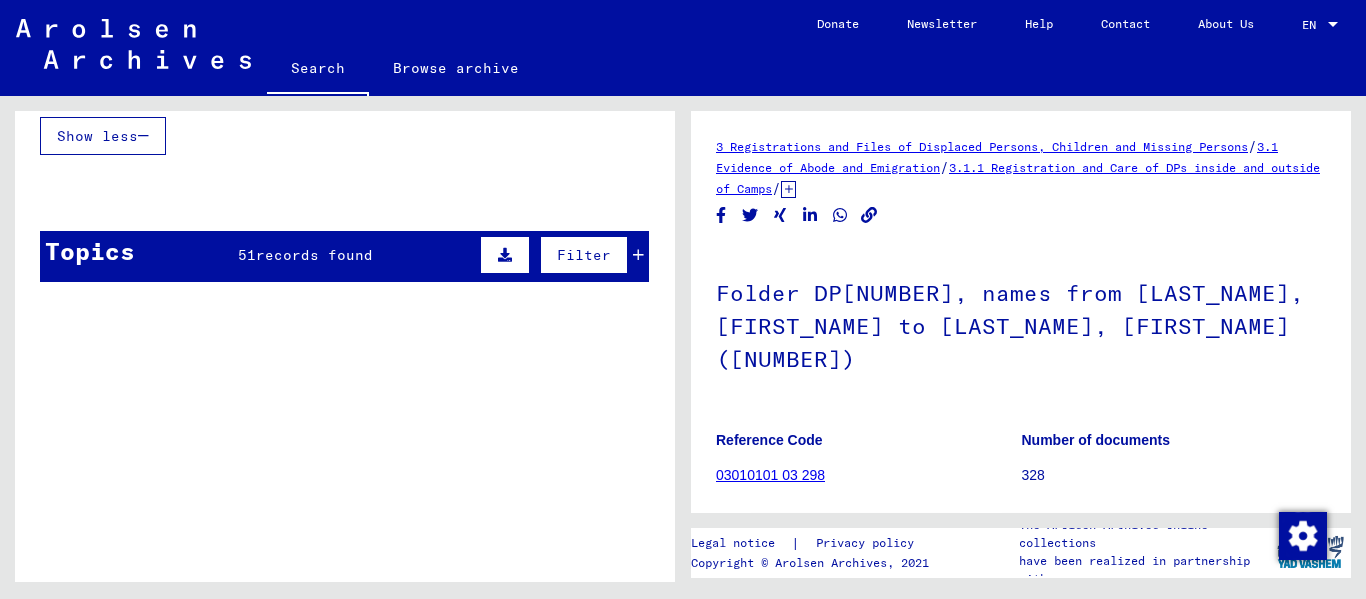 click on "Filter" at bounding box center (584, 255) 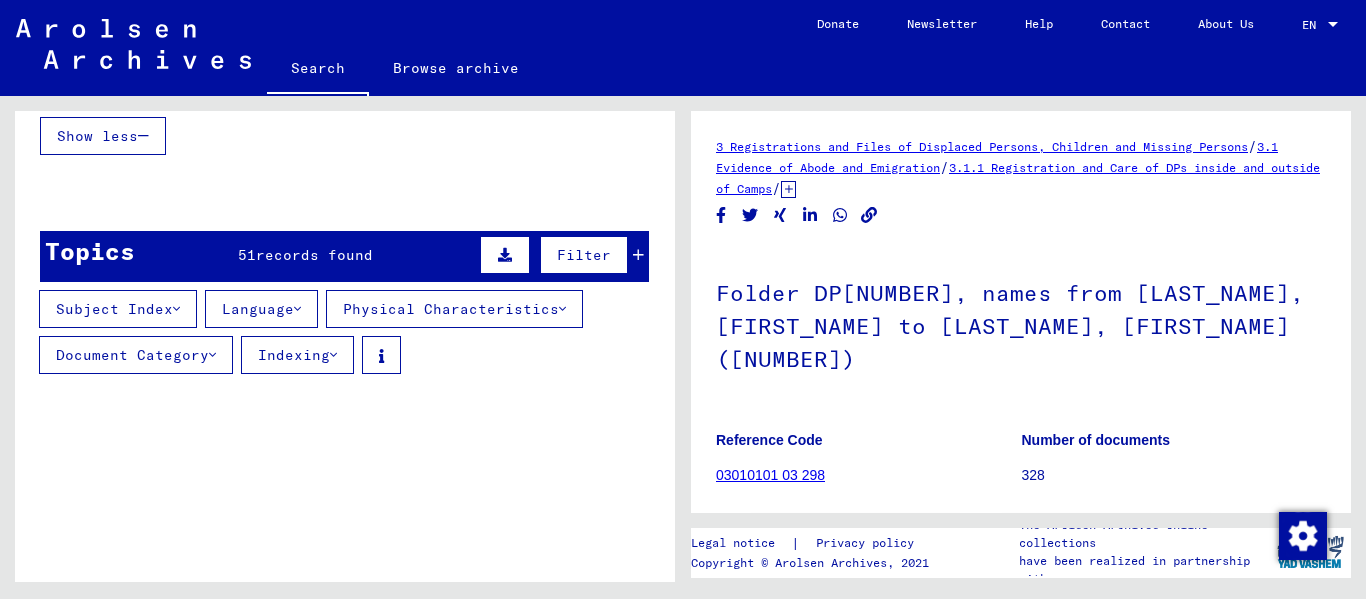 click on "Filter" at bounding box center [559, 255] 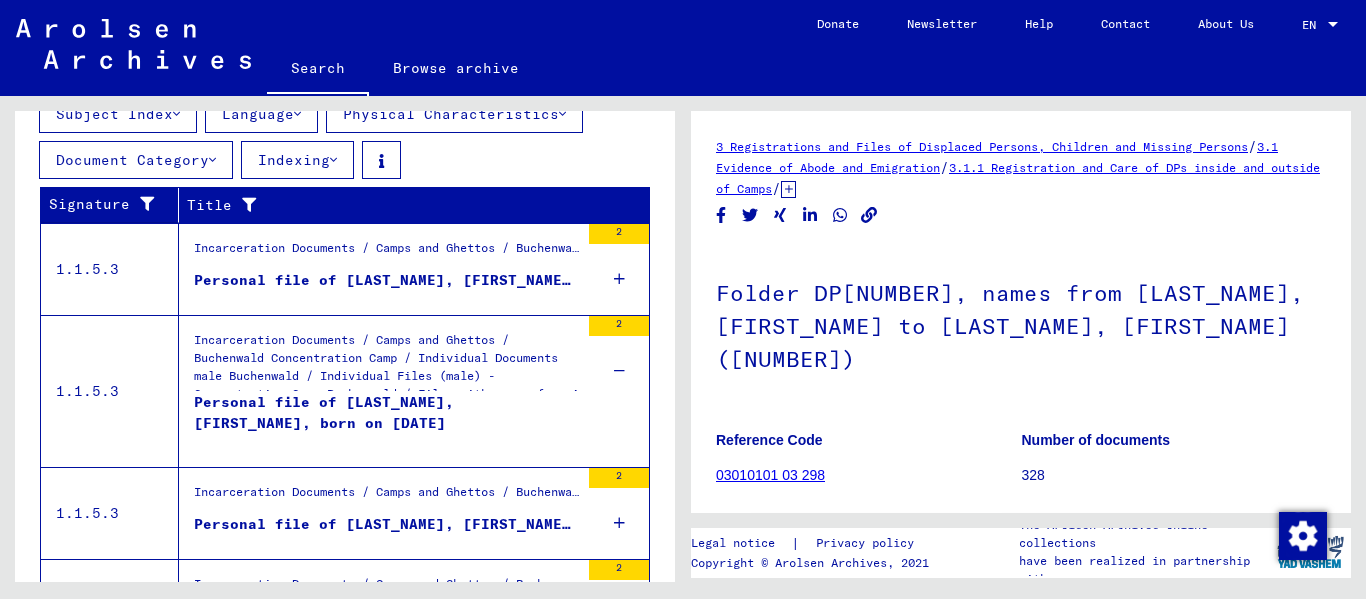 scroll, scrollTop: 1805, scrollLeft: 0, axis: vertical 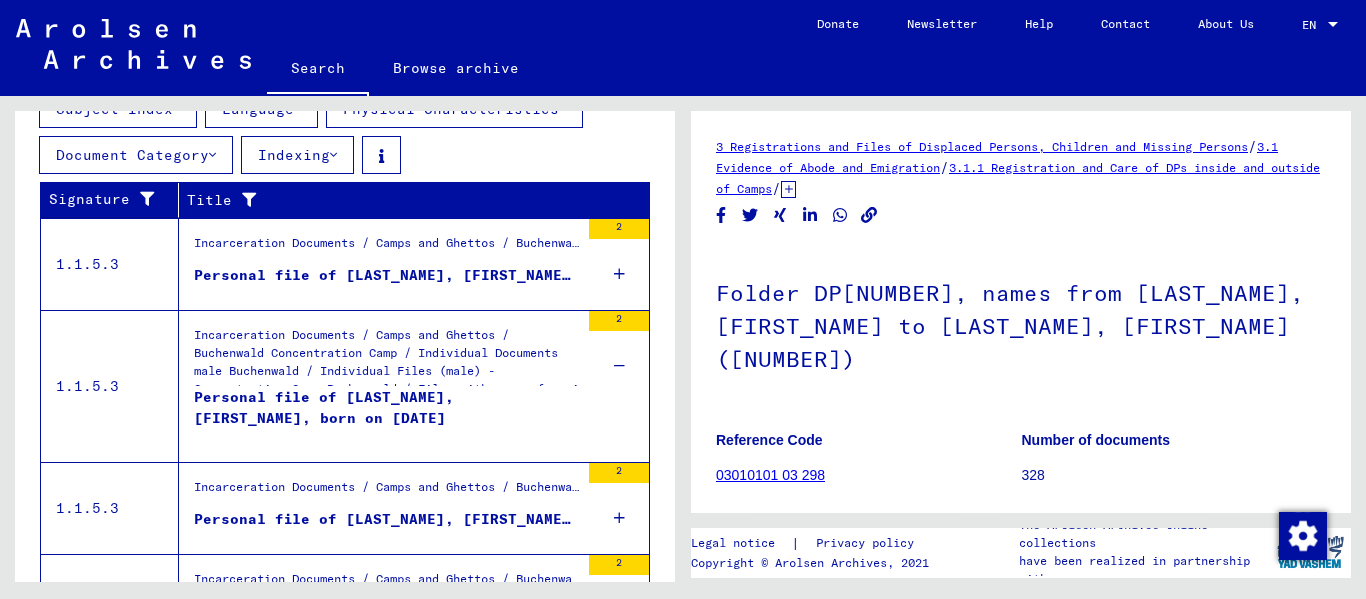 click on "2" at bounding box center (619, 264) 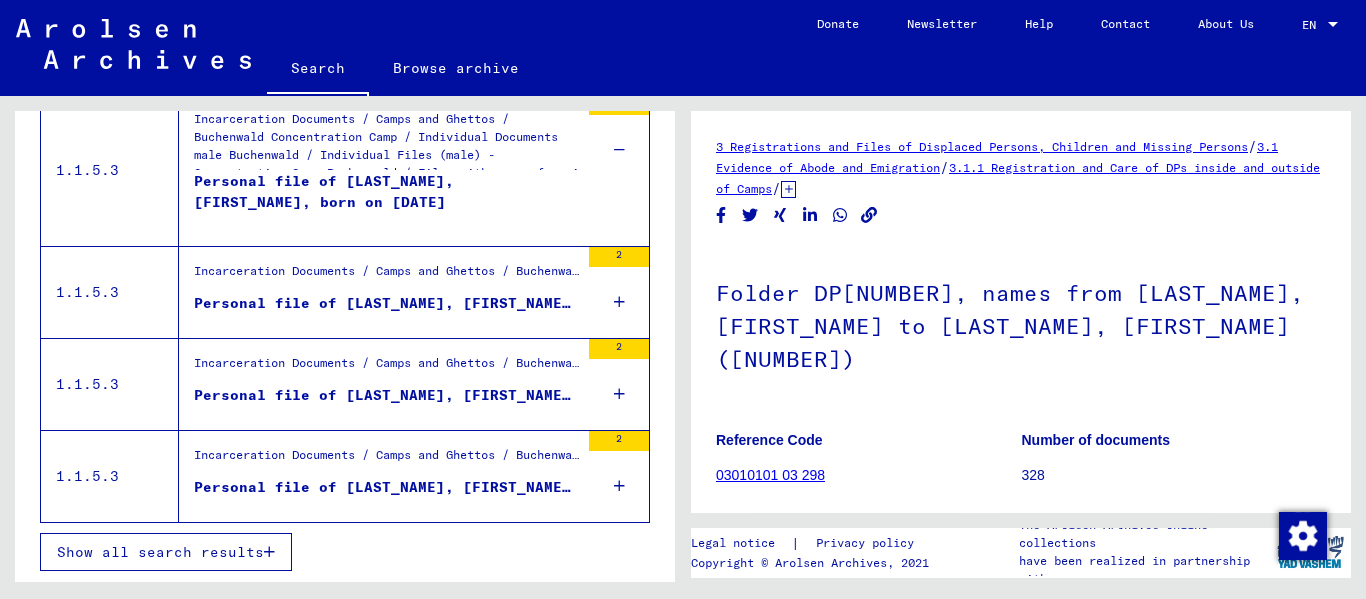 click at bounding box center [619, 302] 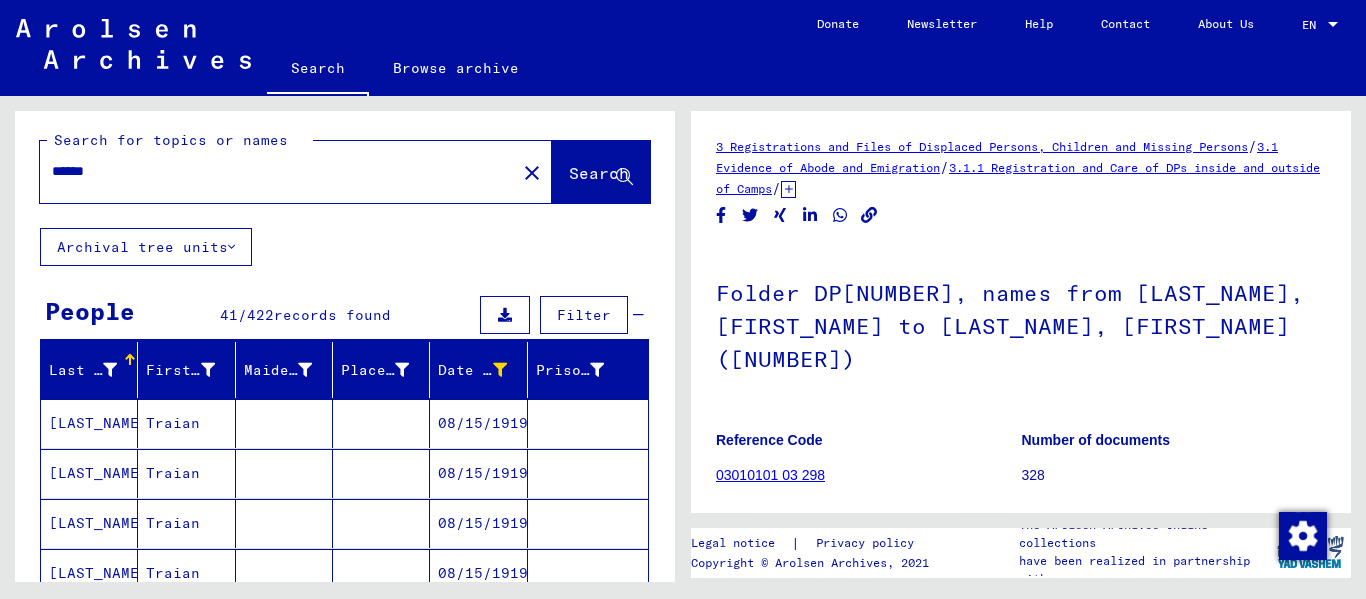scroll, scrollTop: 0, scrollLeft: 0, axis: both 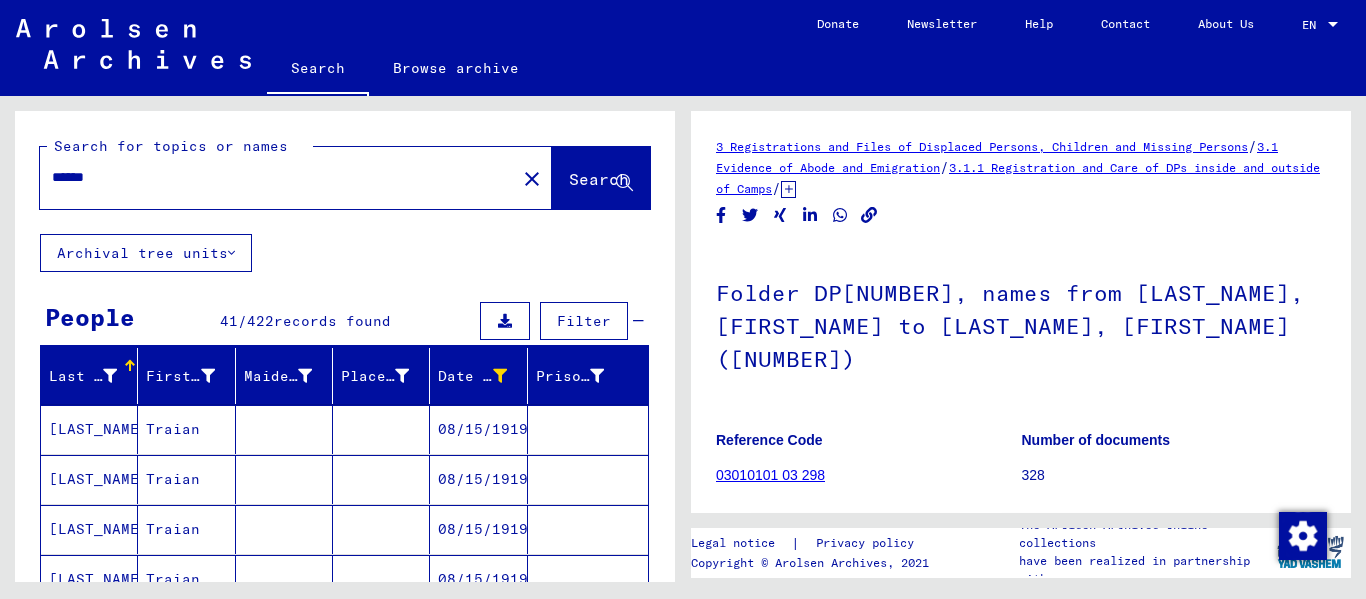 click on "******" at bounding box center (278, 177) 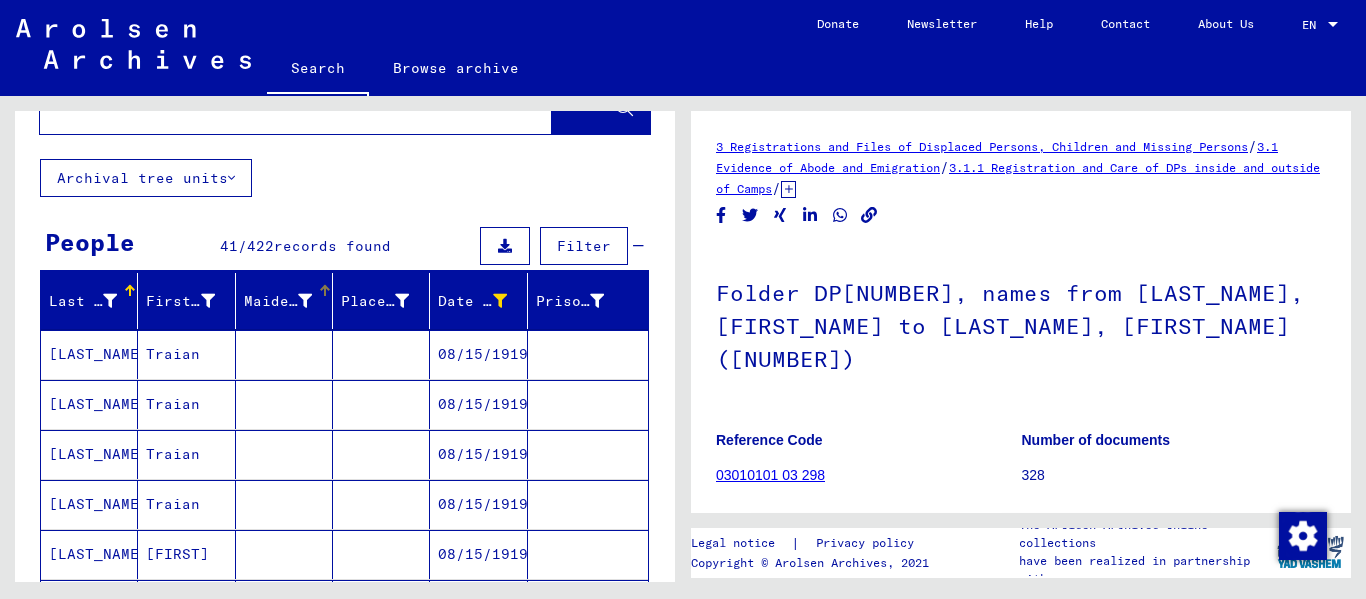 scroll, scrollTop: 0, scrollLeft: 0, axis: both 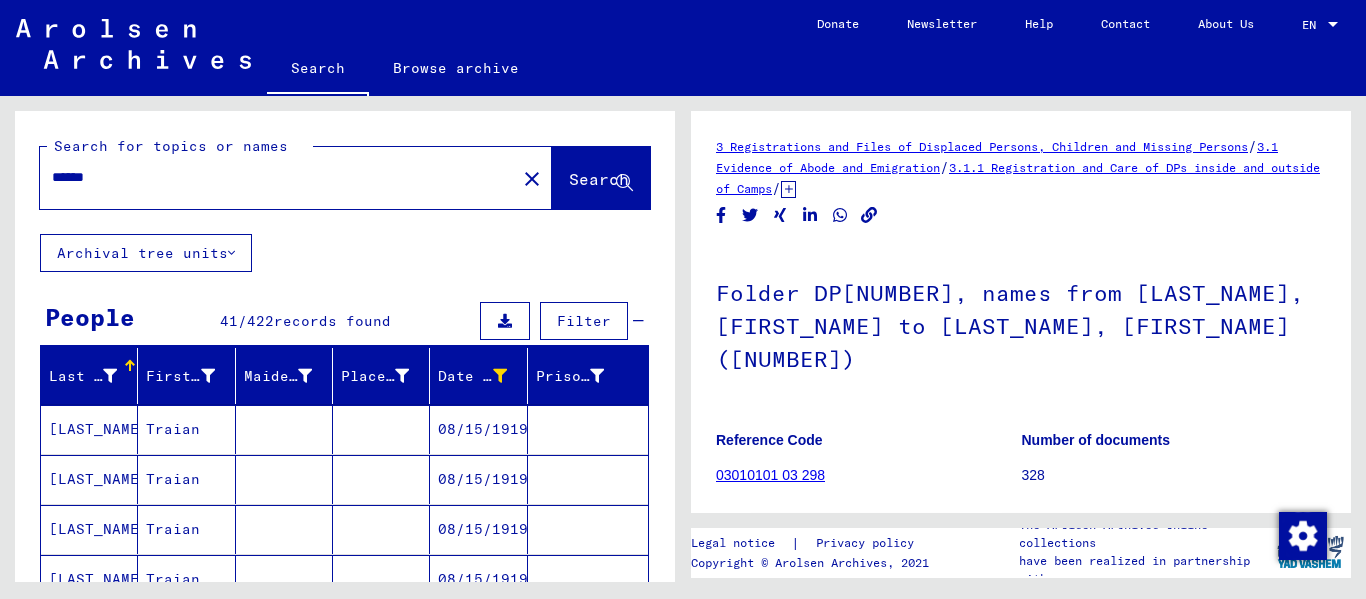 click on "Archival tree units" 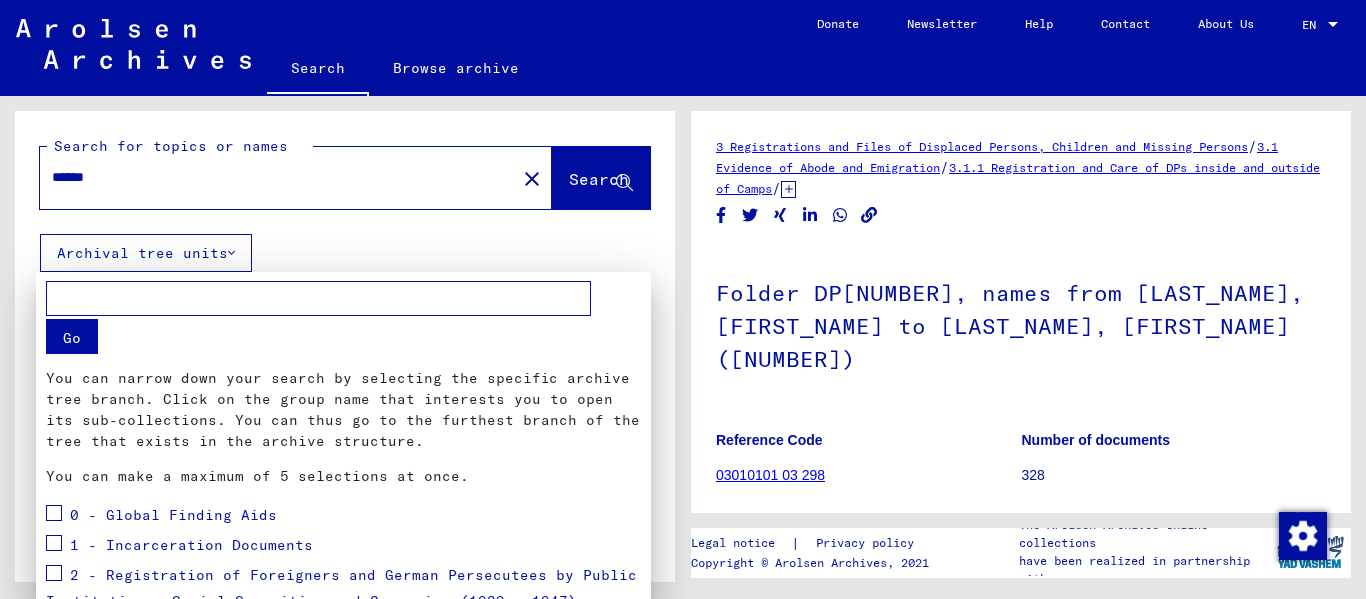 click at bounding box center [683, 299] 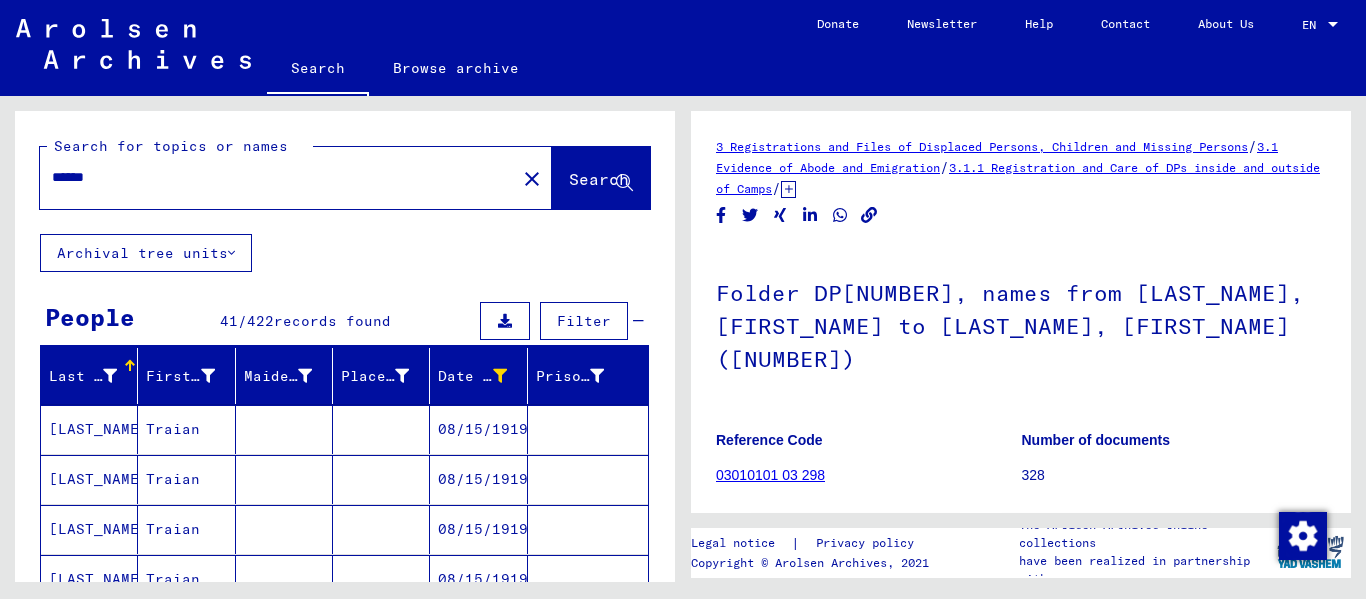 click on "Search for topics or names ****** close  Search   Archival tree units  People 41  /  422  records found  Filter   Last Name   First Name   Maiden Name   Place of Birth   Date of Birth   Prisoner #   [LAST]   [FIRST]         [DATE]      [LAST]   [FIRST]         [DATE]      [LAST]   [FIRST]         [DATE]      [LAST]   [FIRST]         [DATE]      [LAST]   [FIRST]         [DATE]      [LAST]   [FIRST]         [DATE]      [LAST]   [FIRST]         [DATE]      [LAST]   [FIRST]         [DATE]      [LAST]   [FIRST]         [DATE]      [LAST]   [FIRST]         [DATE]      [LAST]   [FIRST]         [DATE]      [LAST]   [FIRST]         [DATE]      [LAST]   [FIRST]         [DATE]      [LAST]   [FIRST]         [DATE]      [LAST]   [FIRST]         [DATE]      [LAST]   [FIRST]         [DATE]      [LAST]   [FIRST]         [DATE]      [LAST]   [FIRST]         [DATE]      [LAST]   [FIRST]         [DATE]      [LAST]   [FIRST]         [DATE]" 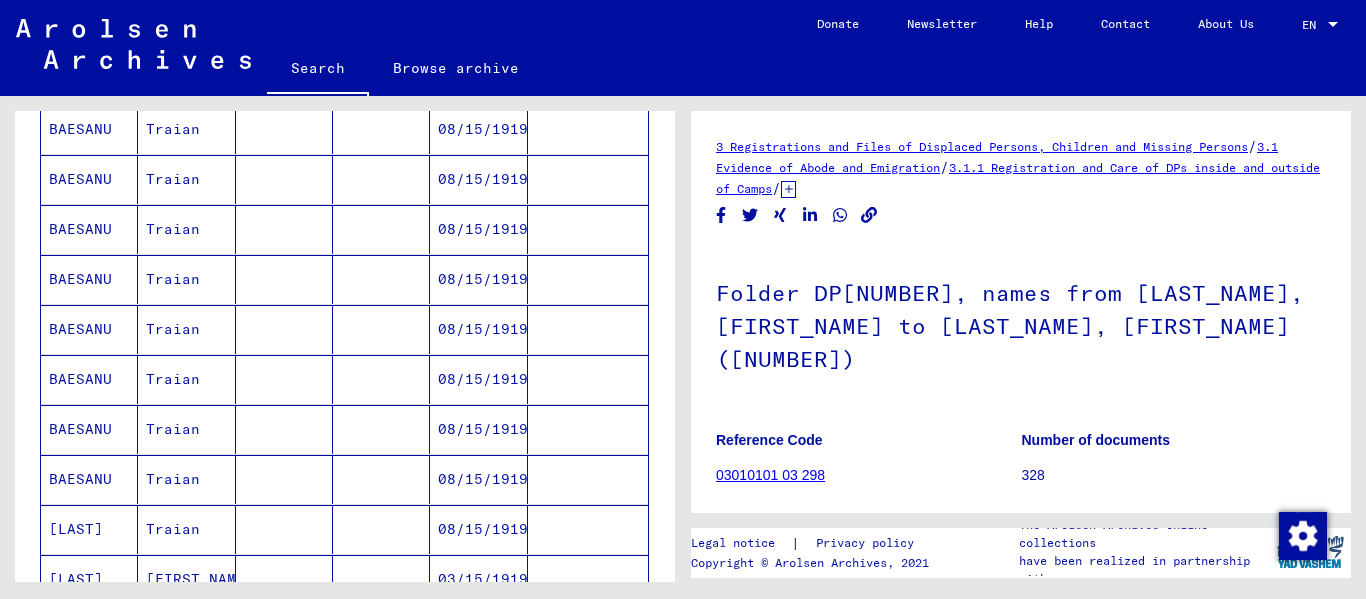 scroll, scrollTop: 0, scrollLeft: 0, axis: both 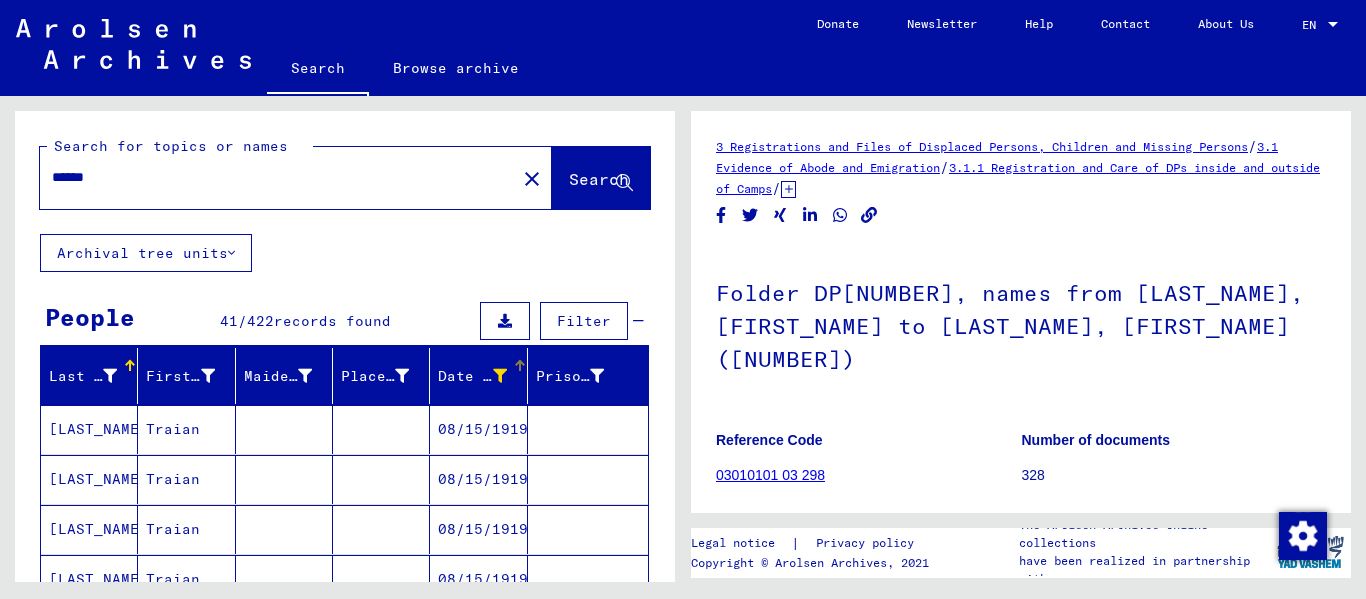 click on "Date of Birth" at bounding box center (472, 376) 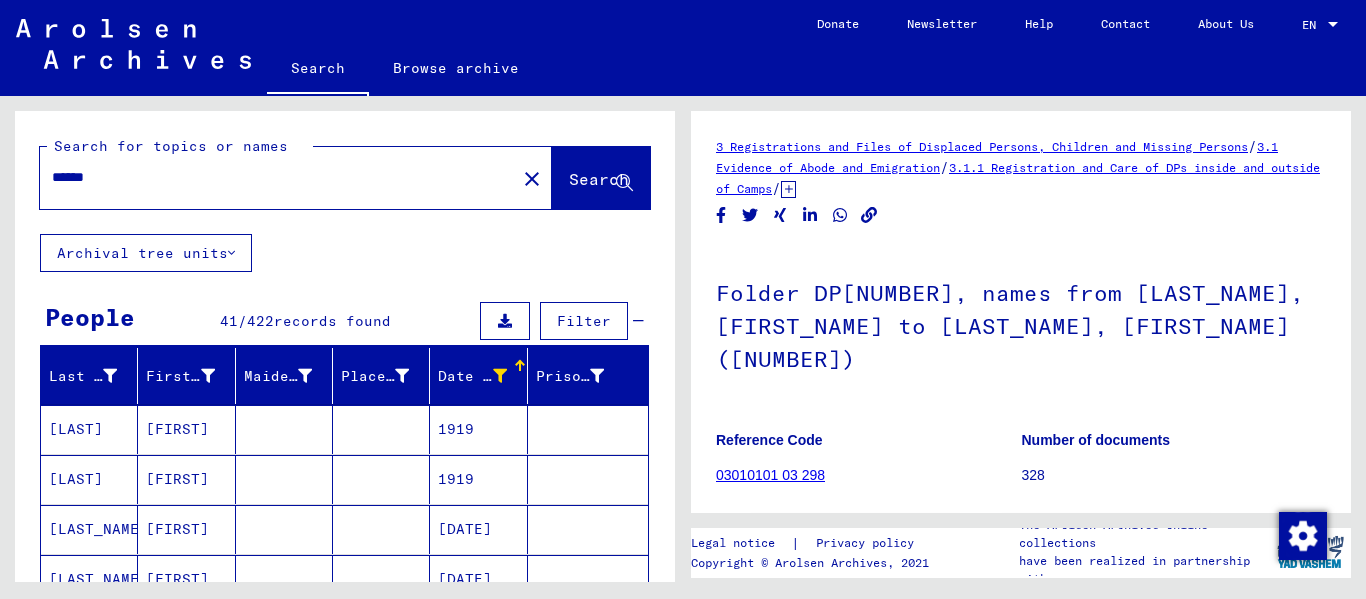 click at bounding box center [500, 376] 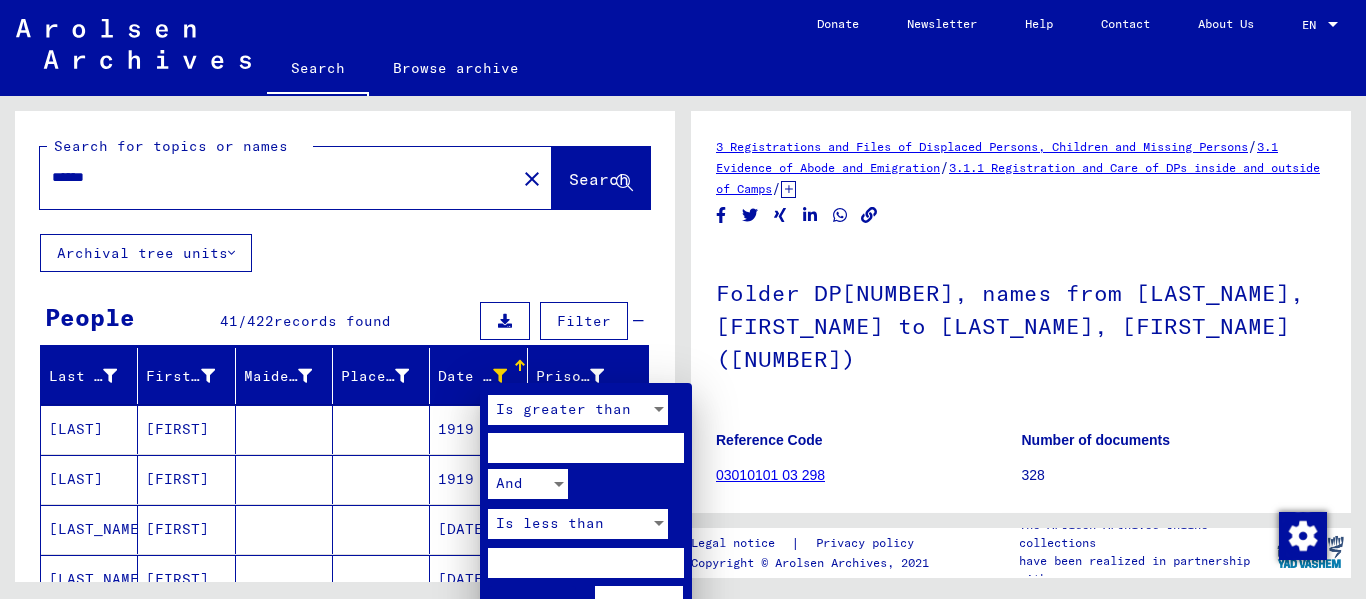 click at bounding box center [683, 299] 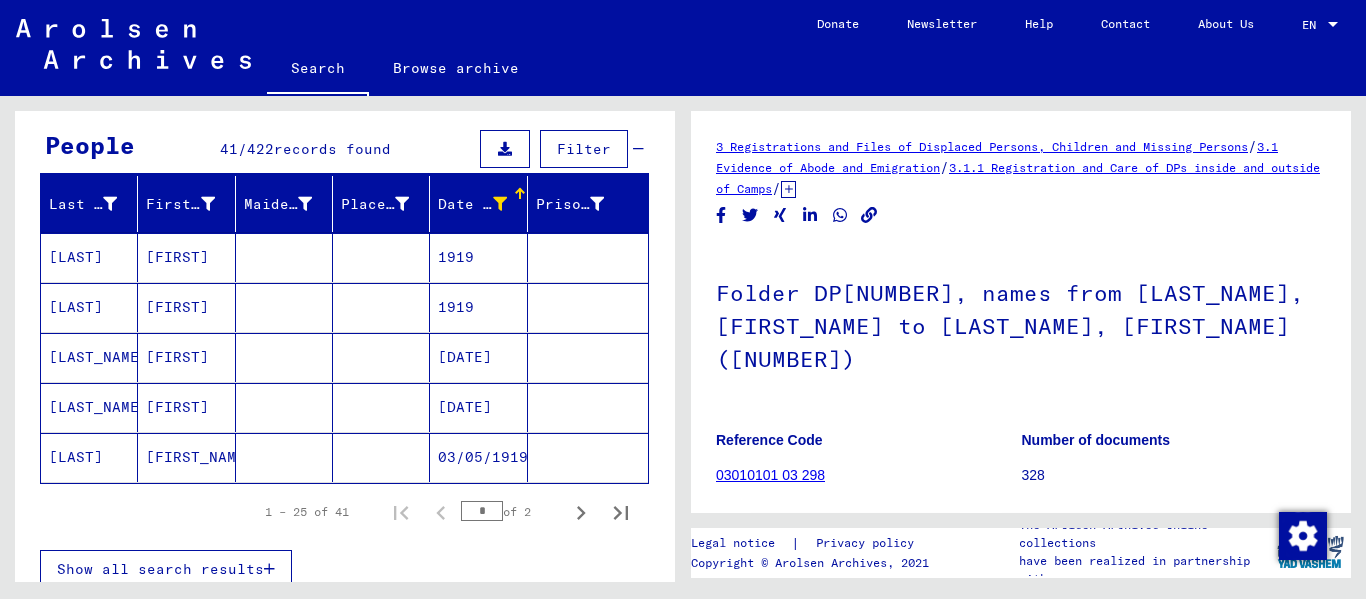 scroll, scrollTop: 200, scrollLeft: 0, axis: vertical 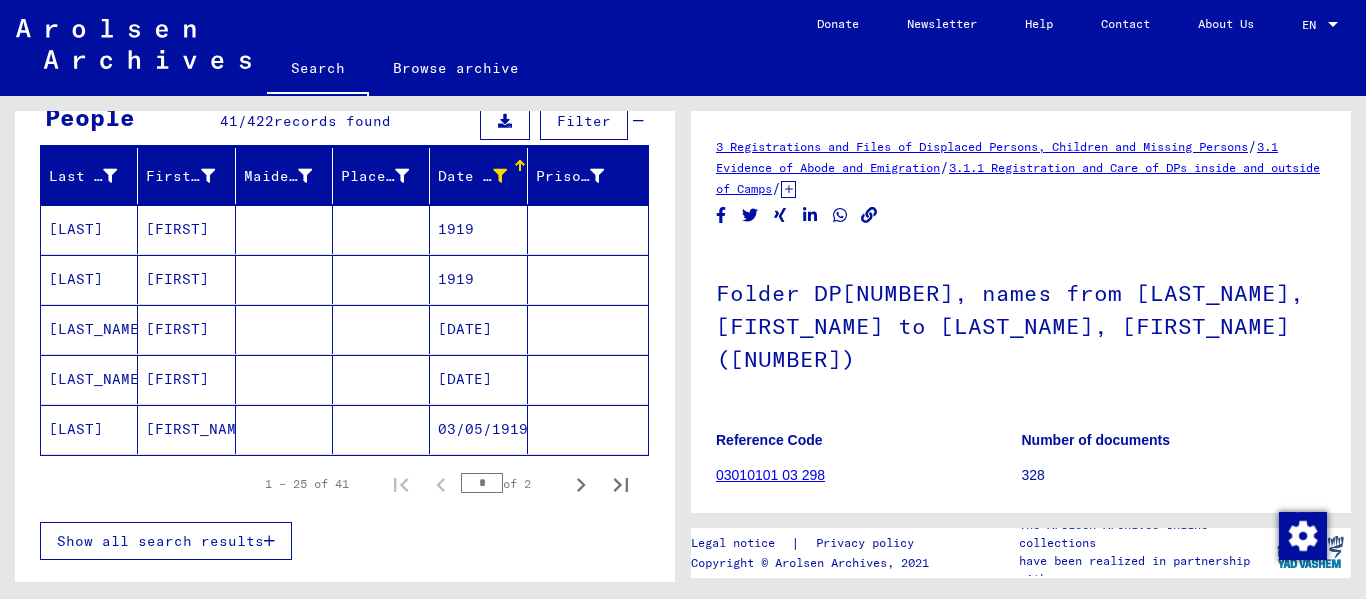 click on "1919" at bounding box center [478, 279] 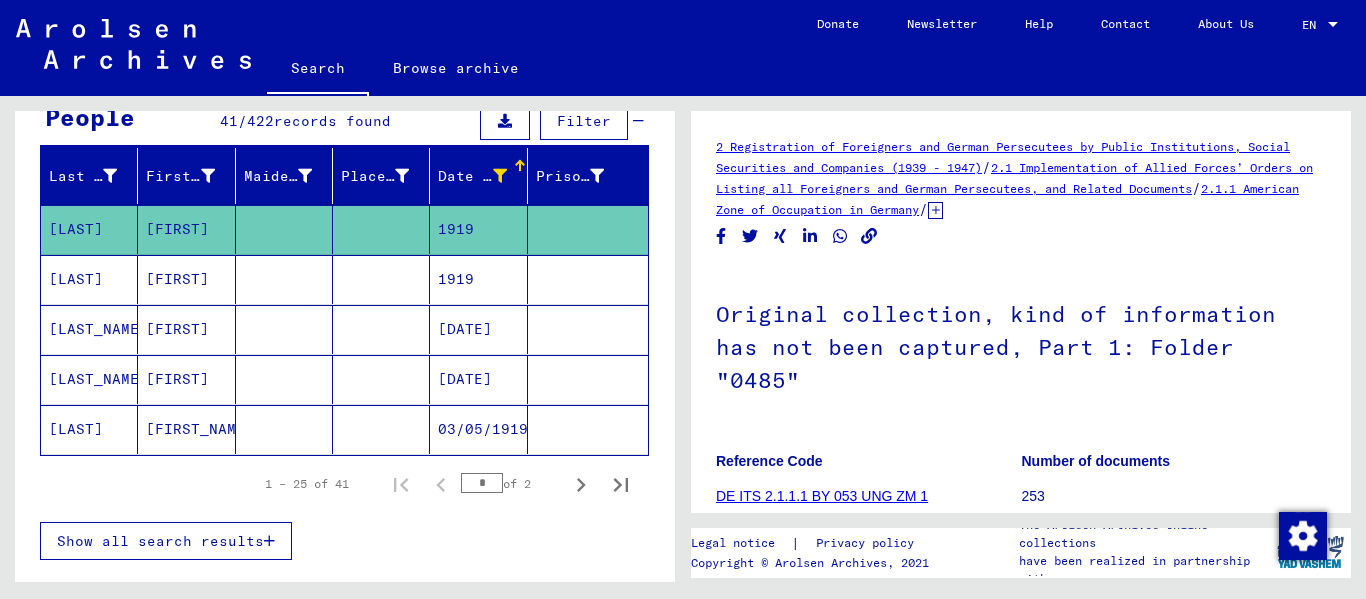 scroll, scrollTop: 0, scrollLeft: 0, axis: both 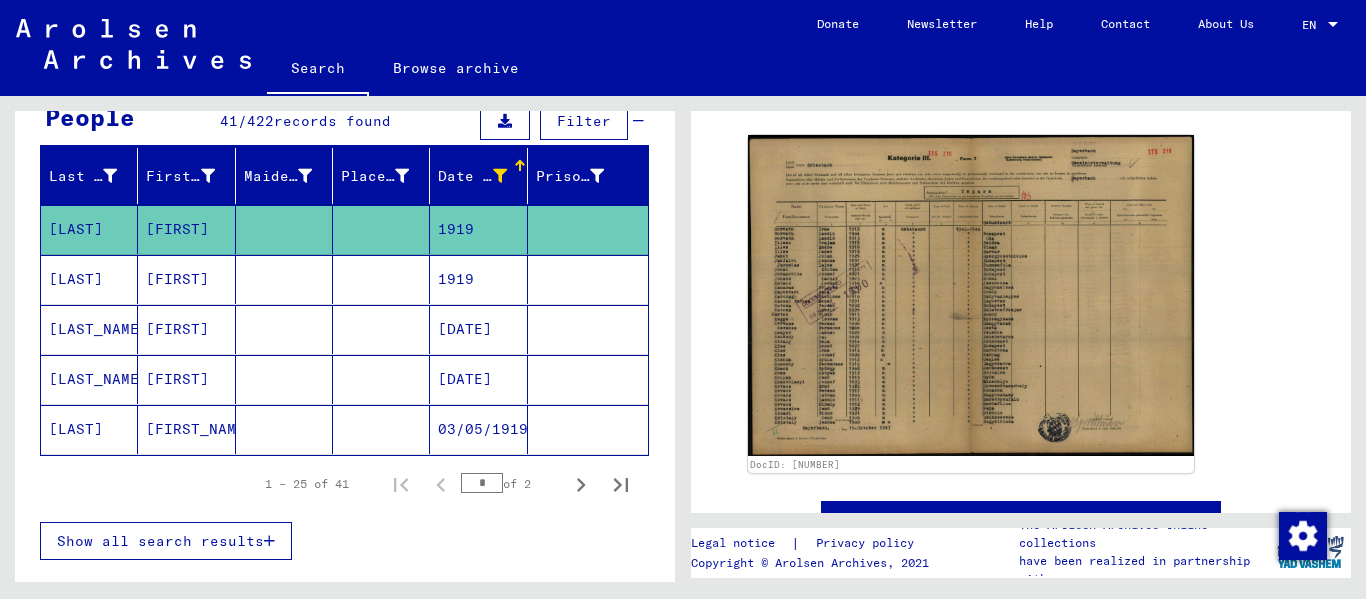 click on "1919" at bounding box center (478, 329) 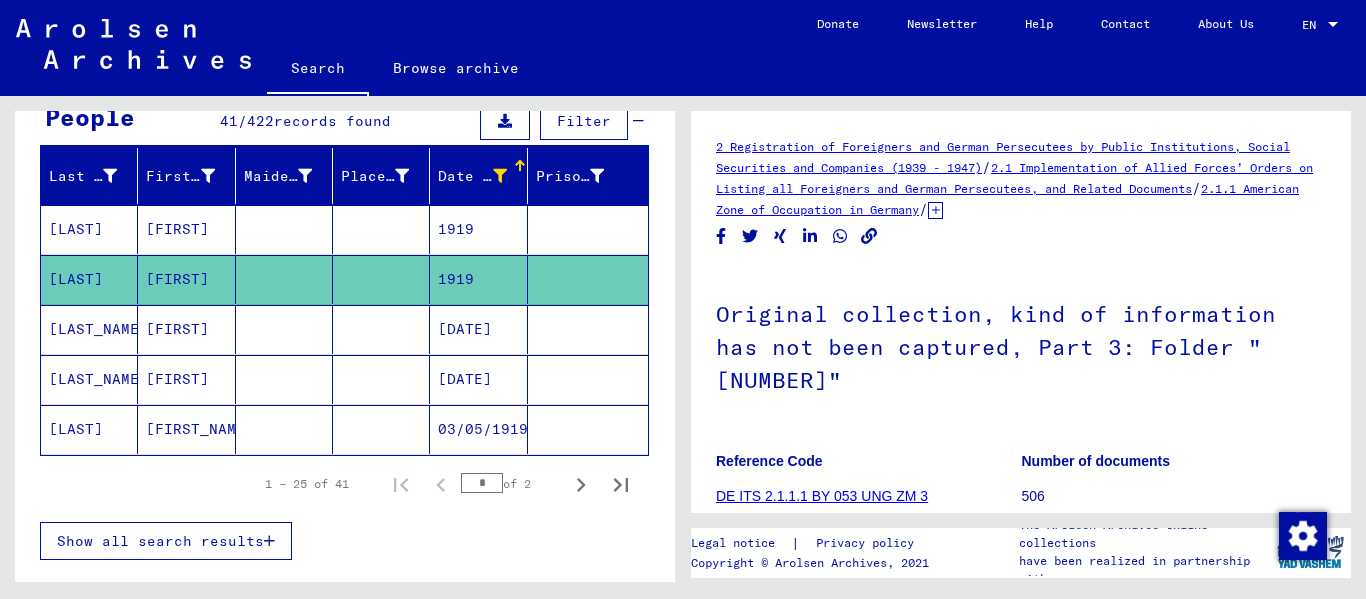 click on "[DATE]" at bounding box center (478, 379) 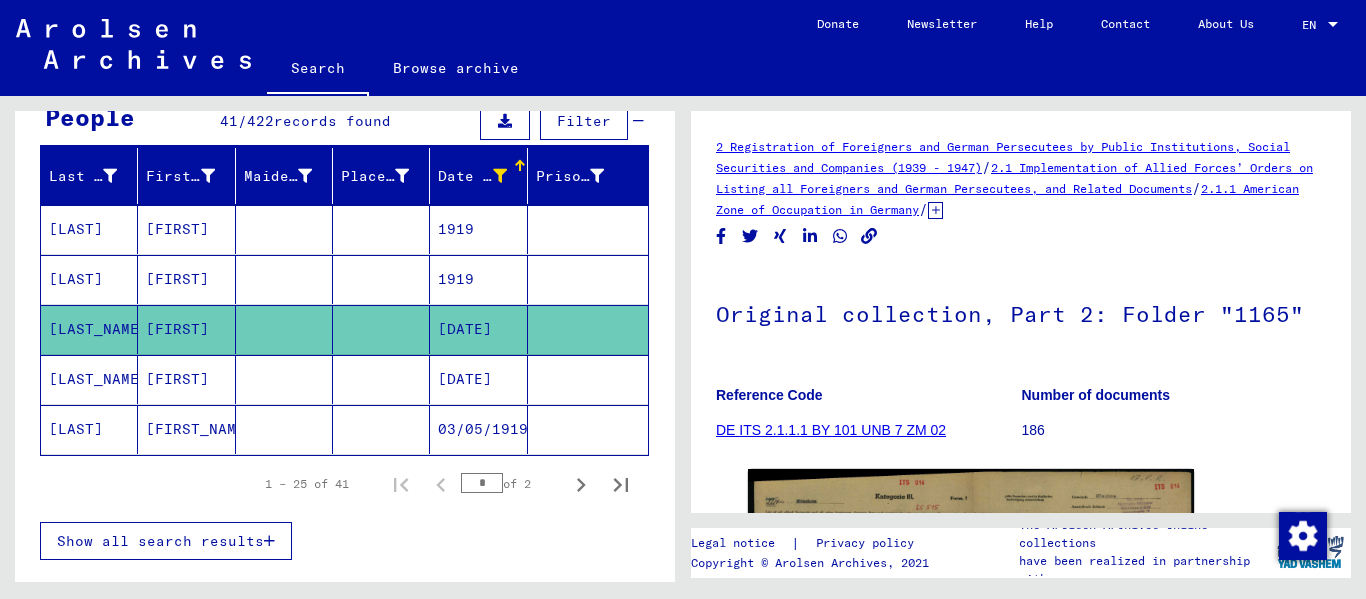 click on "[DATE]" at bounding box center (478, 429) 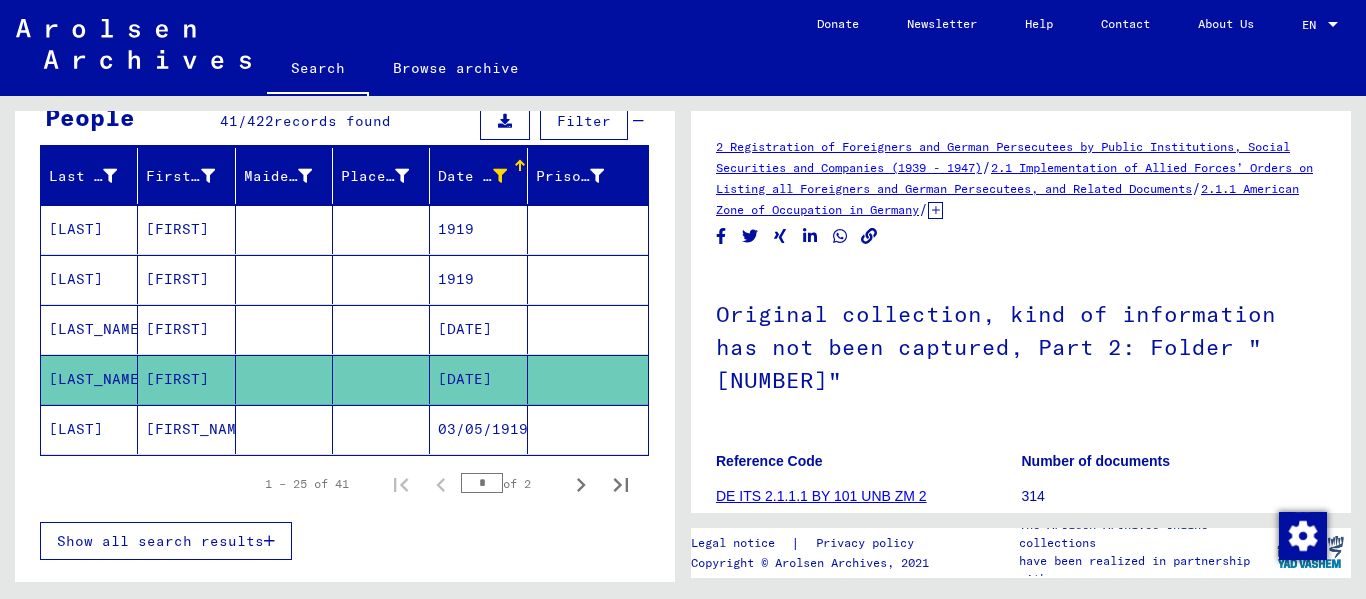 click on "03/05/1919" 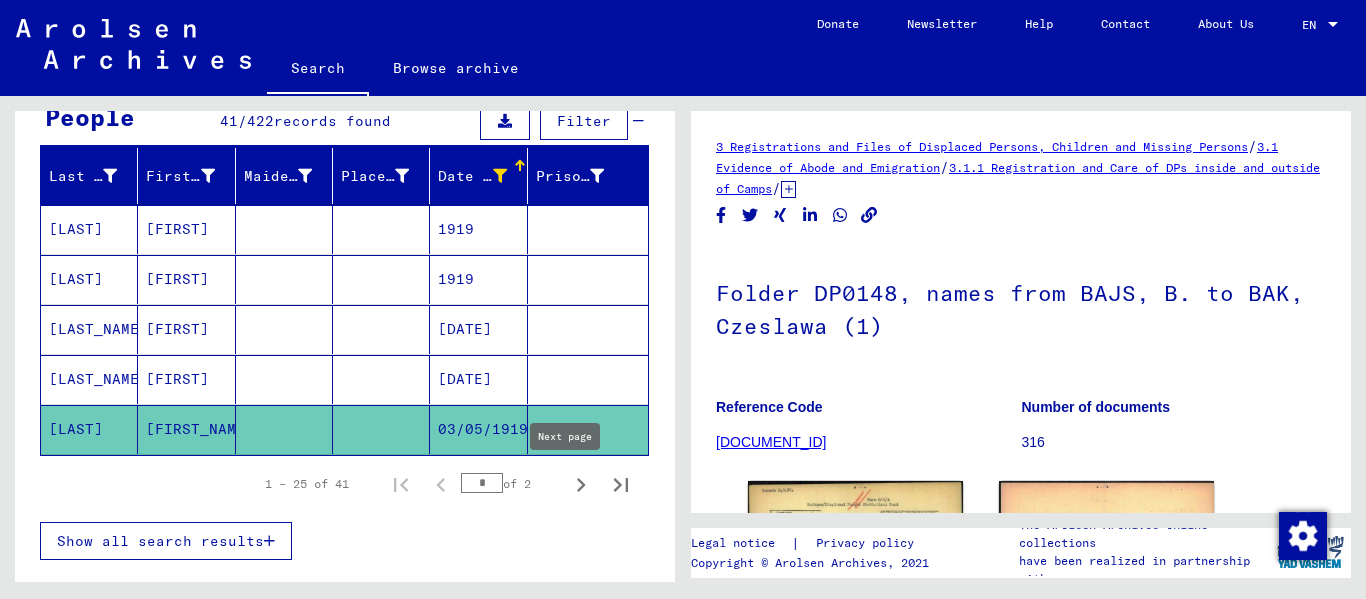 scroll, scrollTop: 0, scrollLeft: 0, axis: both 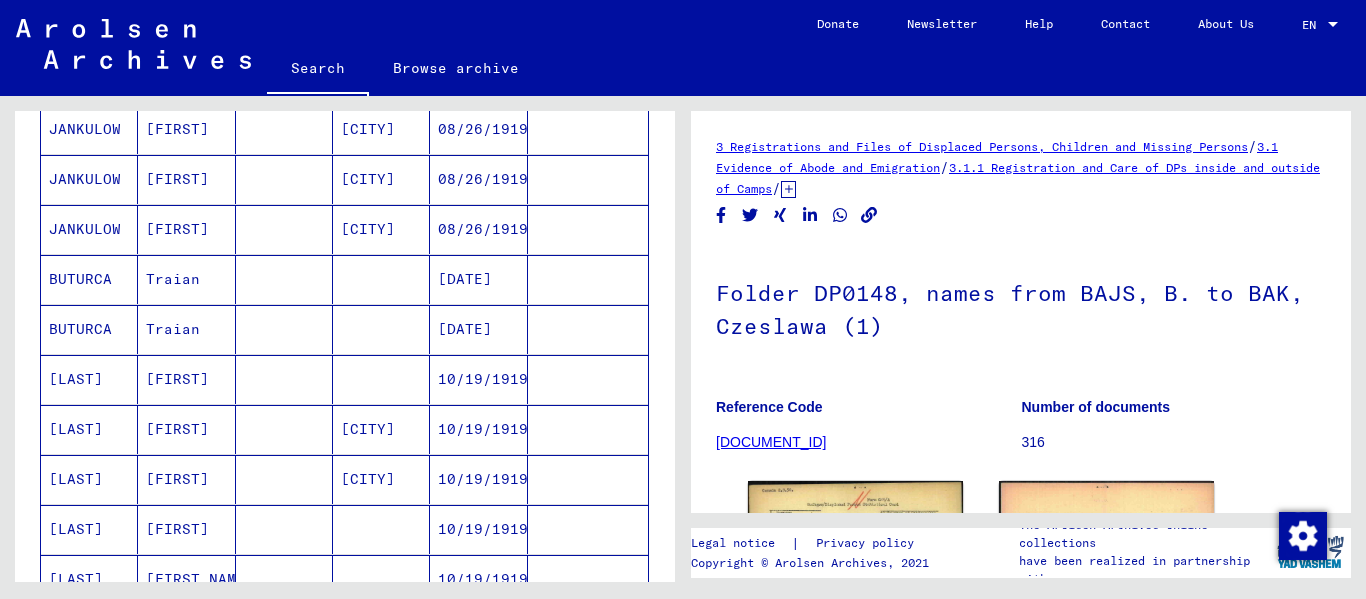 click on "[DATE]" at bounding box center (478, 379) 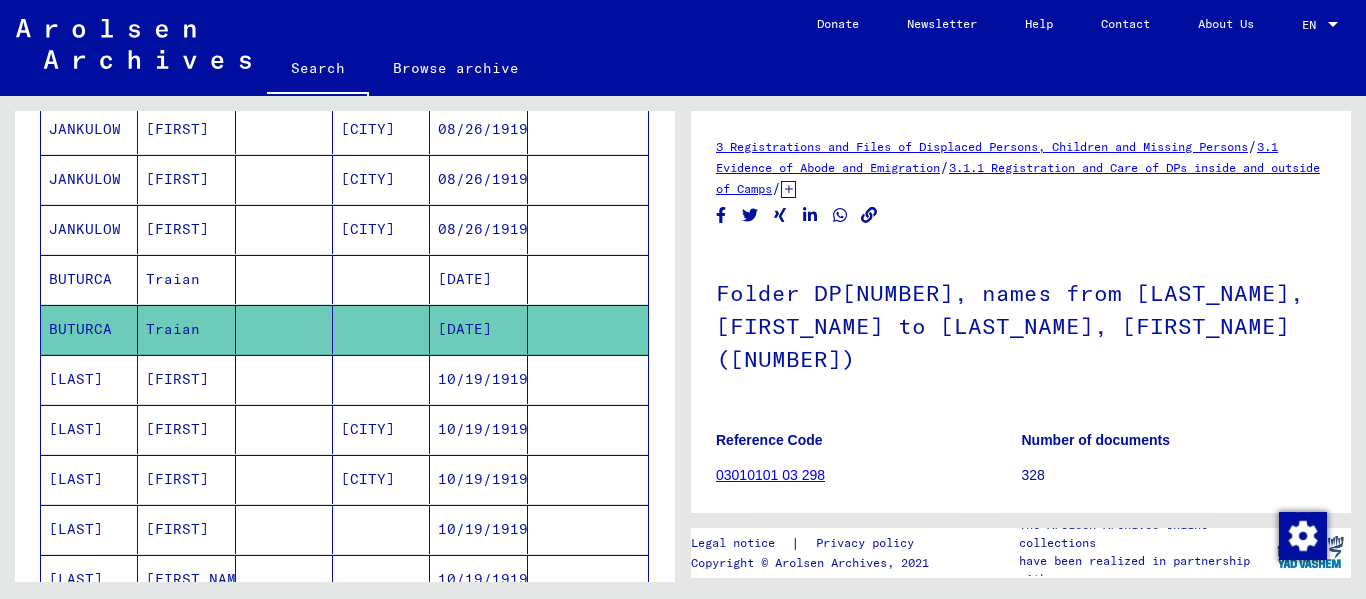 scroll, scrollTop: 0, scrollLeft: 0, axis: both 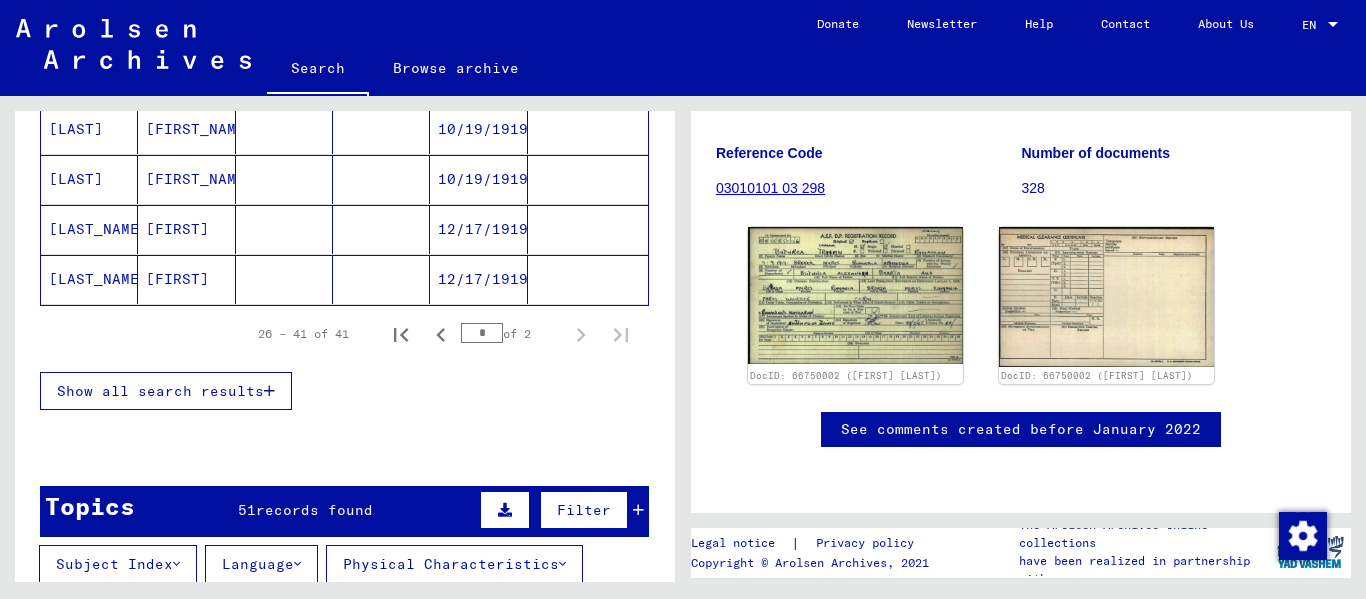 click on "12/17/1919" 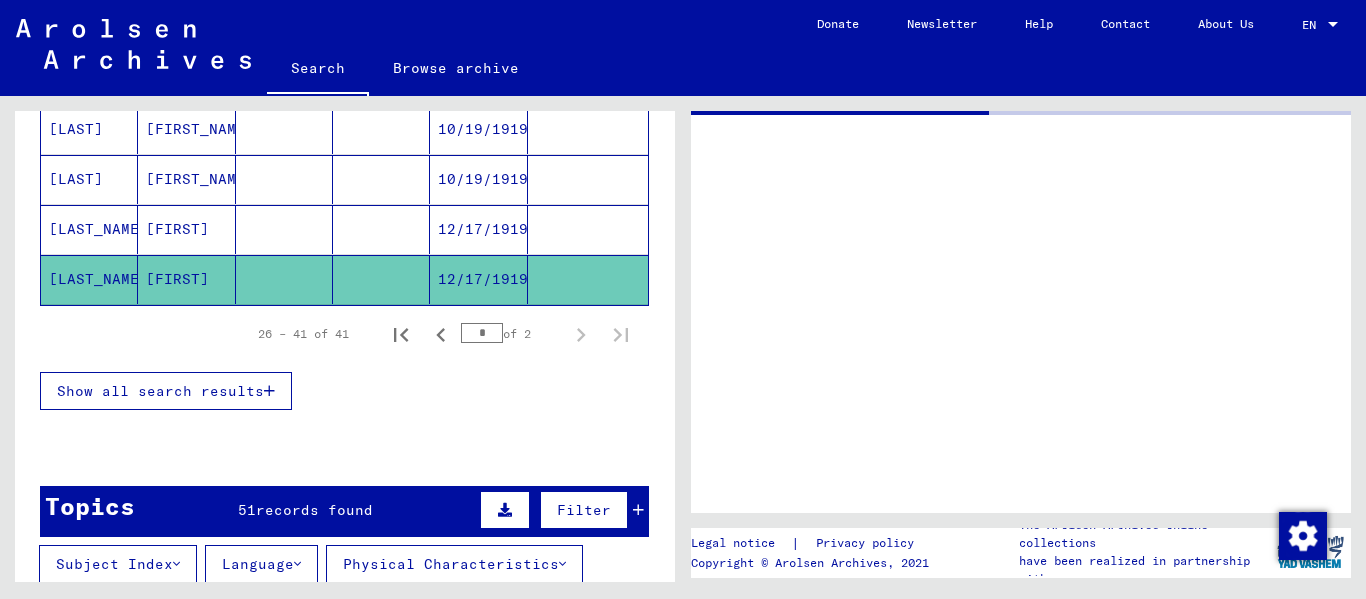 scroll, scrollTop: 0, scrollLeft: 0, axis: both 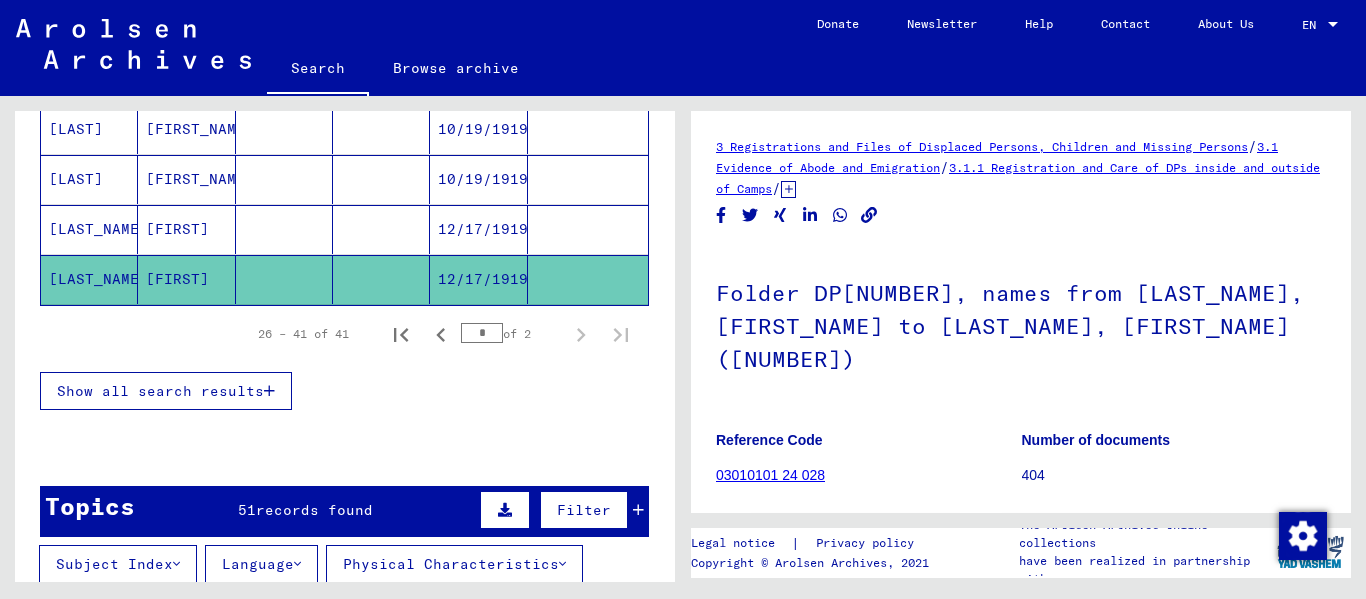 click at bounding box center [588, 279] 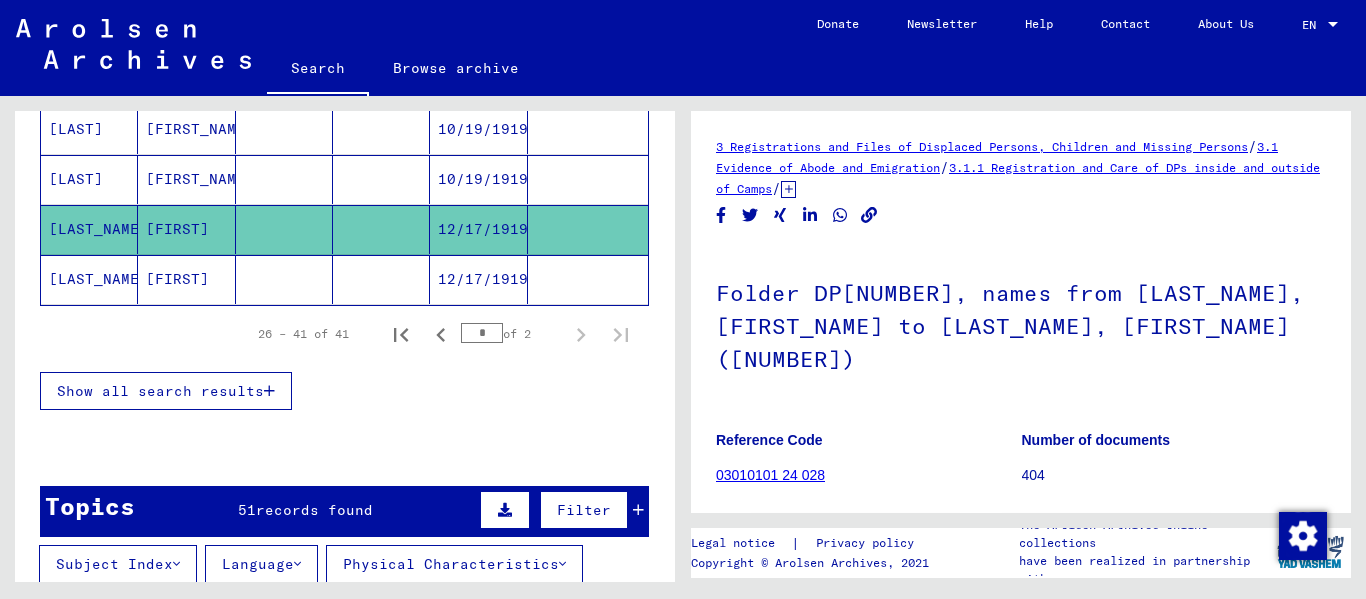 scroll, scrollTop: 0, scrollLeft: 0, axis: both 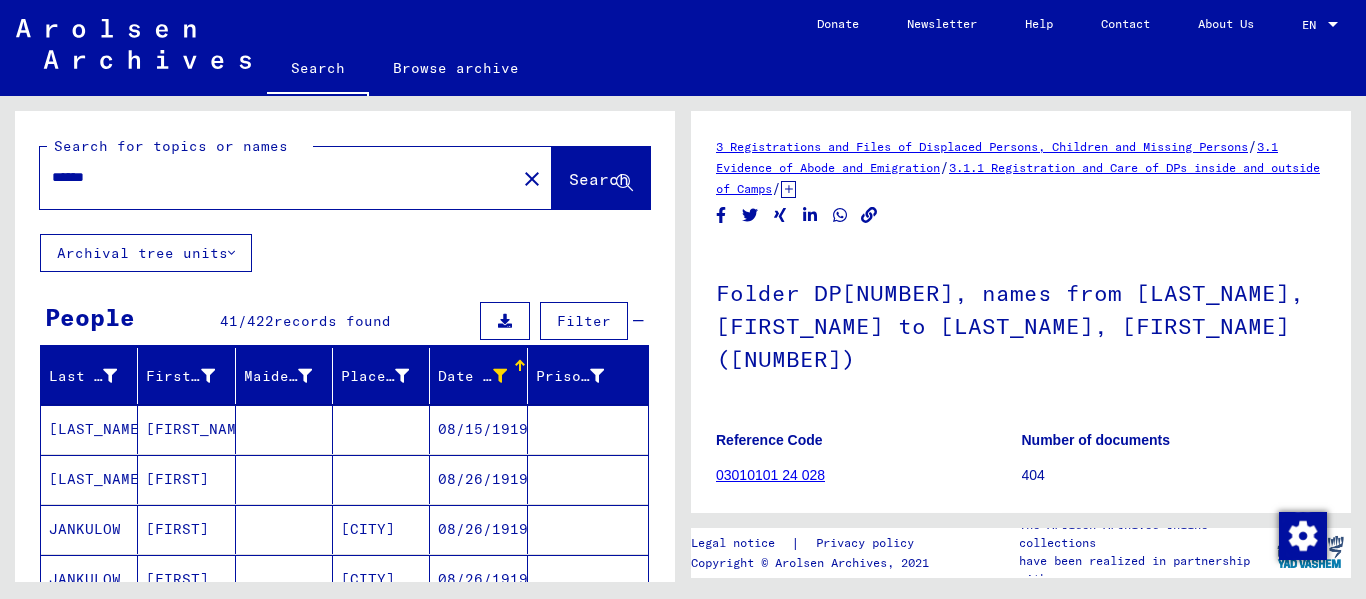 click 